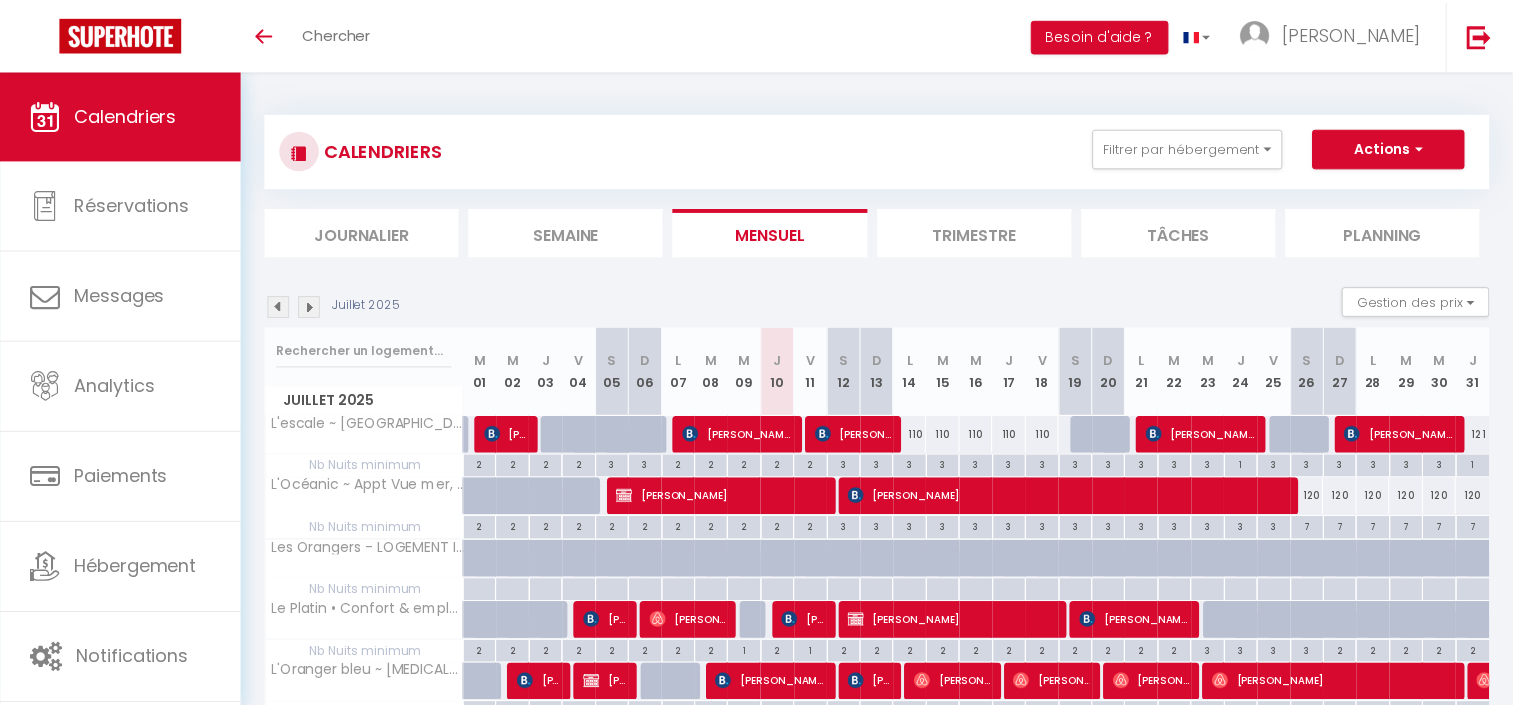 scroll, scrollTop: 0, scrollLeft: 0, axis: both 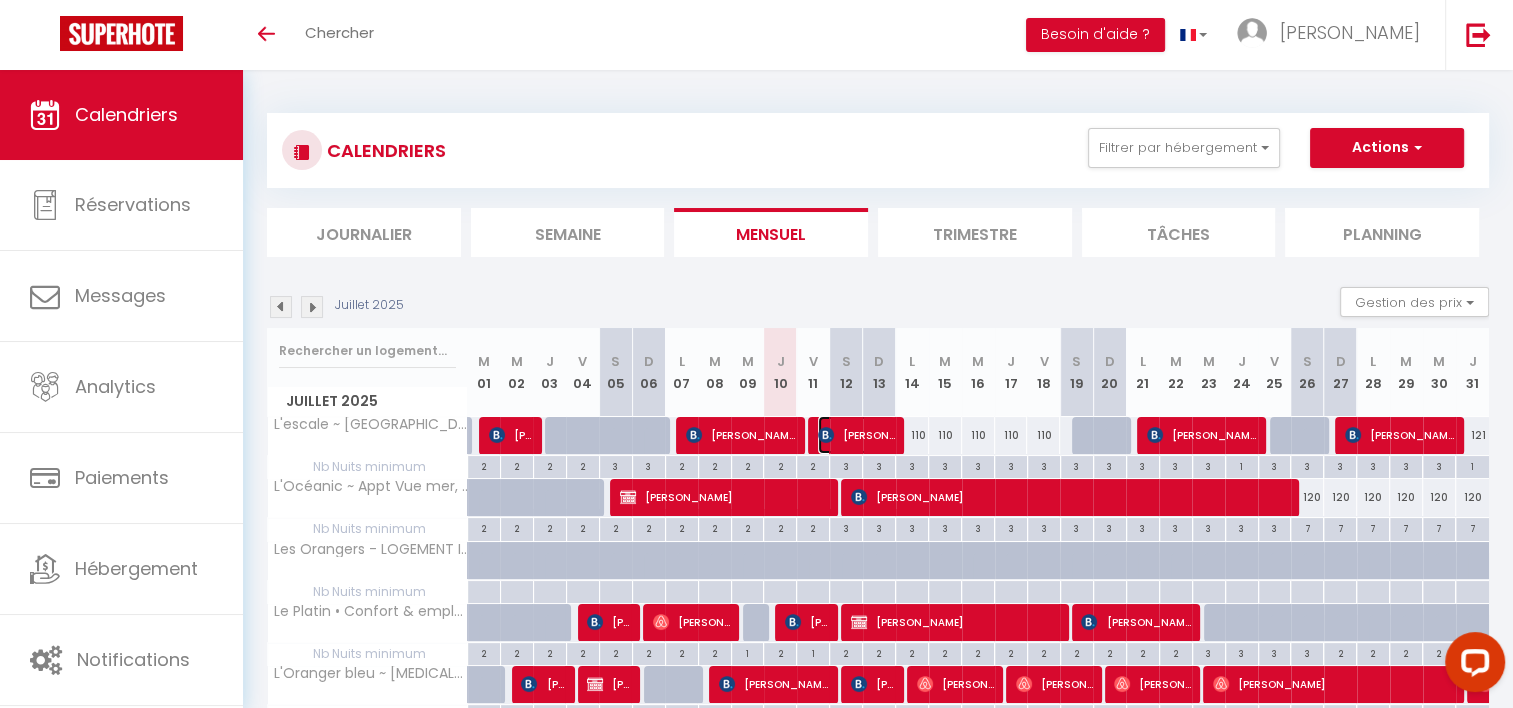 click on "[PERSON_NAME]" at bounding box center [856, 435] 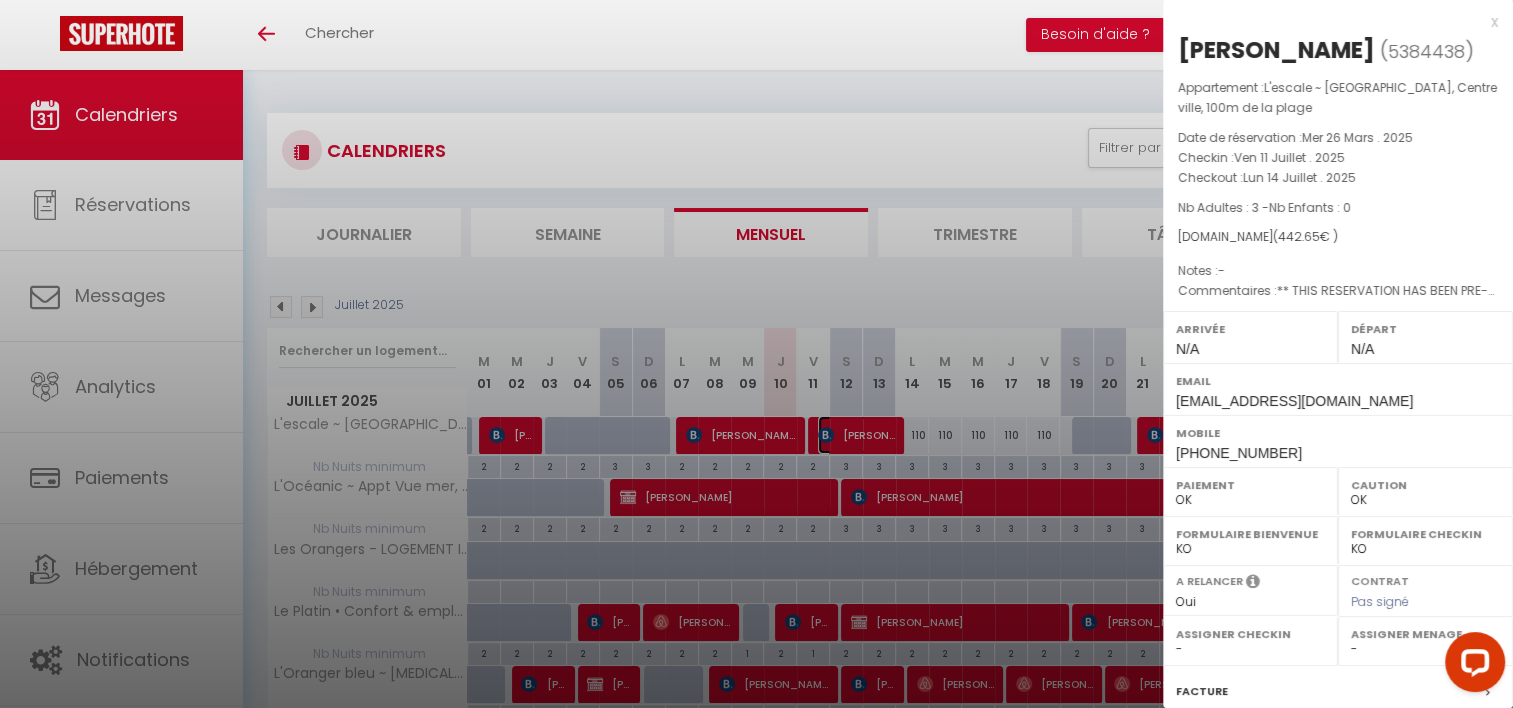 select on "38854" 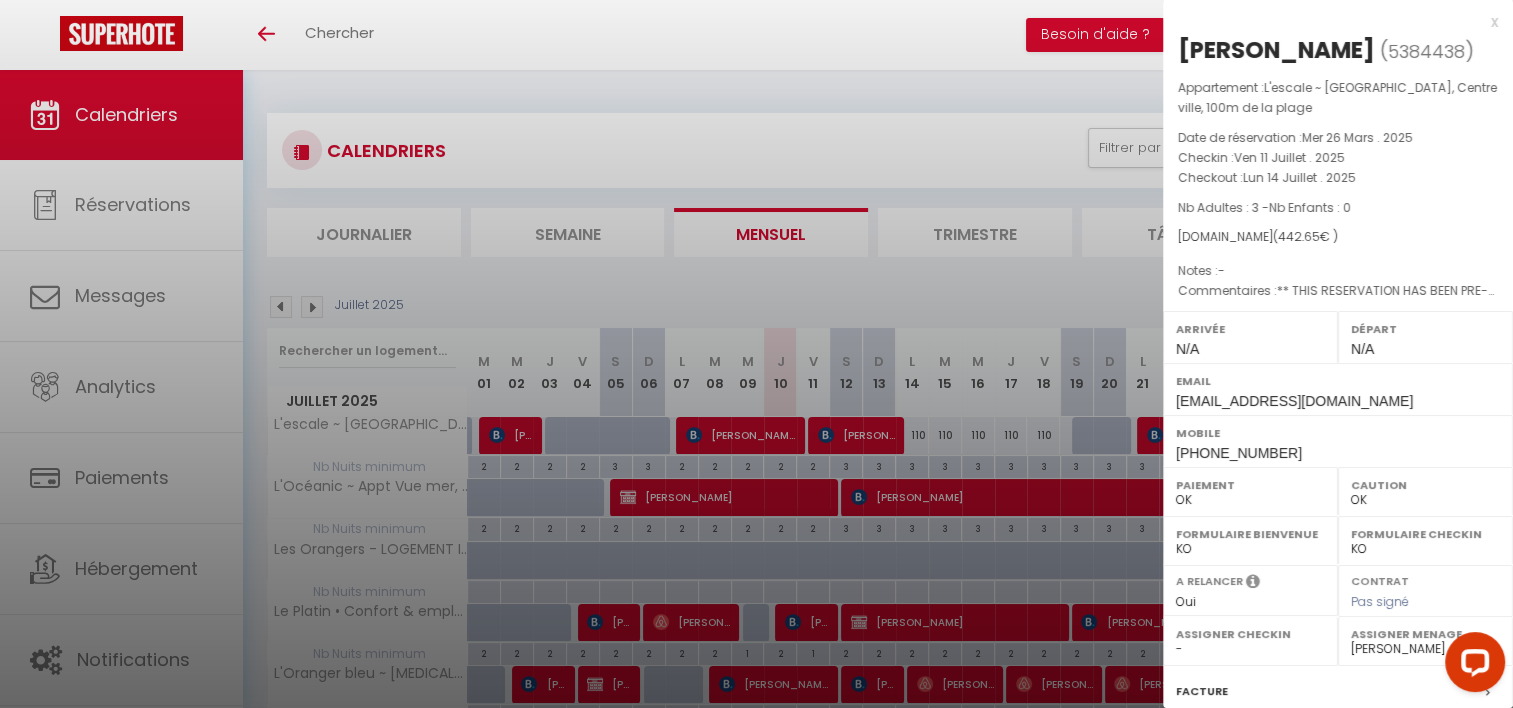 click at bounding box center [756, 354] 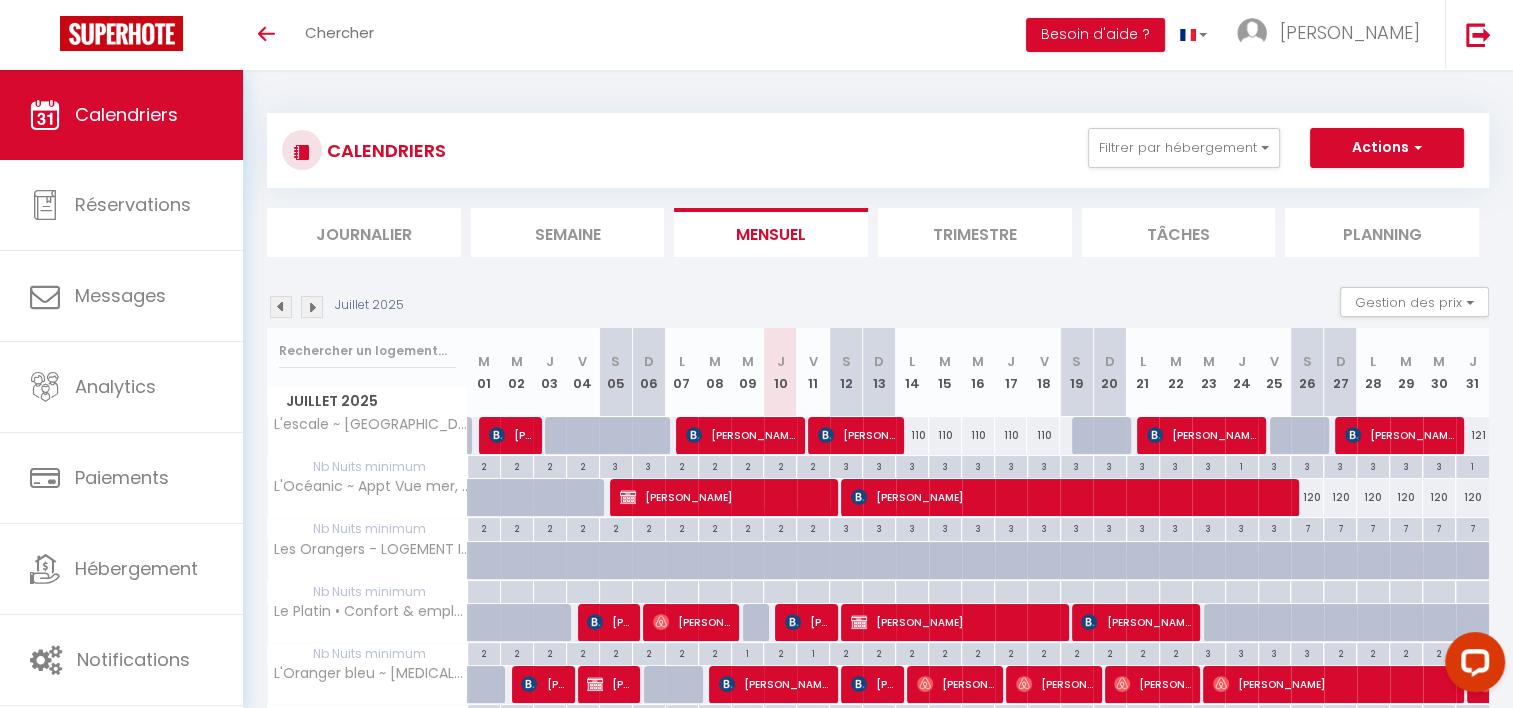click on "110" at bounding box center [912, 435] 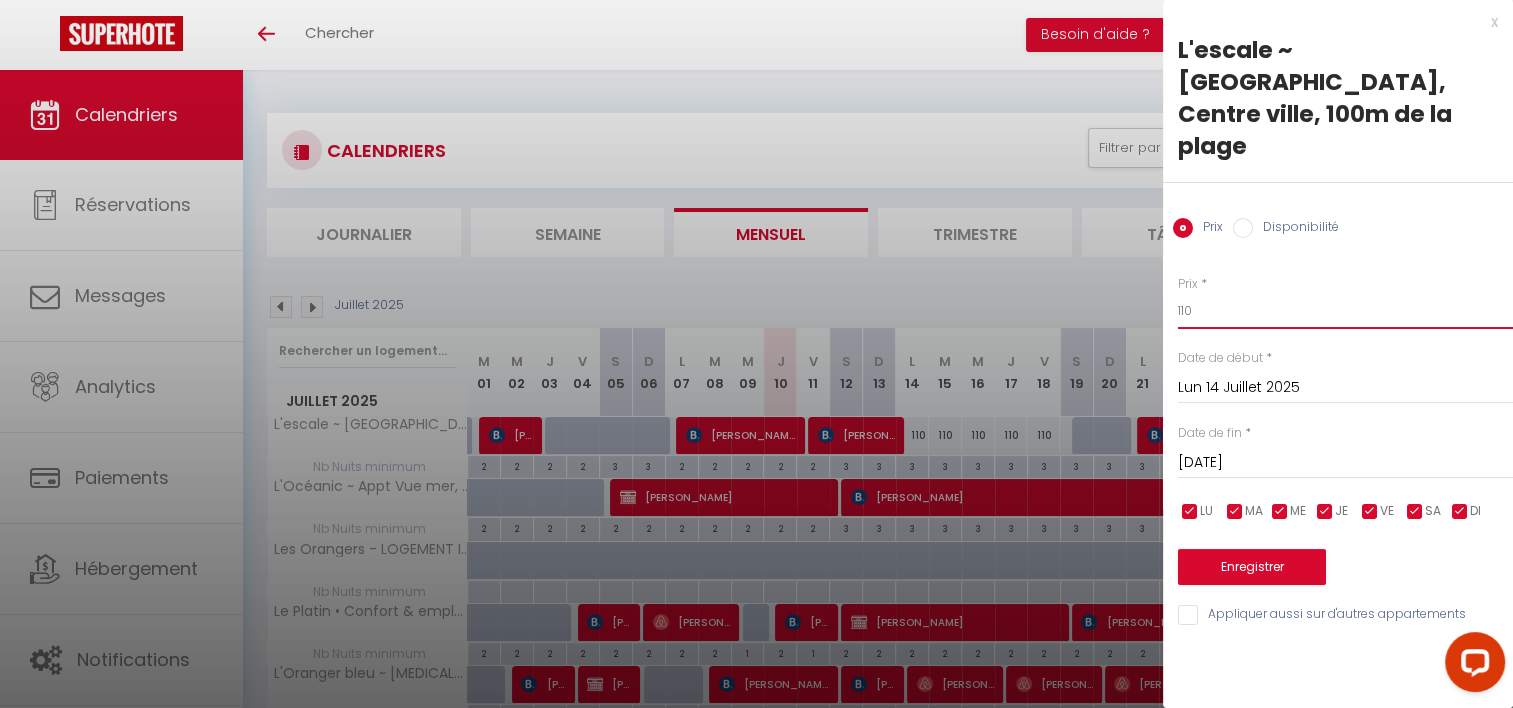 click on "110" at bounding box center [1345, 311] 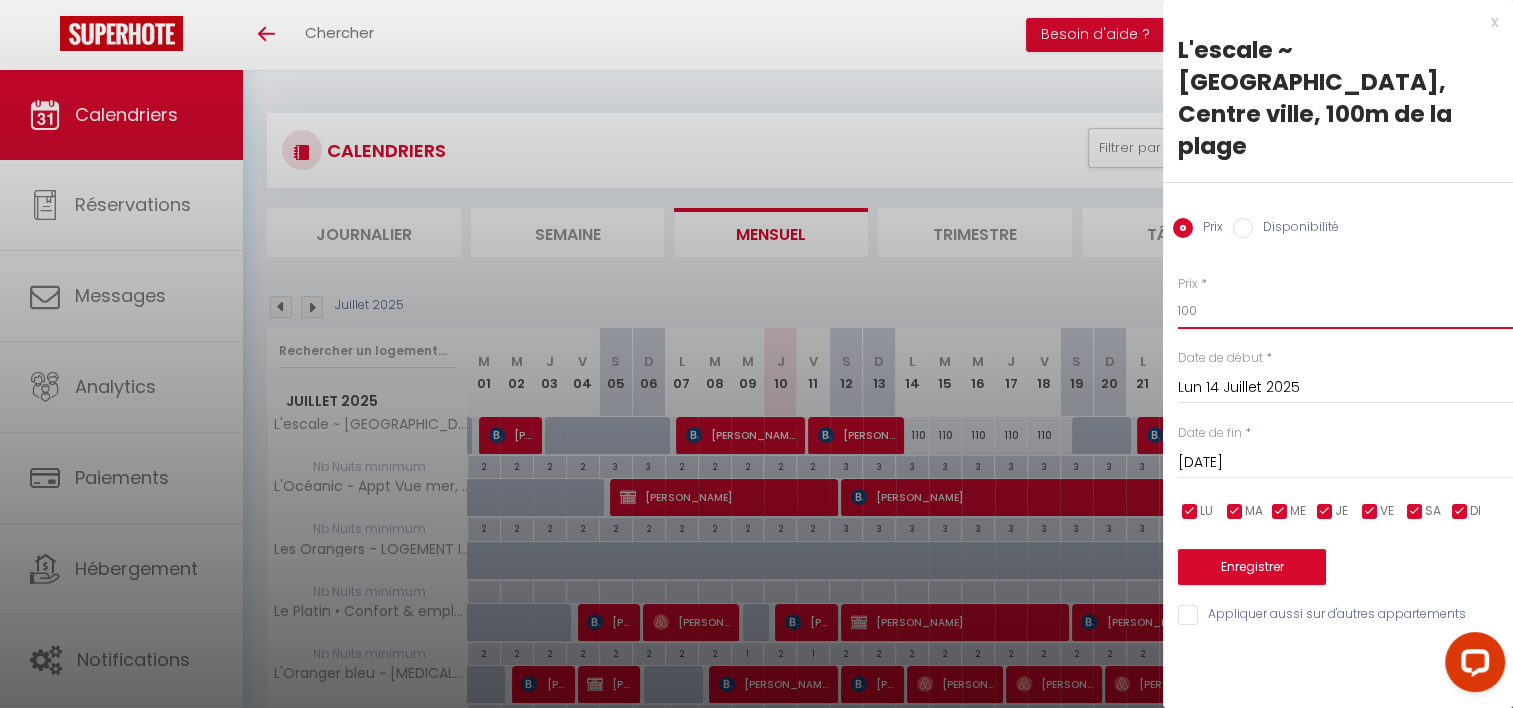 type on "100" 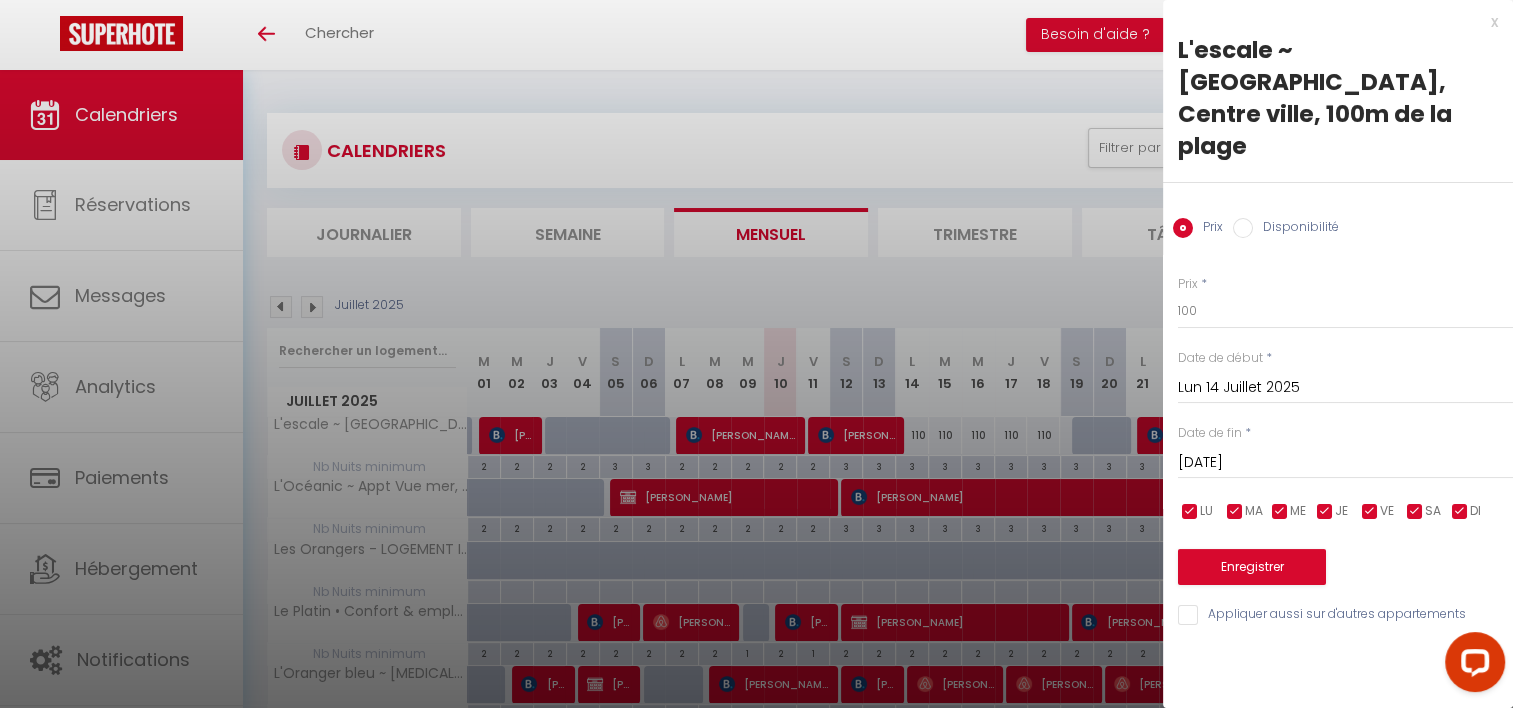 click on "[DATE]" at bounding box center (1345, 463) 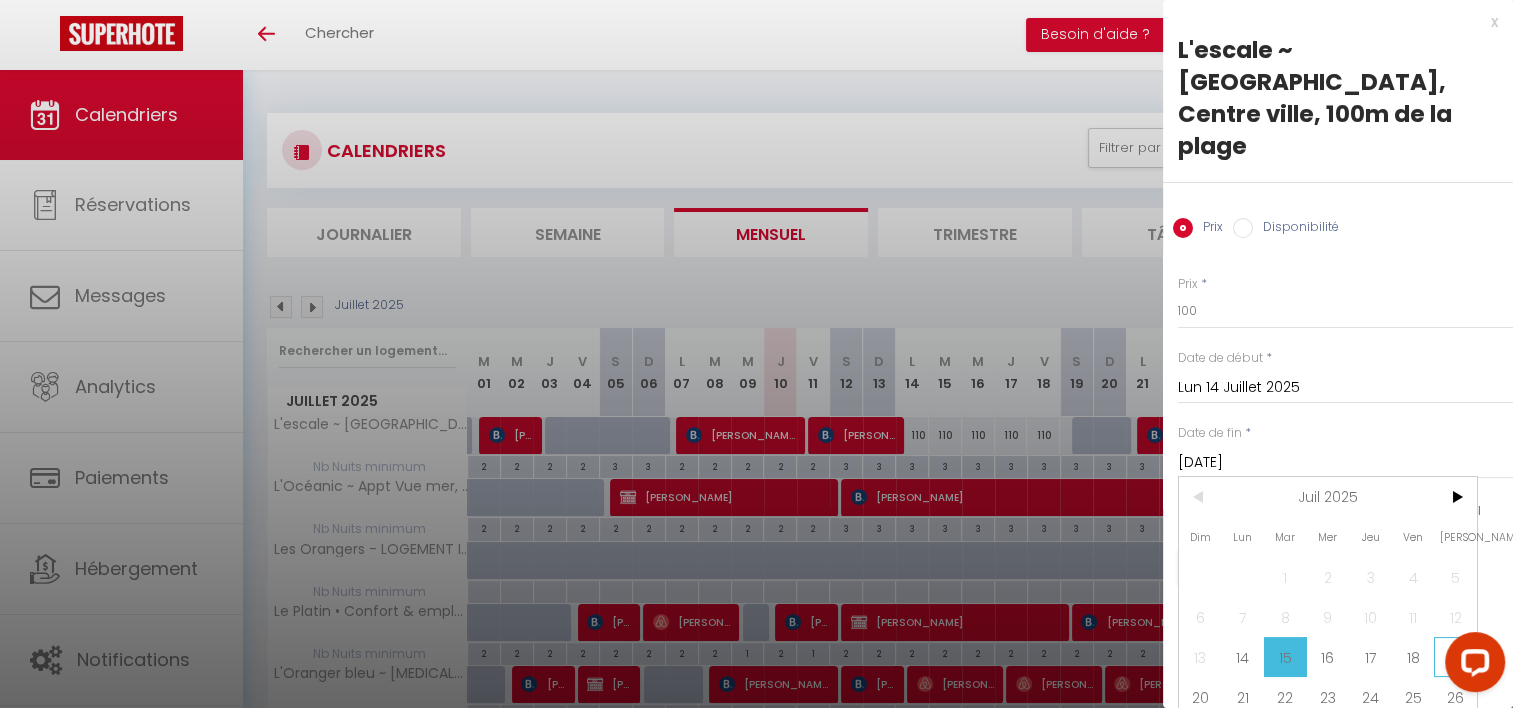 click on "19" at bounding box center (1455, 657) 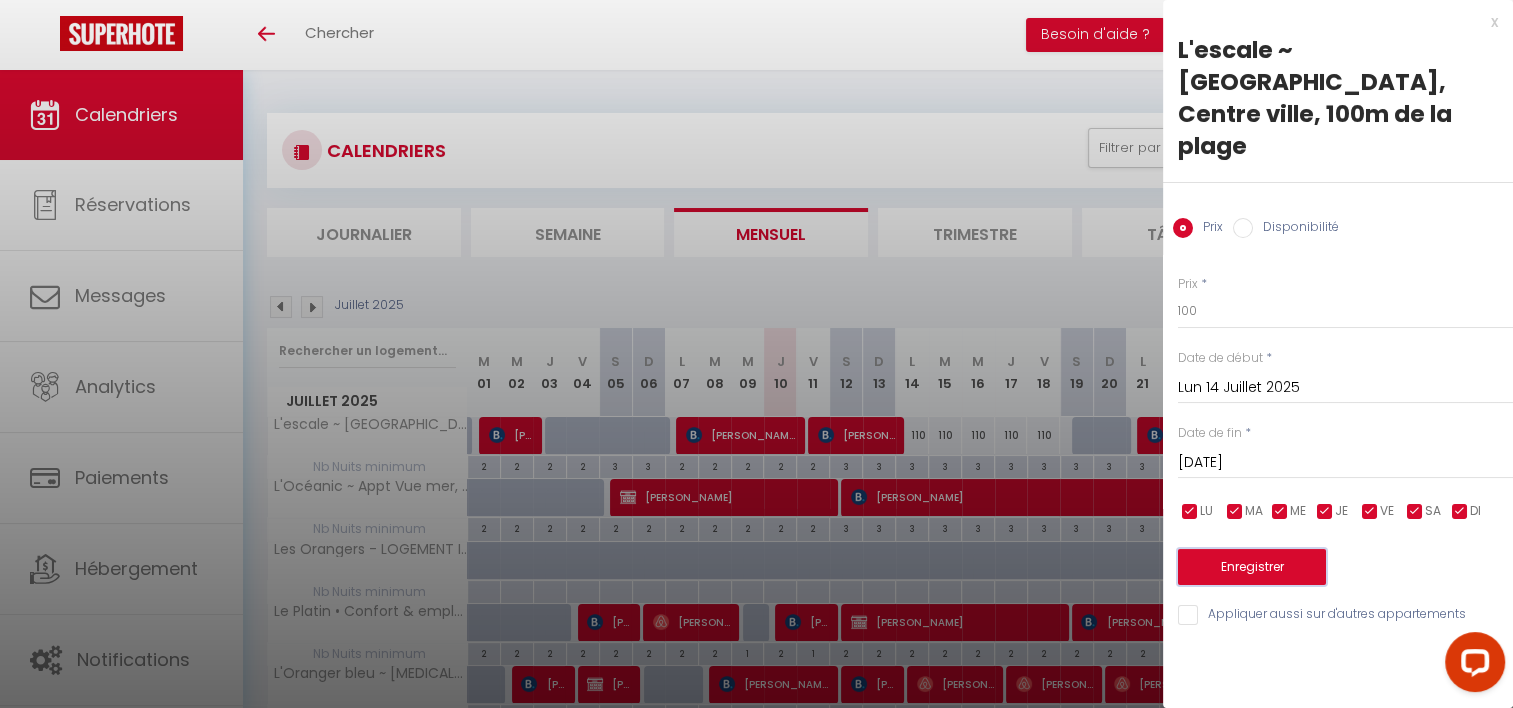click on "Enregistrer" at bounding box center [1252, 567] 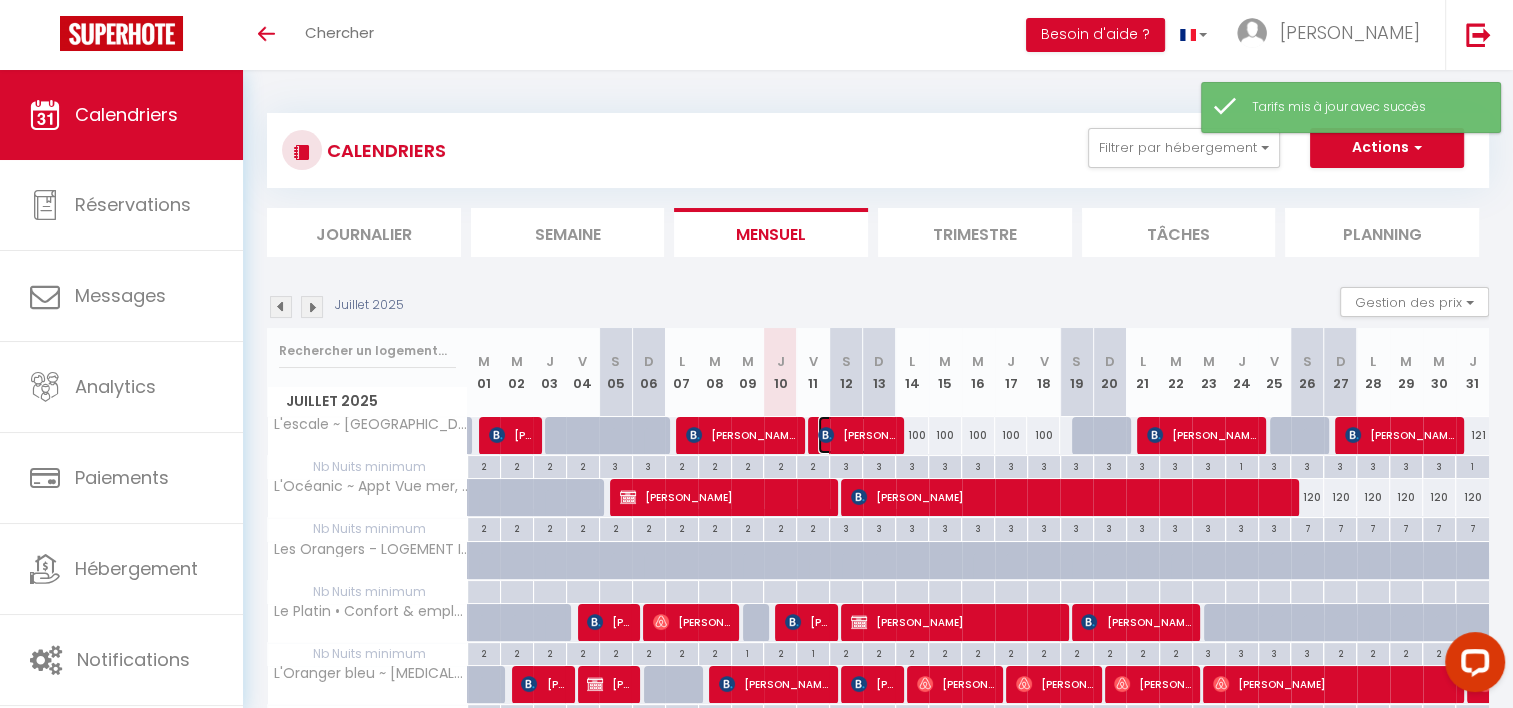 click on "[PERSON_NAME]" at bounding box center (856, 435) 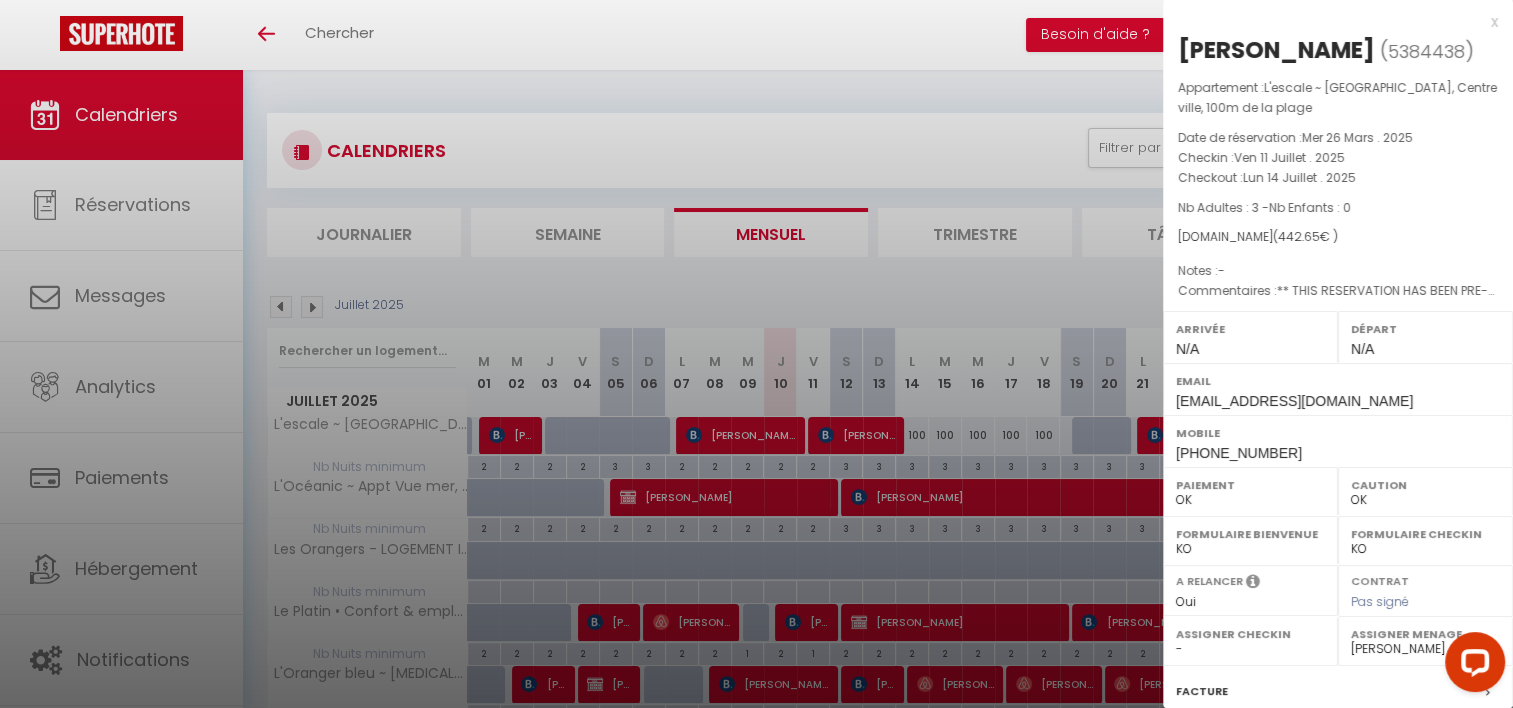 click at bounding box center (756, 354) 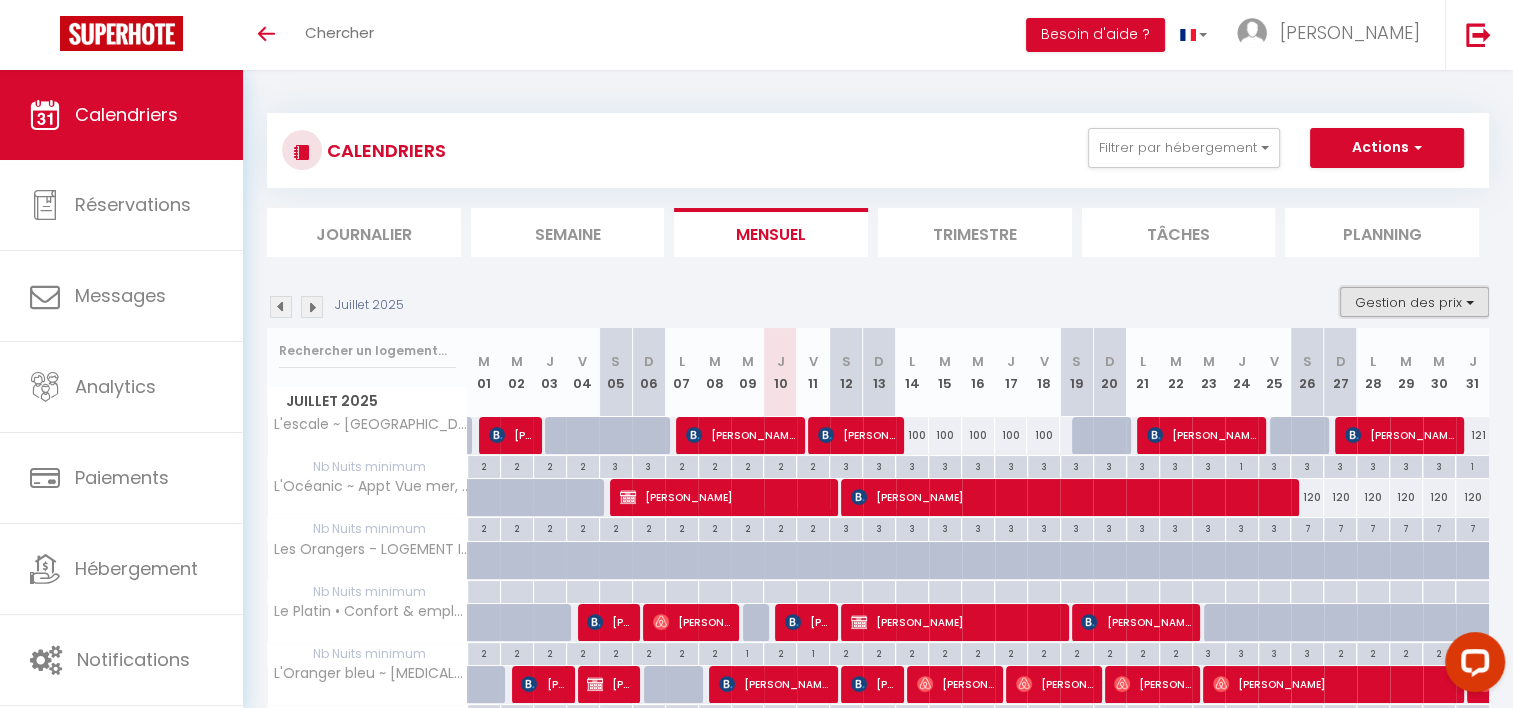 click on "Gestion des prix" at bounding box center (1414, 302) 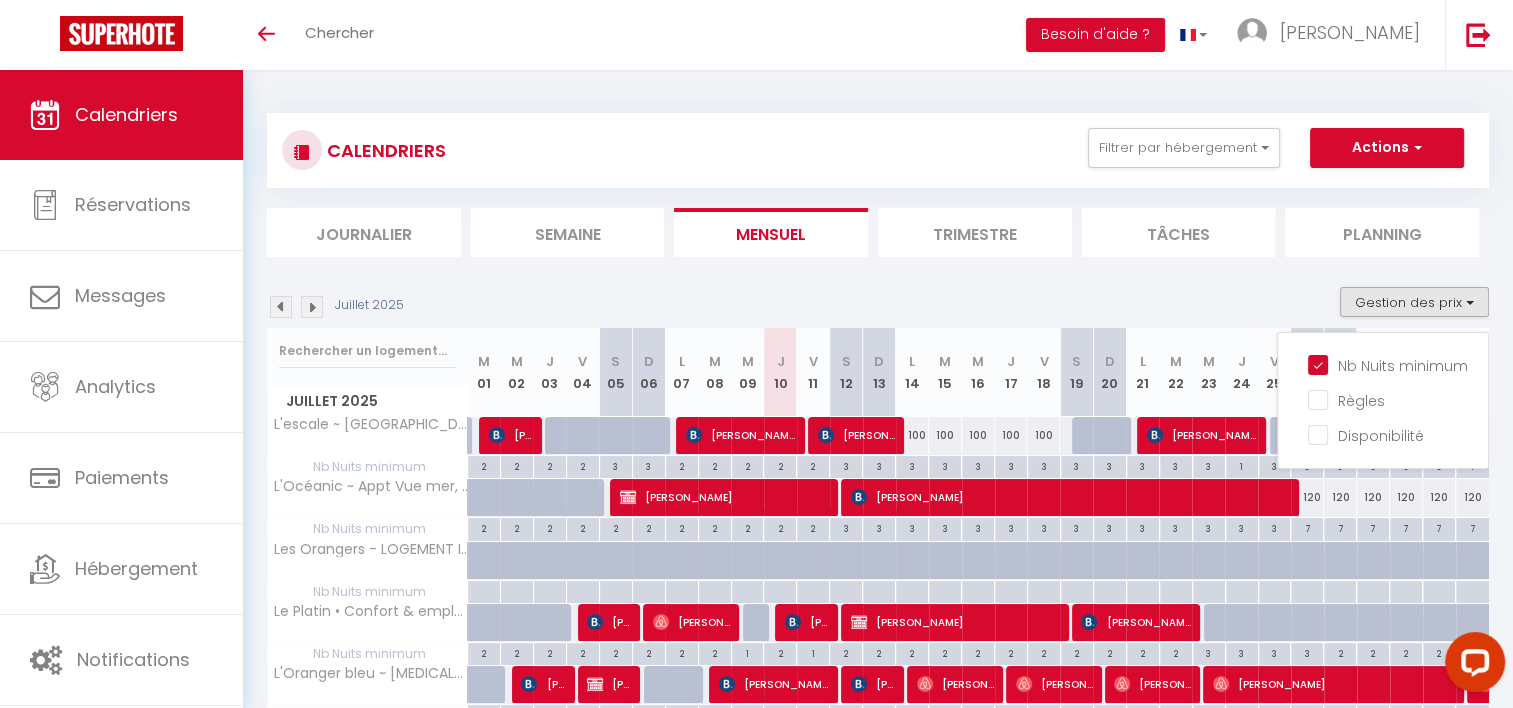 click on "Nb Nuits minimum   Règles   Disponibilité" at bounding box center [1383, 401] 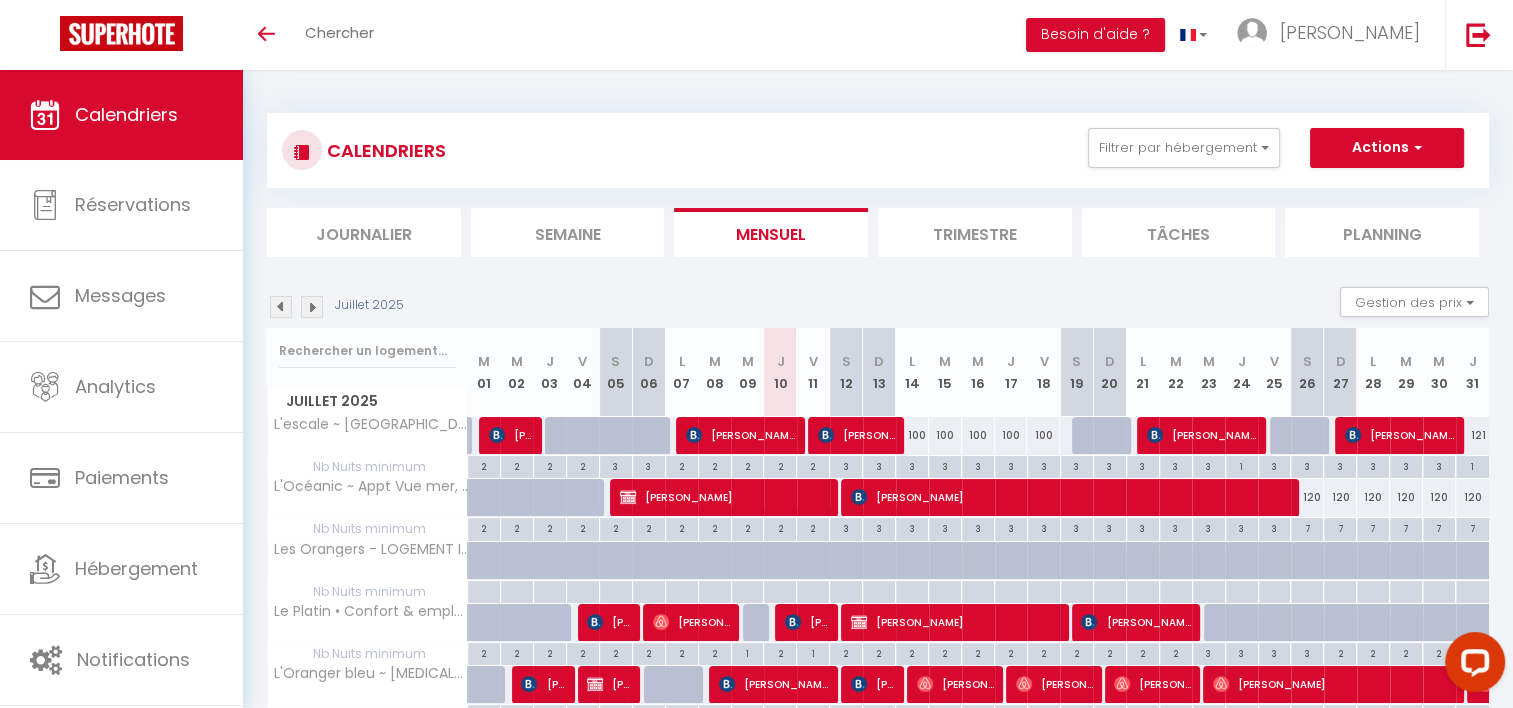 click on "Juillet 2025
Gestion des prix
Nb Nuits minimum   Règles   Disponibilité           Juillet 2025
M
01
M
02
J
03
V
04
S
05
D
06
L
07
M
08
M
09
J
10
V
11
S
12
D
13
L" at bounding box center [878, 708] 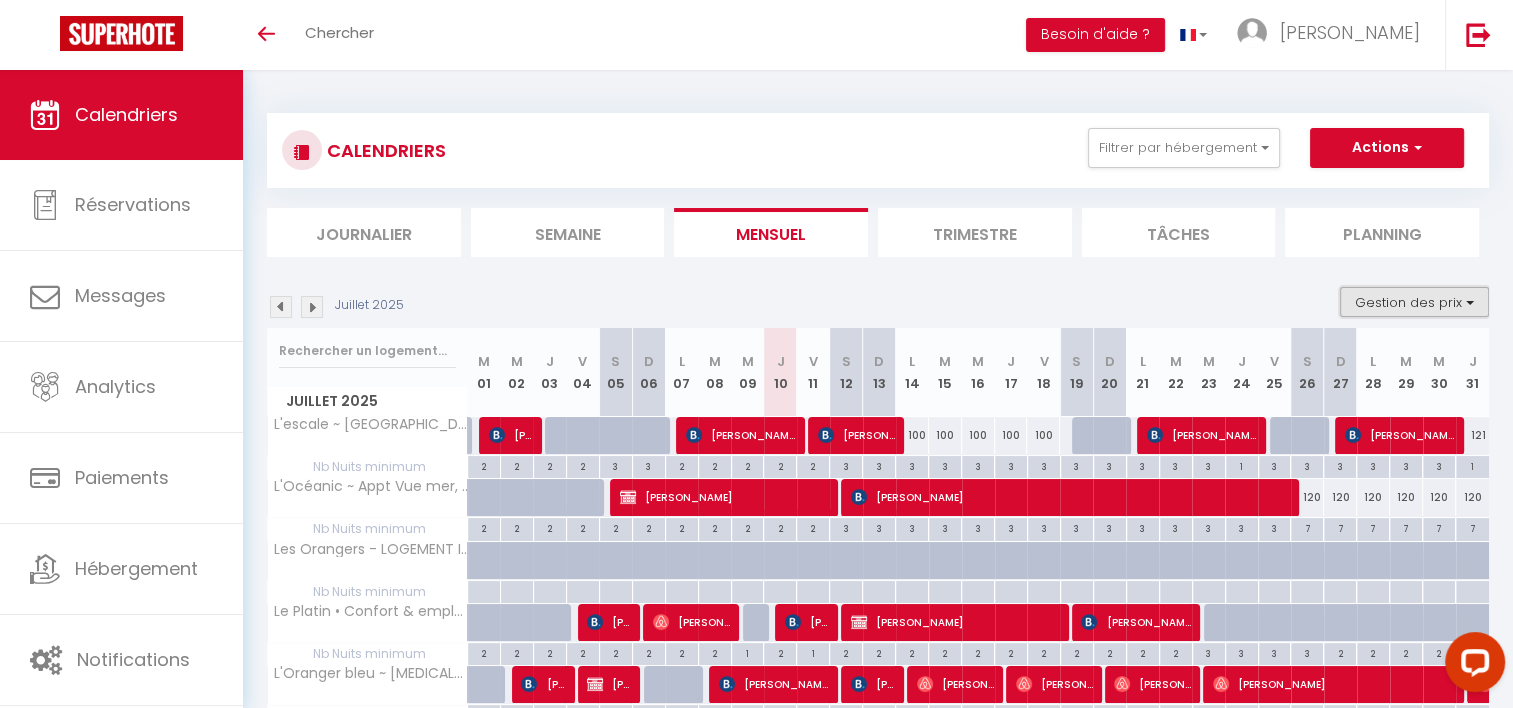 click on "Gestion des prix" at bounding box center (1414, 302) 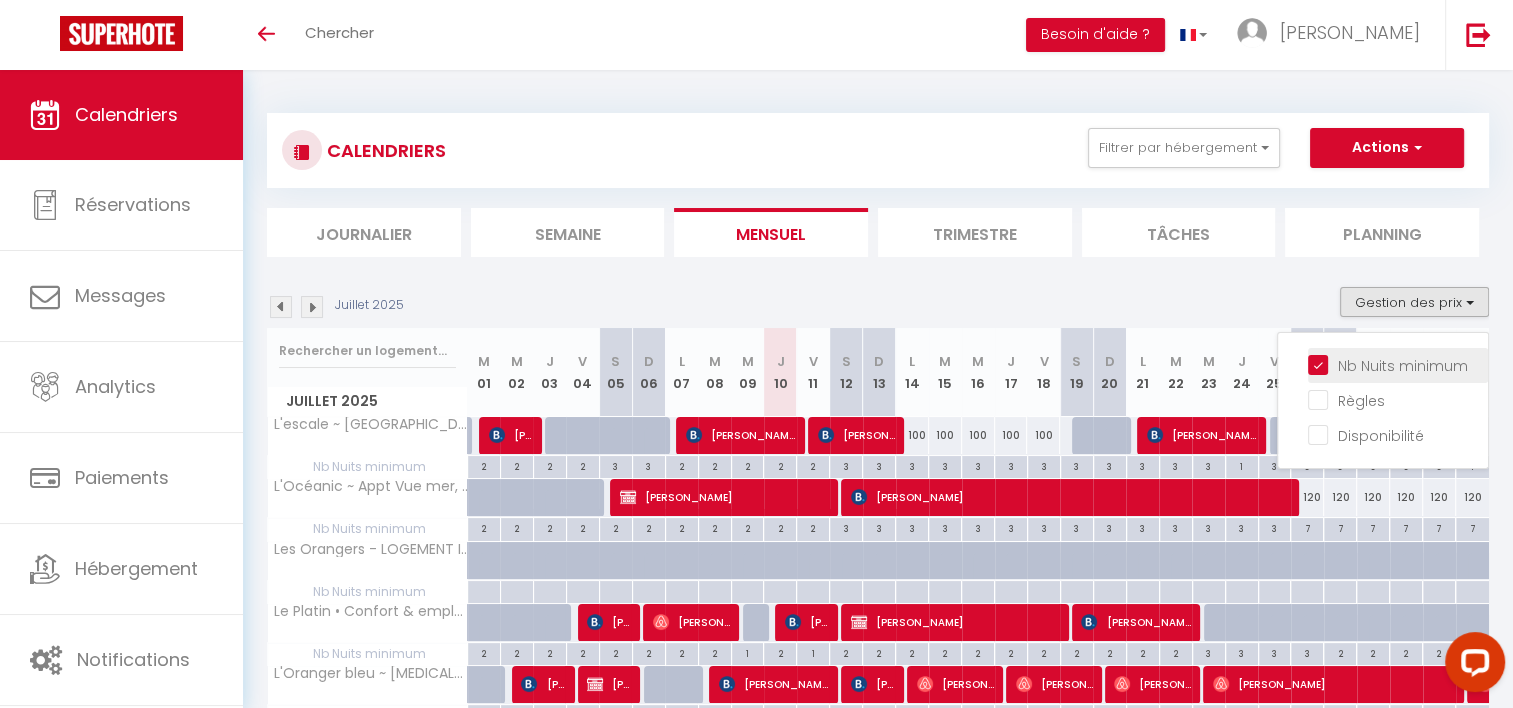 click on "Nb Nuits minimum" at bounding box center (1398, 364) 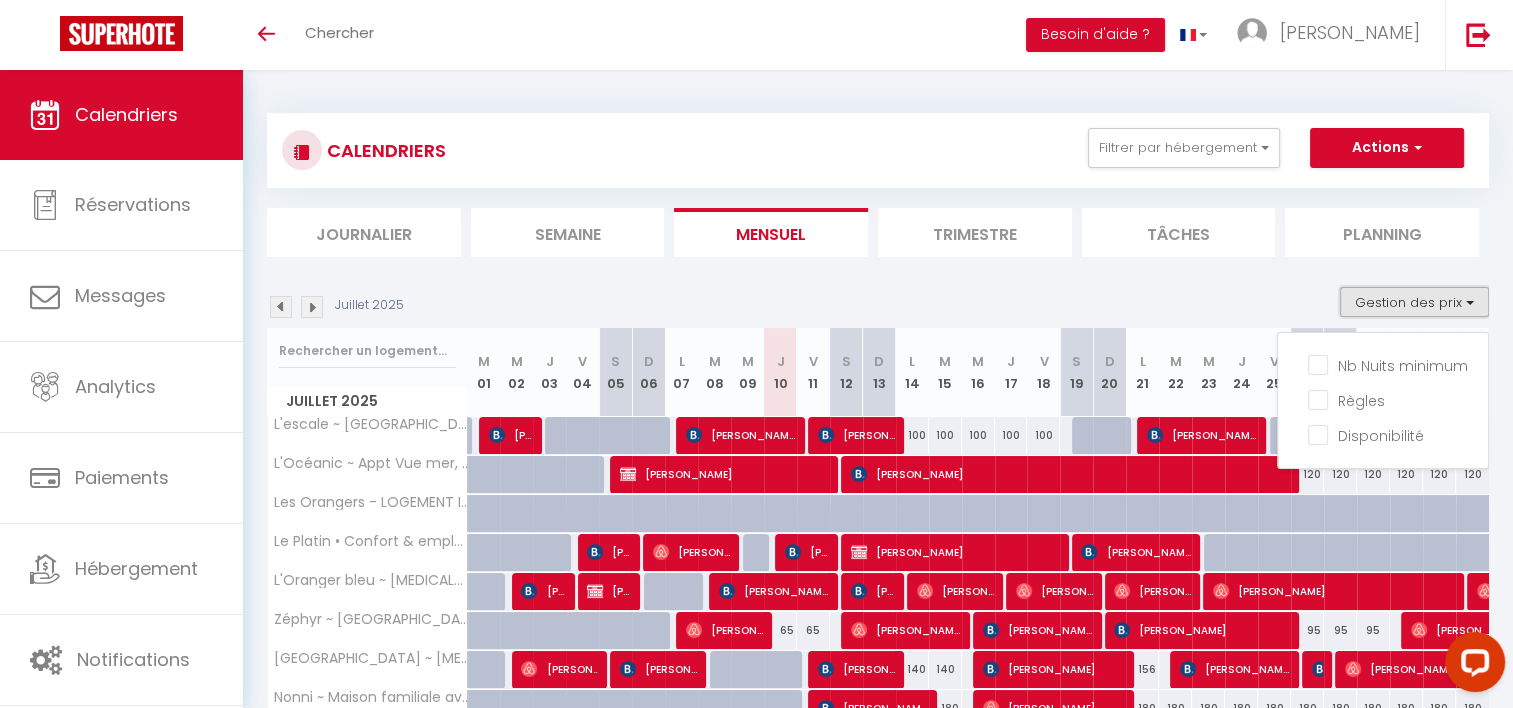 click on "Gestion des prix" at bounding box center (1414, 302) 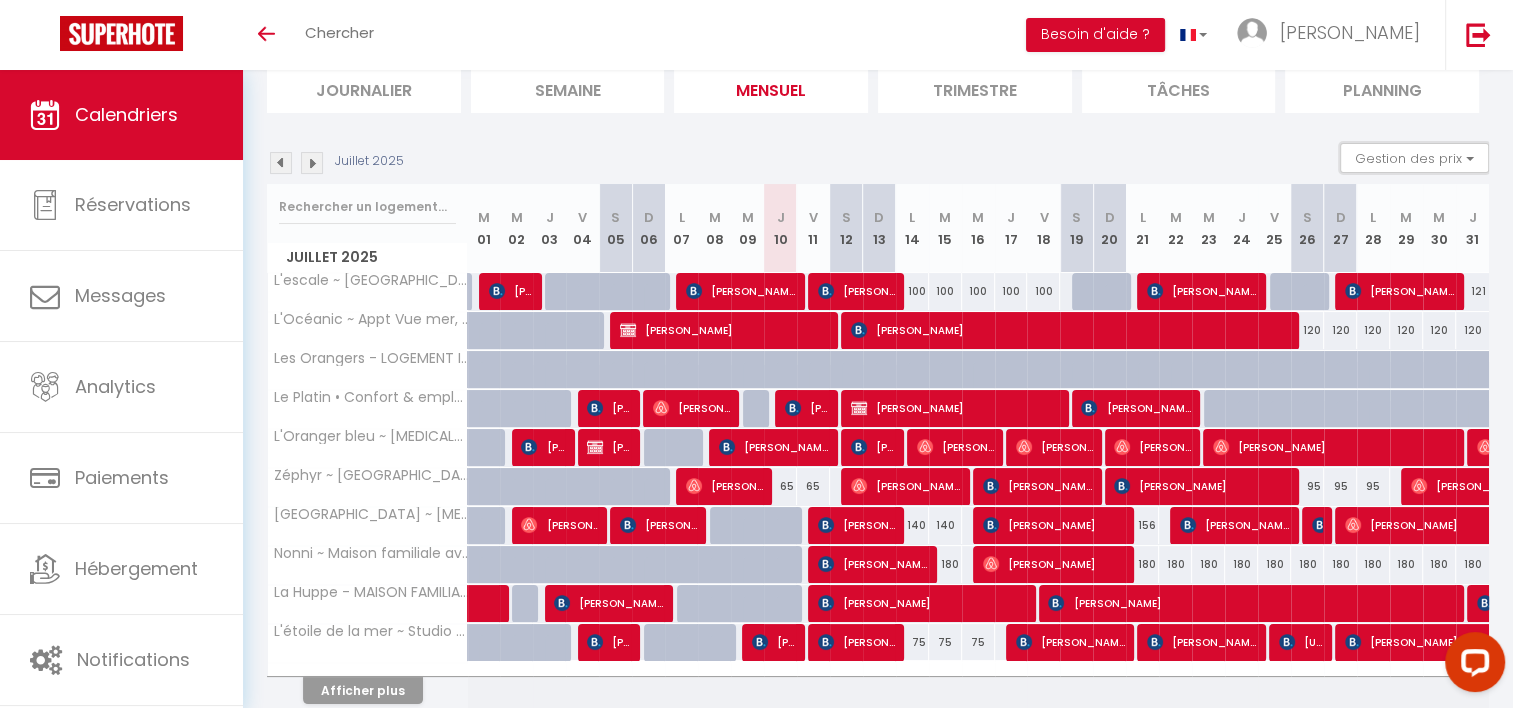 scroll, scrollTop: 186, scrollLeft: 0, axis: vertical 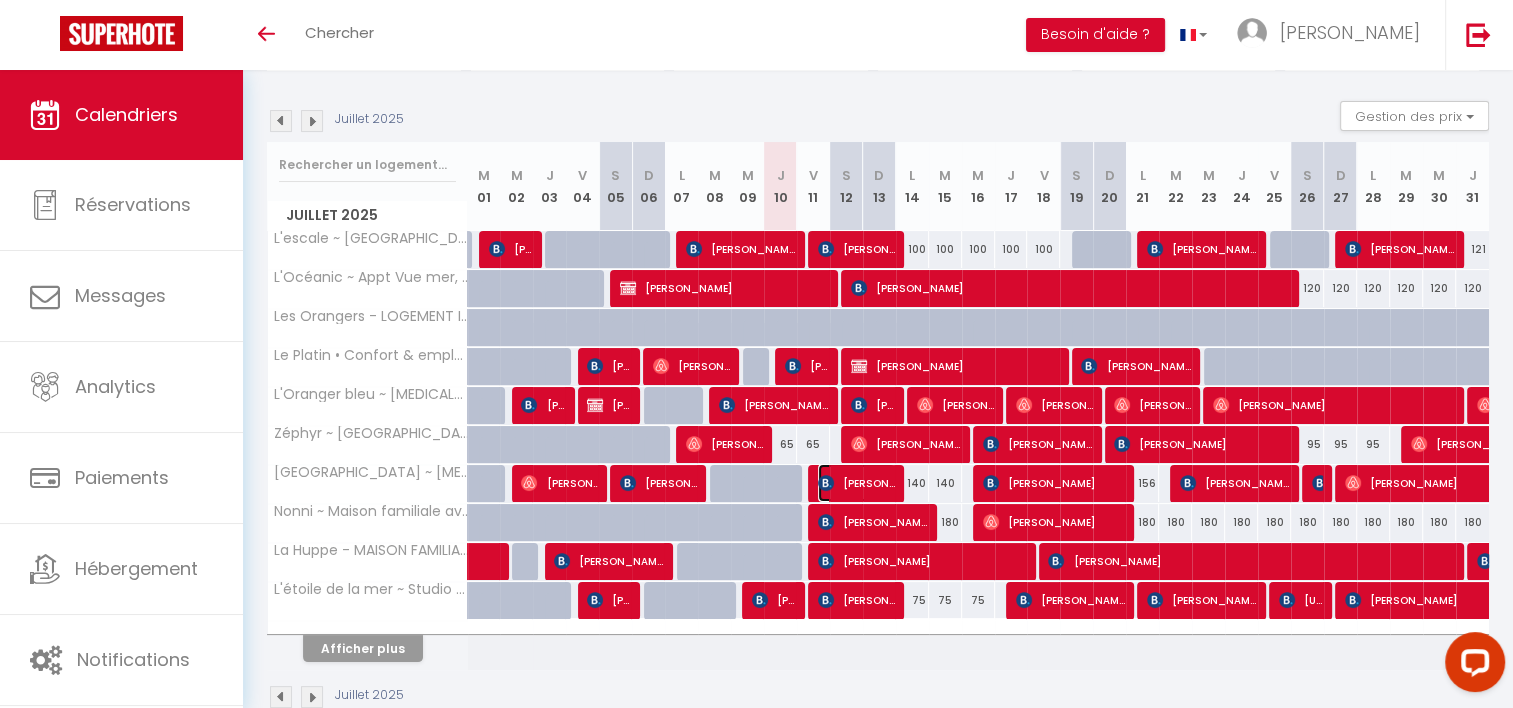 click at bounding box center [826, 483] 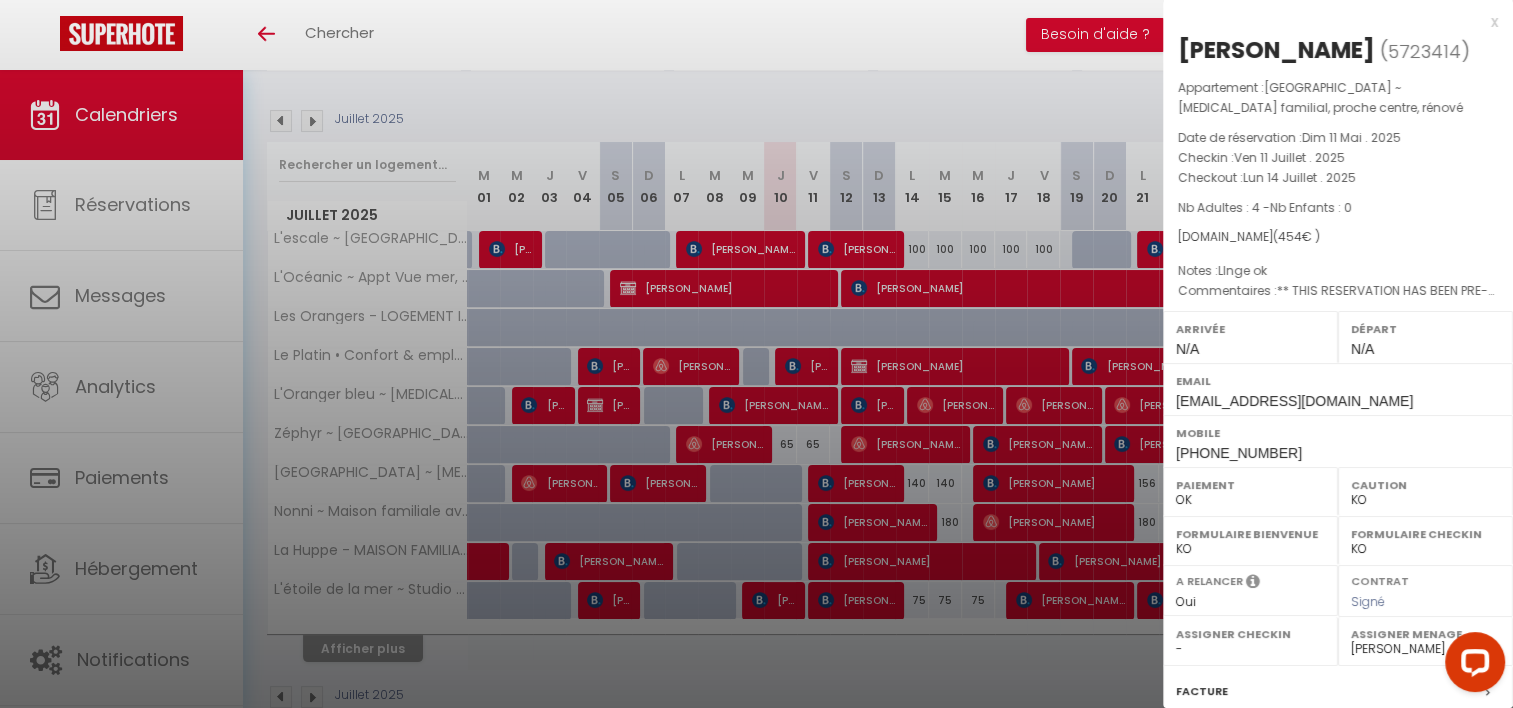 click at bounding box center [756, 354] 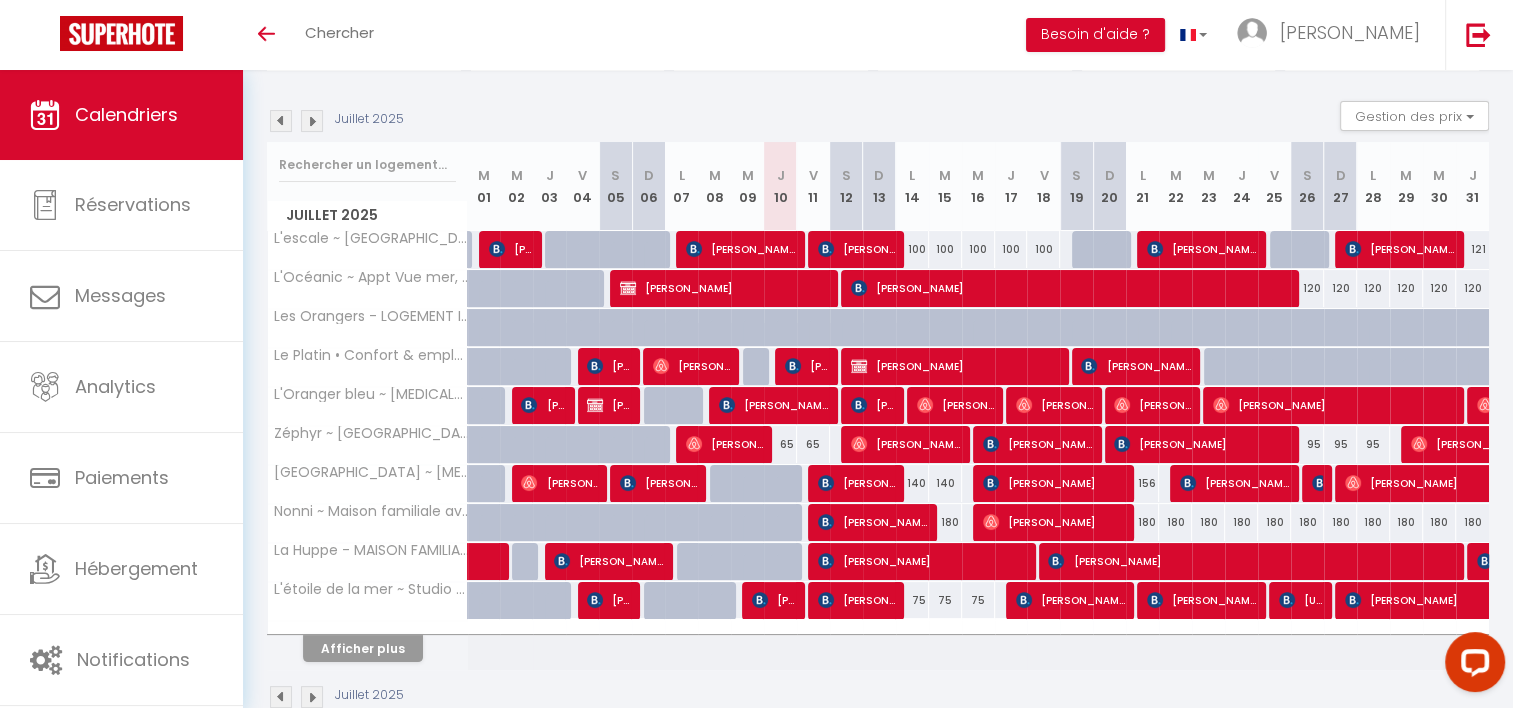 click on "140" at bounding box center [912, 483] 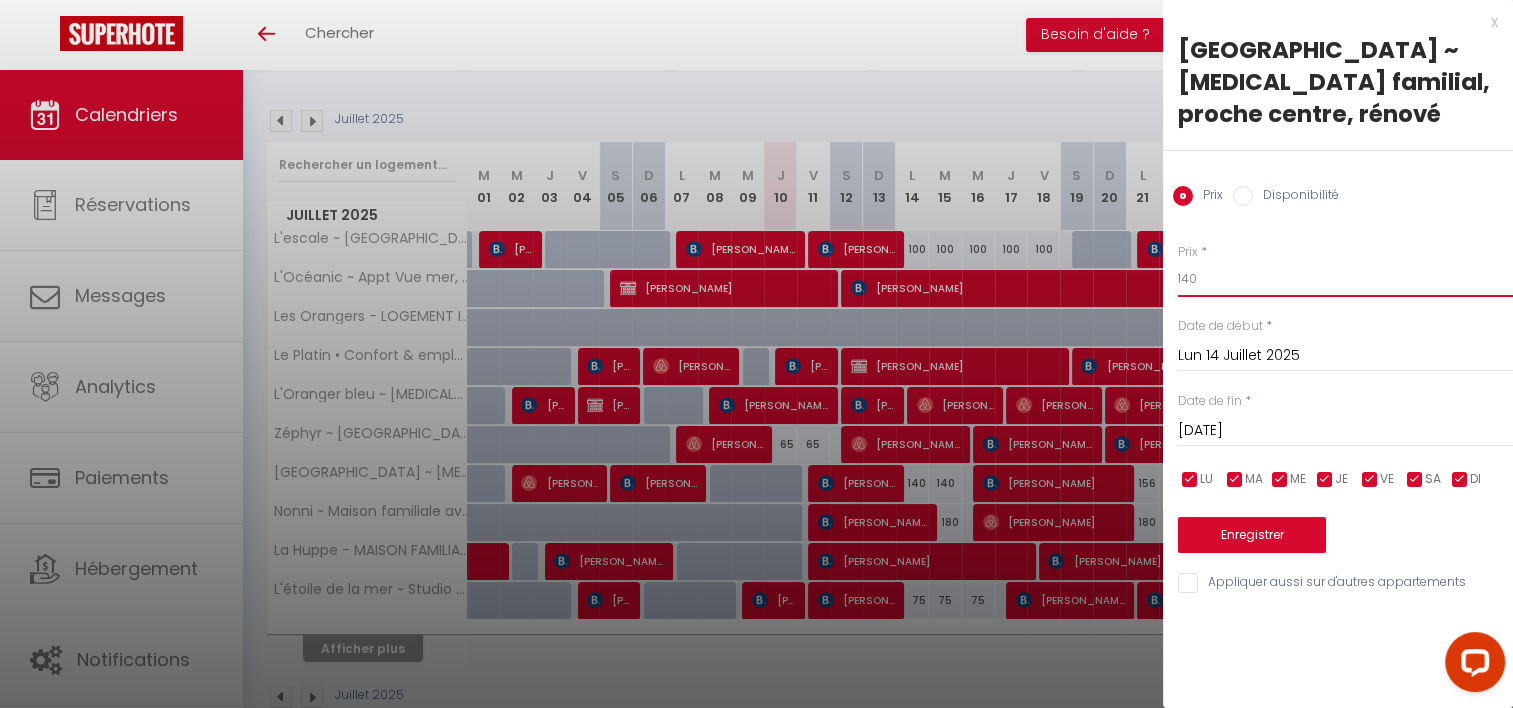 click on "140" at bounding box center [1345, 279] 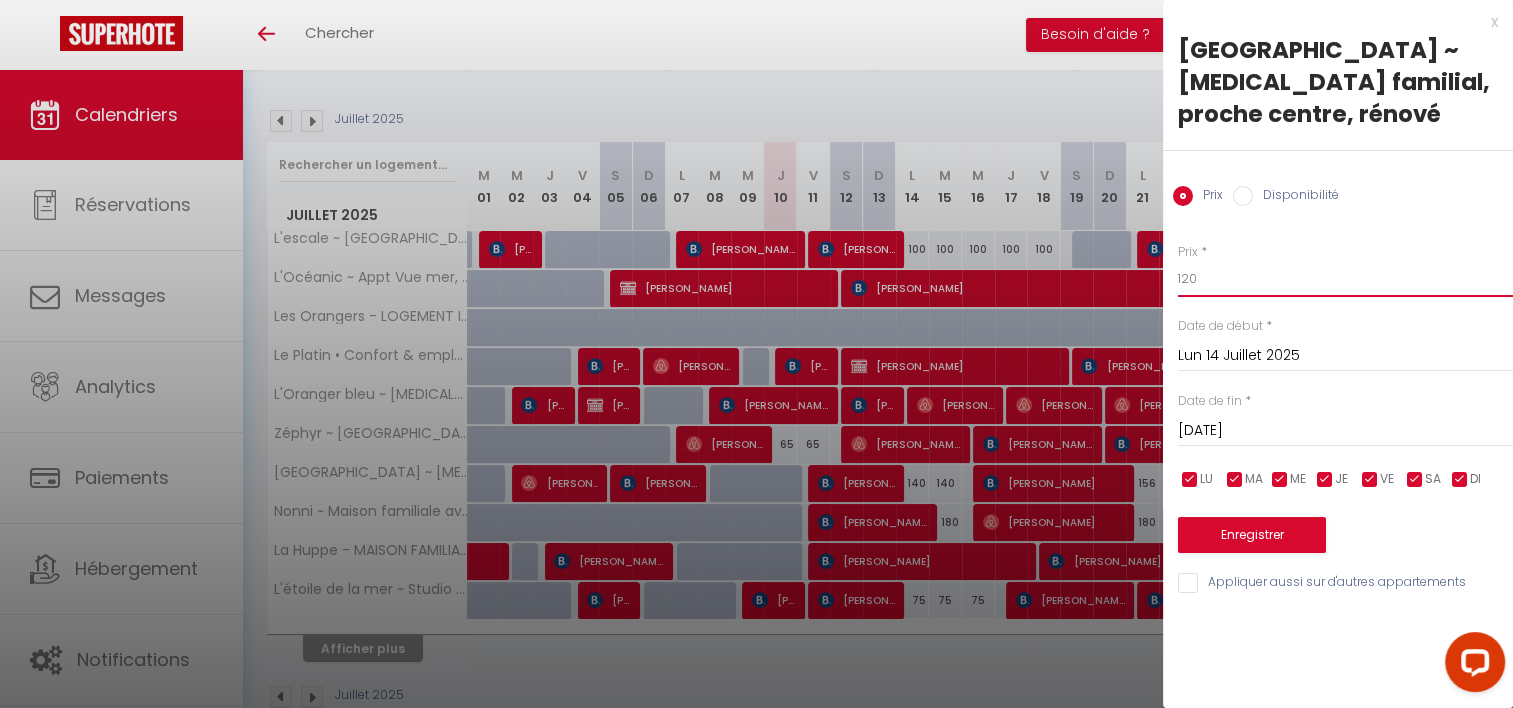 type on "120" 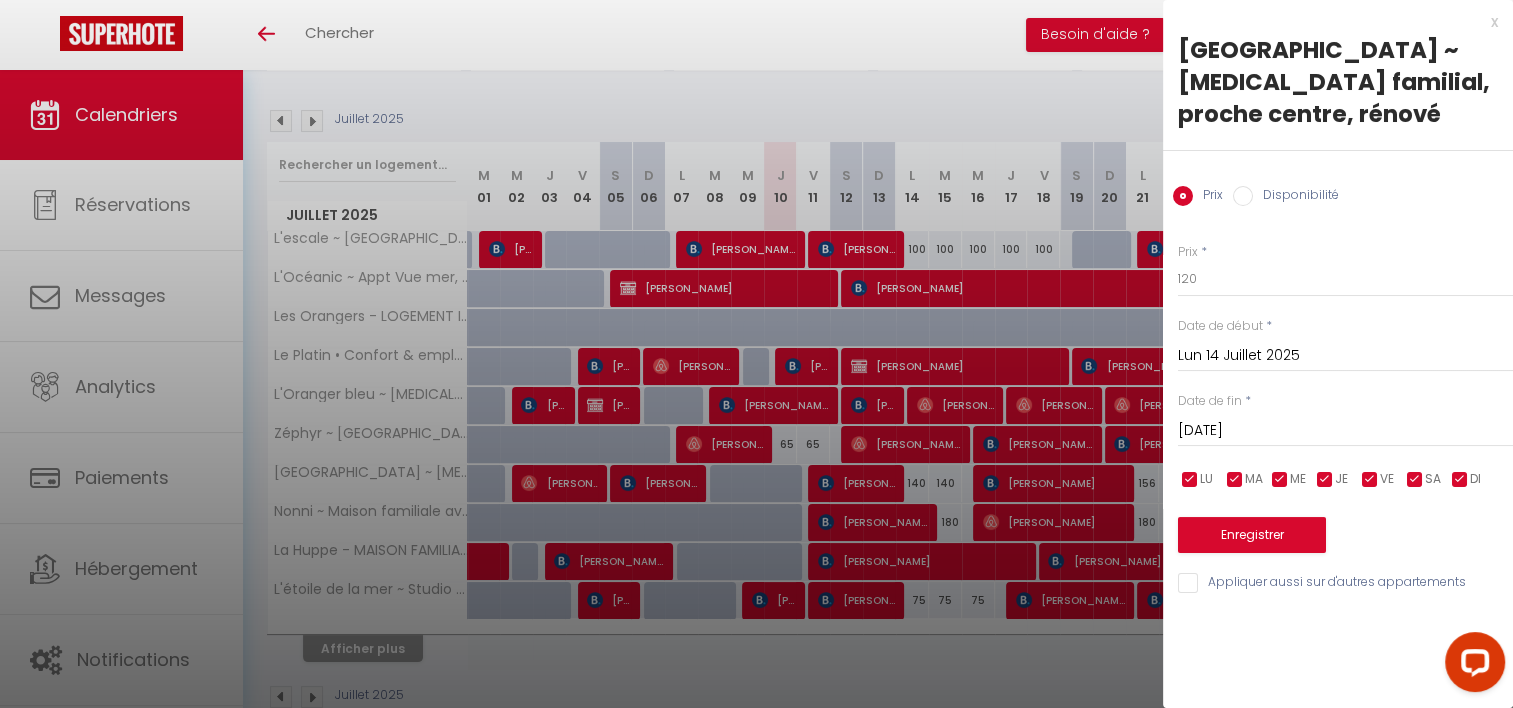 click on "[DATE]" at bounding box center [1345, 431] 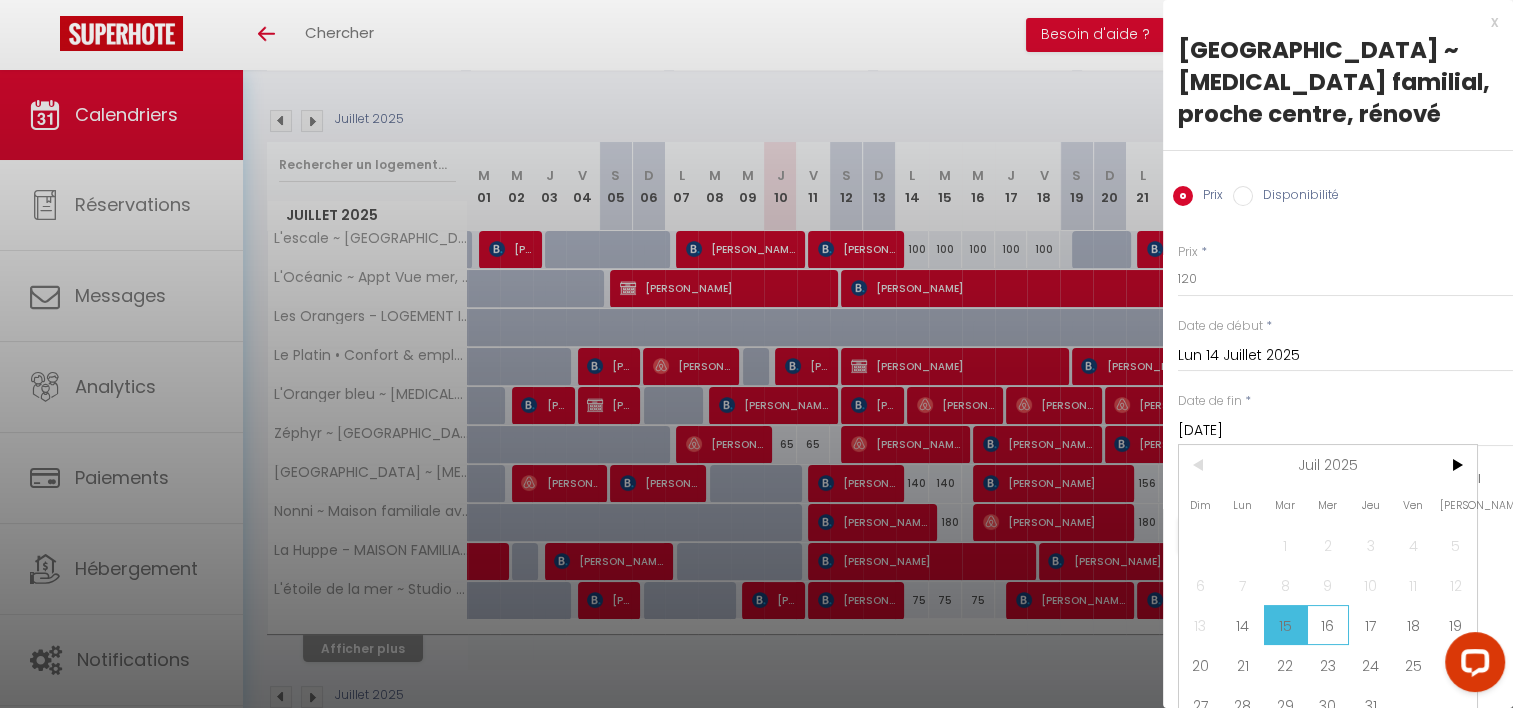 click on "16" at bounding box center (1328, 625) 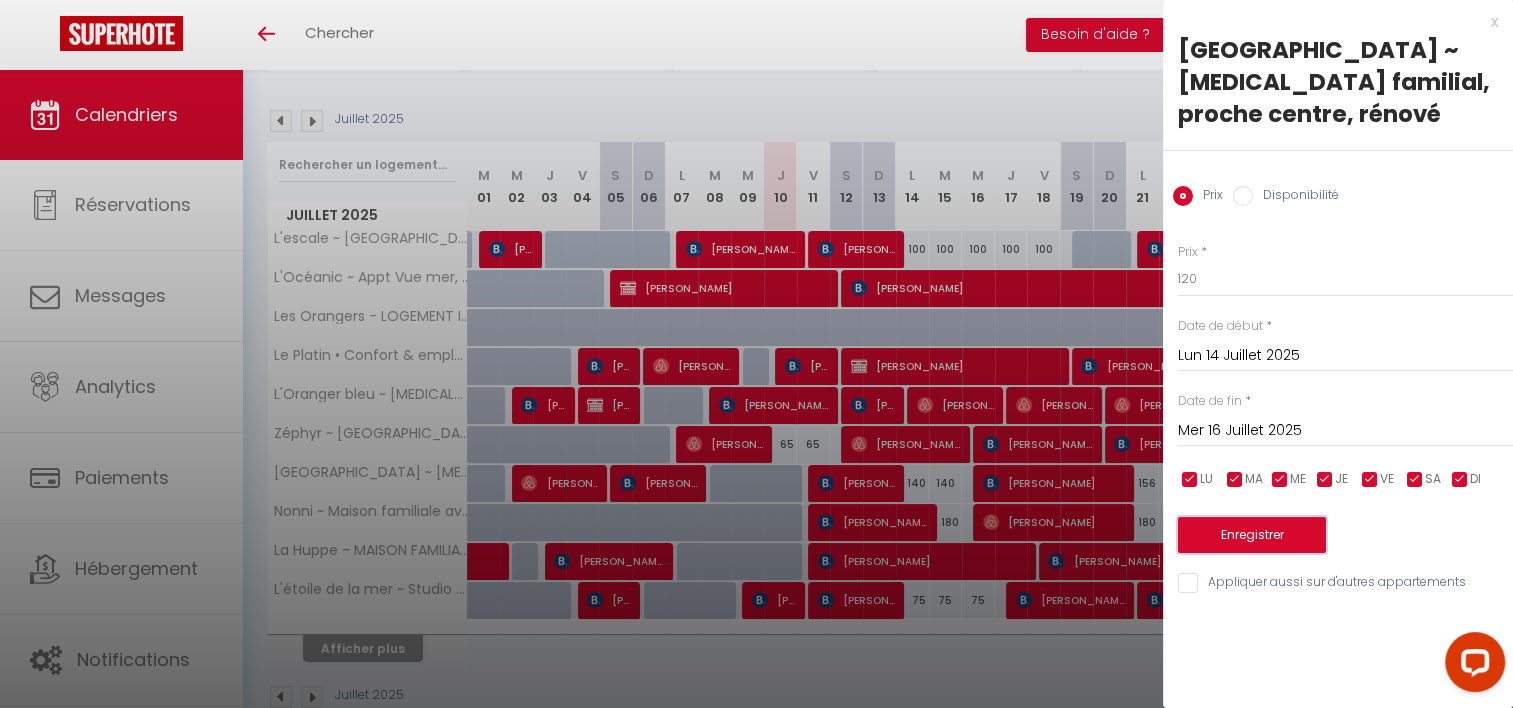 click on "Enregistrer" at bounding box center [1252, 535] 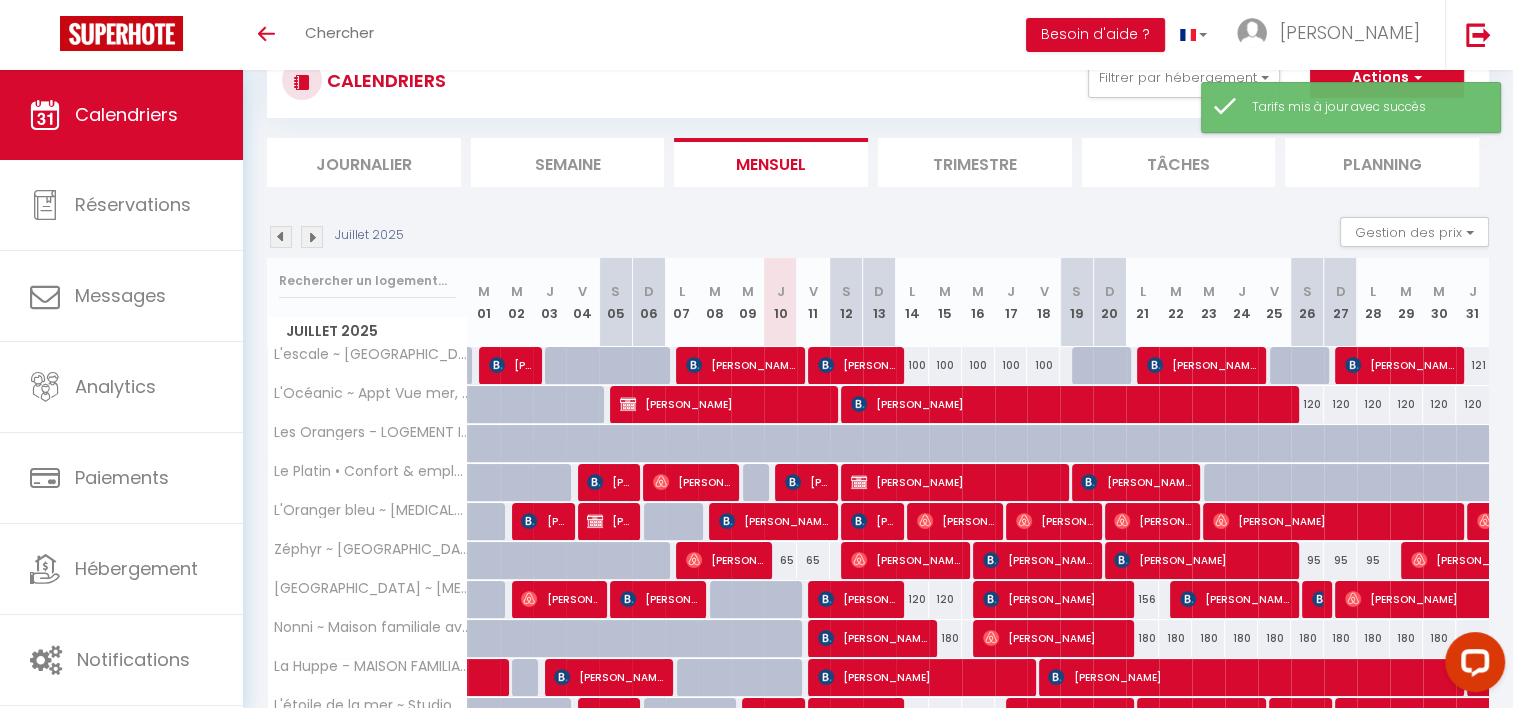 scroll, scrollTop: 186, scrollLeft: 0, axis: vertical 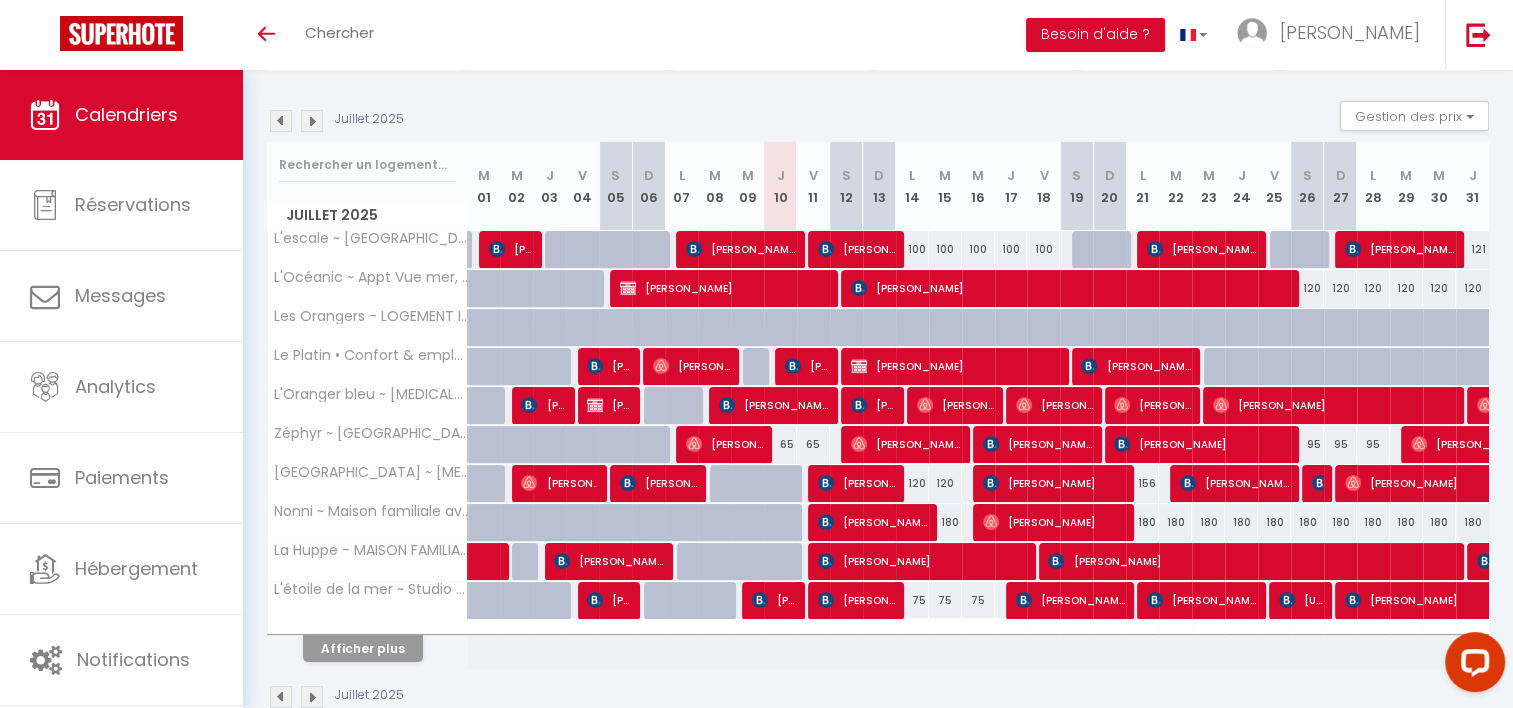 click on "75" at bounding box center (912, 600) 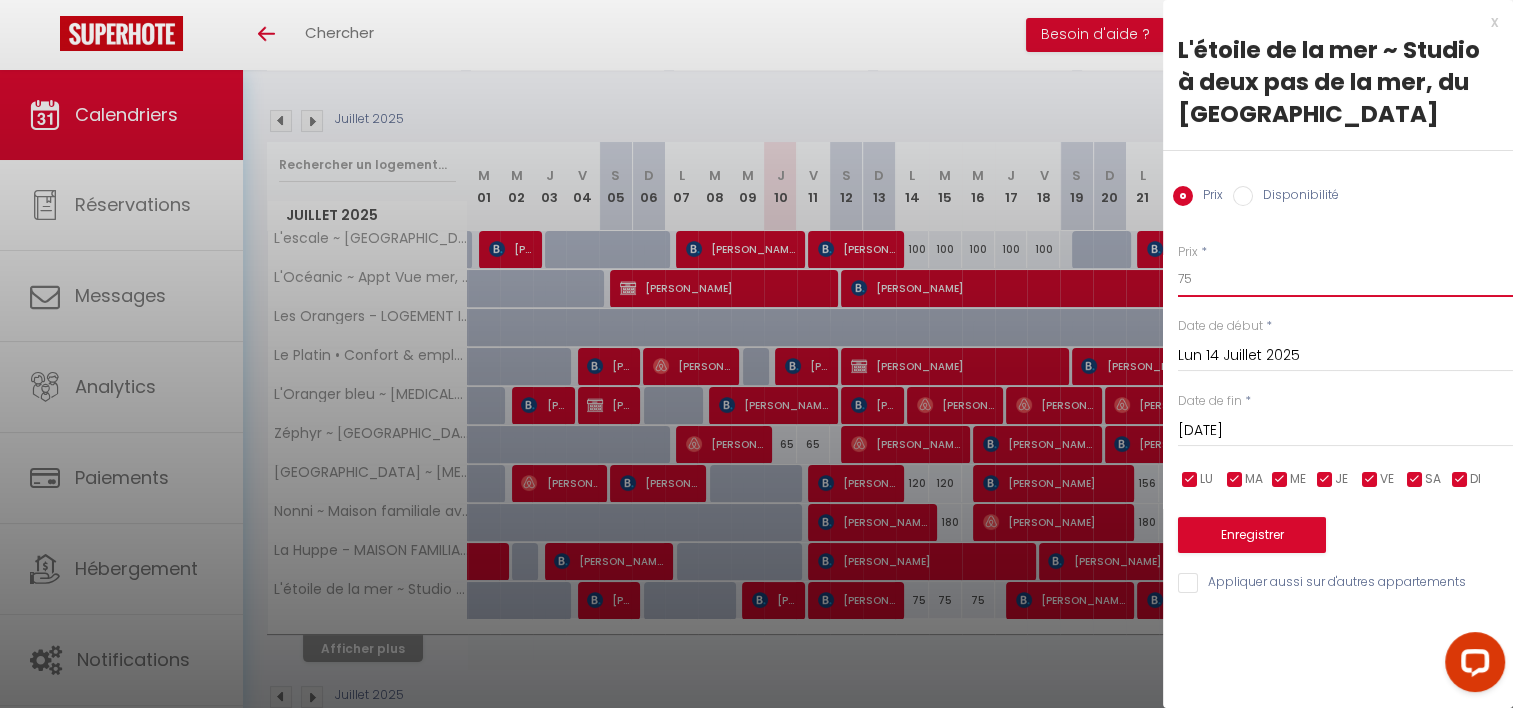click on "75" at bounding box center [1345, 279] 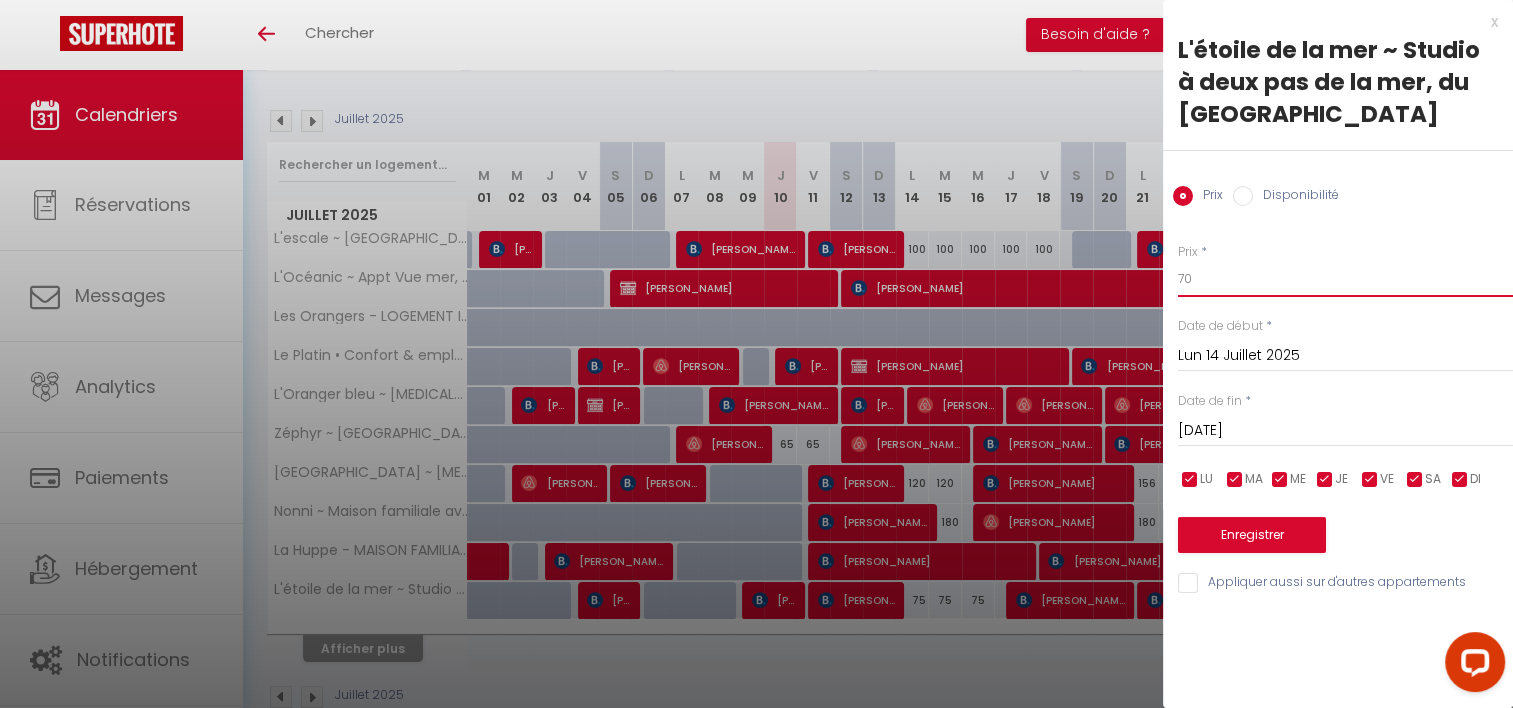 type on "70" 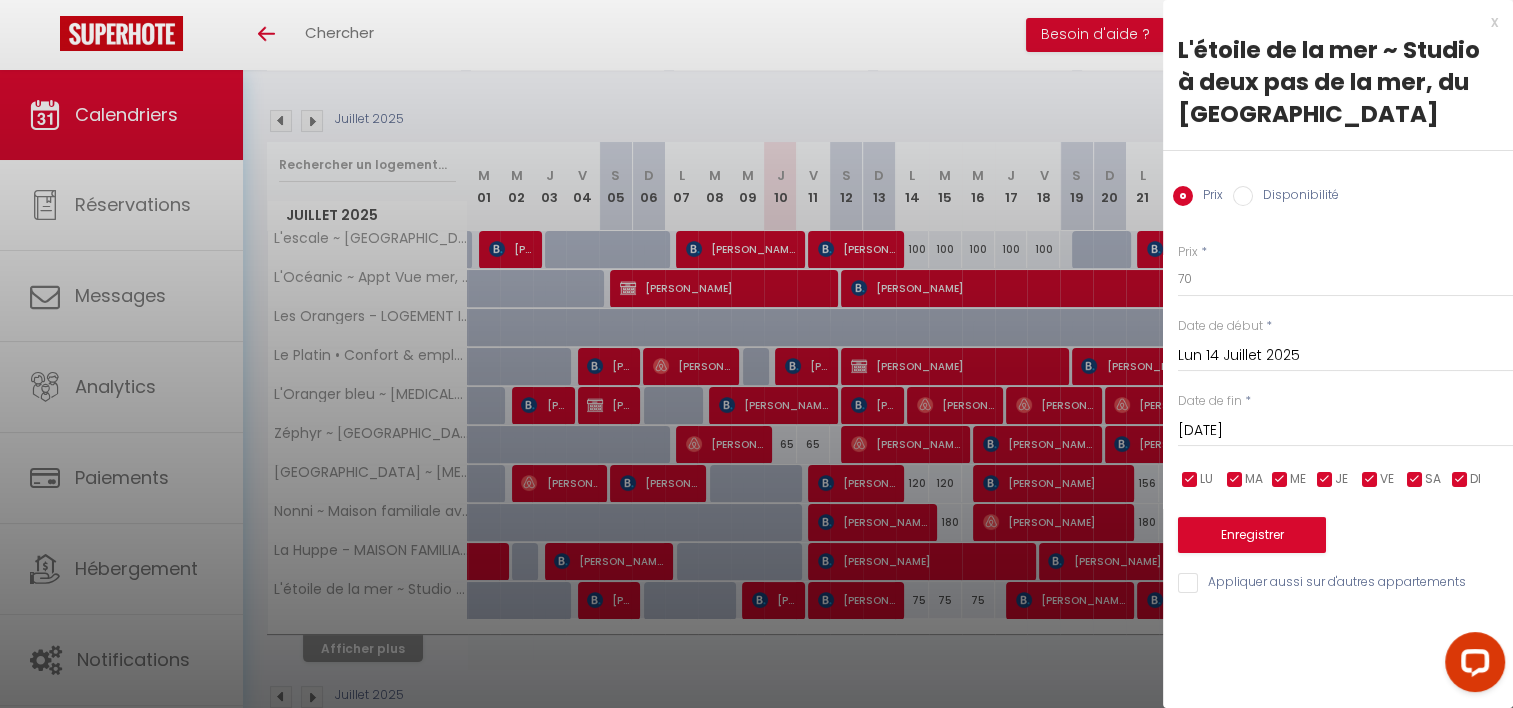 click on "[DATE]         <   [DATE]   >   Dim Lun Mar Mer Jeu Ven Sam   1 2 3 4 5 6 7 8 9 10 11 12 13 14 15 16 17 18 19 20 21 22 23 24 25 26 27 28 29 30 31     <   2025   >   [PERSON_NAME] Mars Avril Mai Juin Juillet Août Septembre Octobre Novembre Décembre     <   [DATE] - [DATE]   >   2020 2021 2022 2023 2024 2025 2026 2027 2028 2029" at bounding box center (1345, 429) 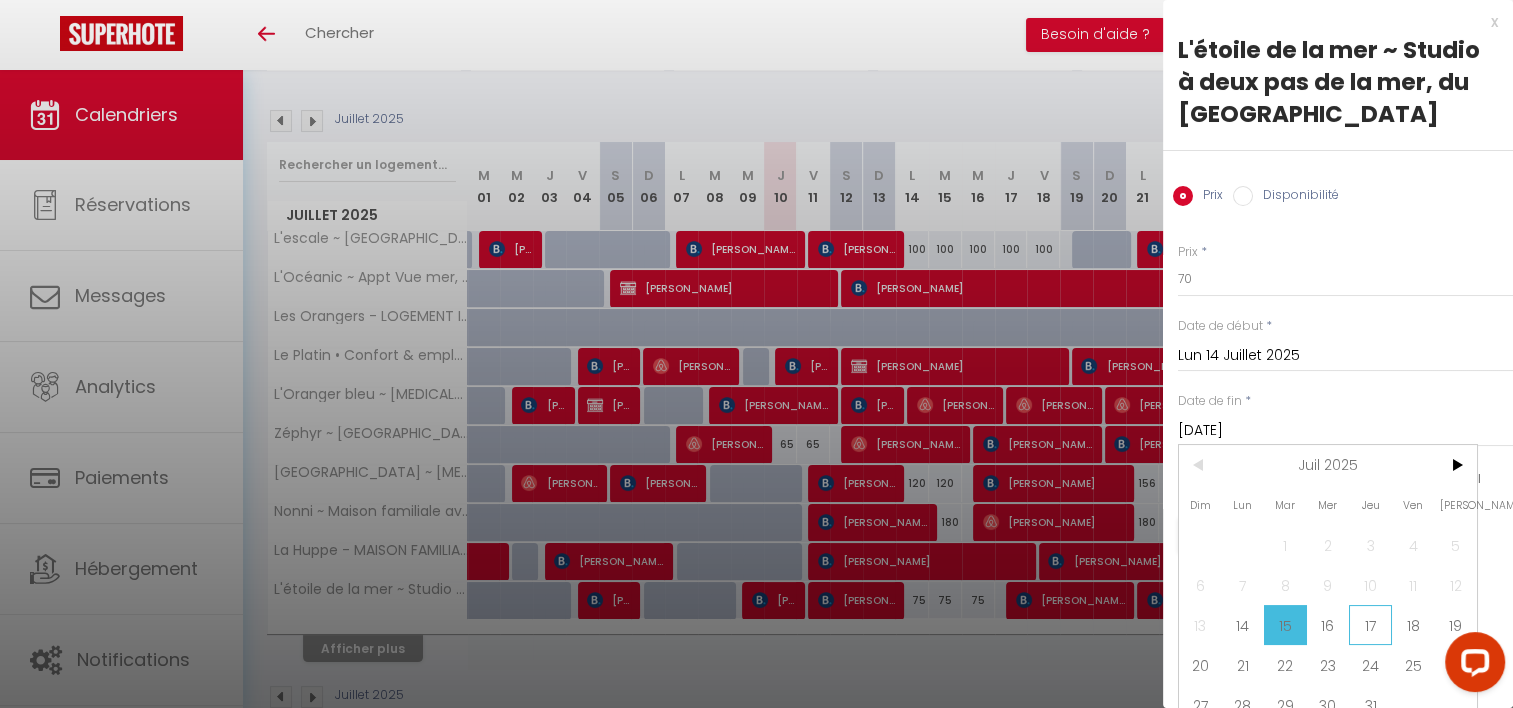 click on "17" at bounding box center (1370, 625) 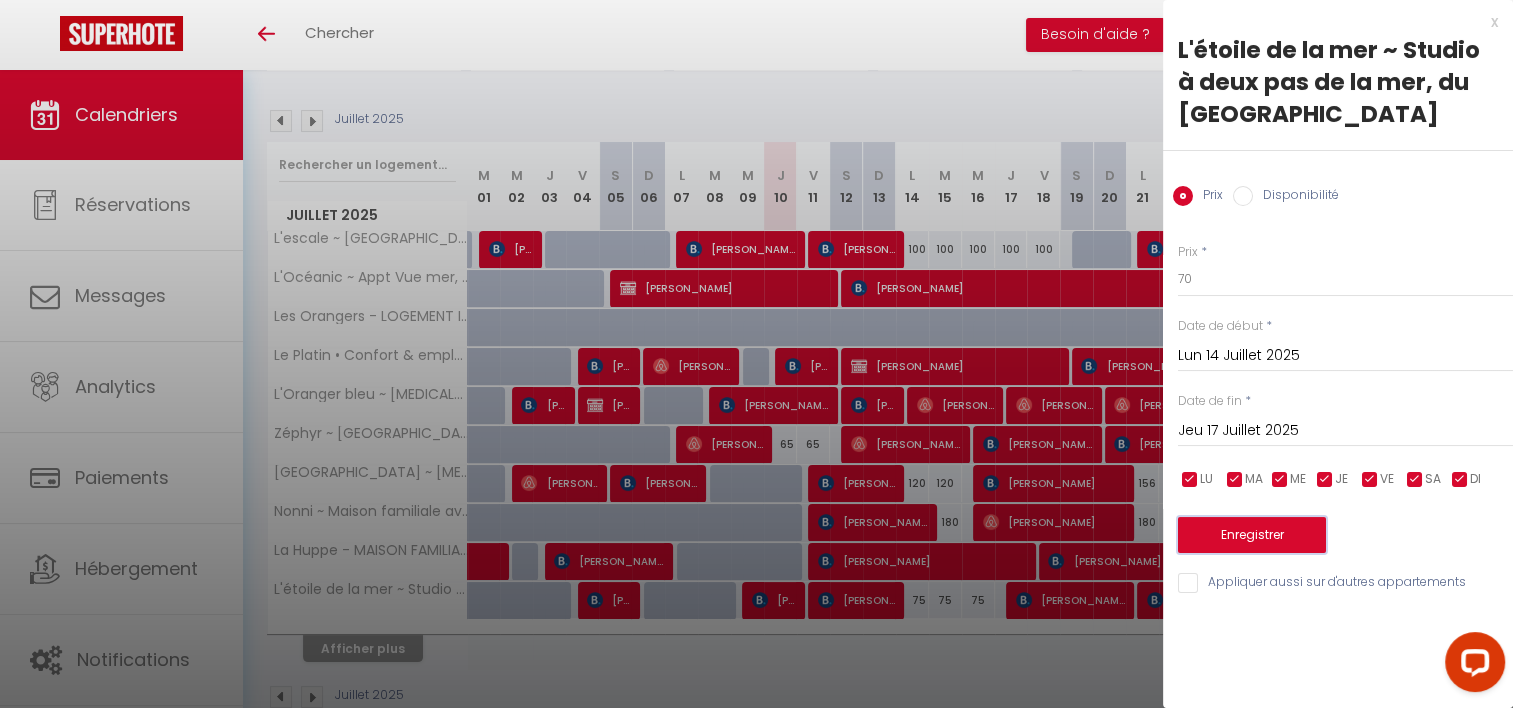 click on "Enregistrer" at bounding box center [1252, 535] 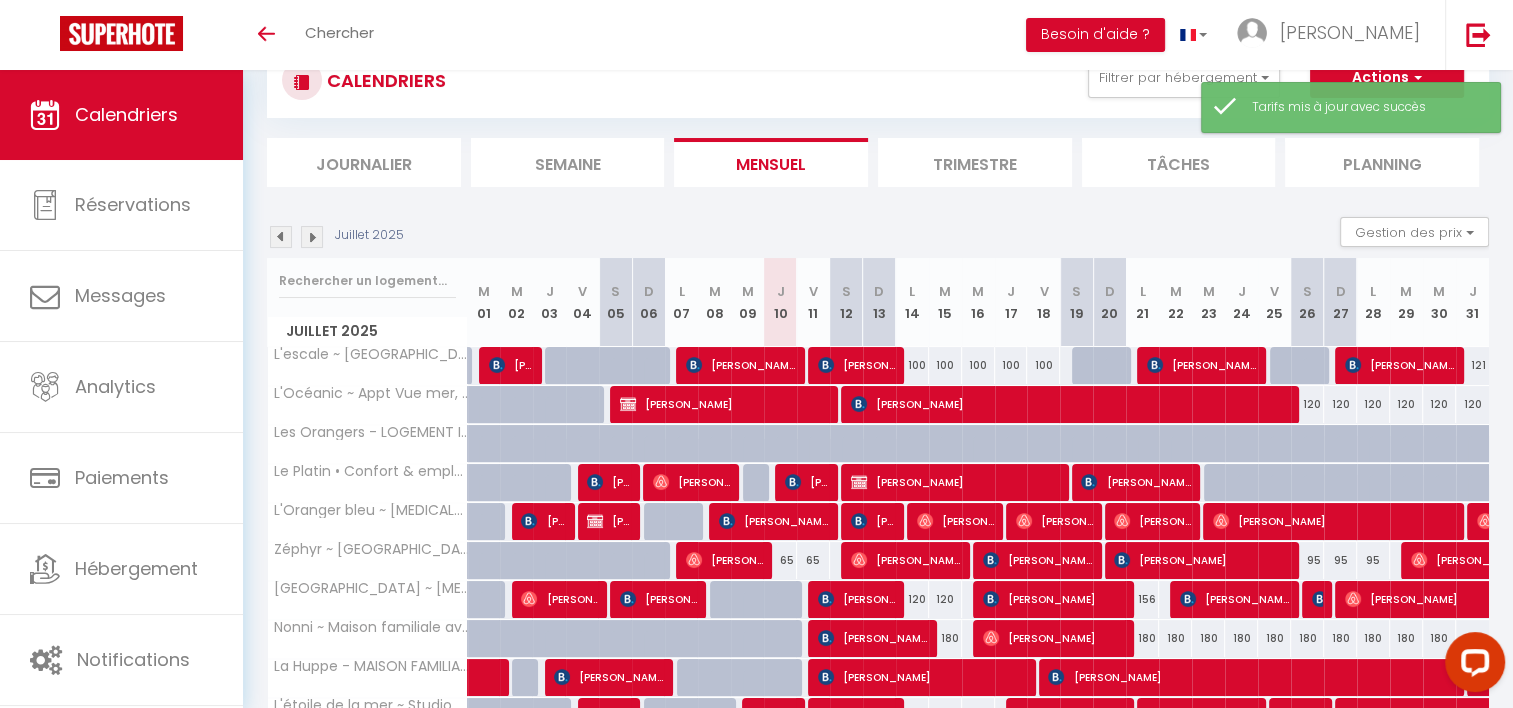scroll, scrollTop: 186, scrollLeft: 0, axis: vertical 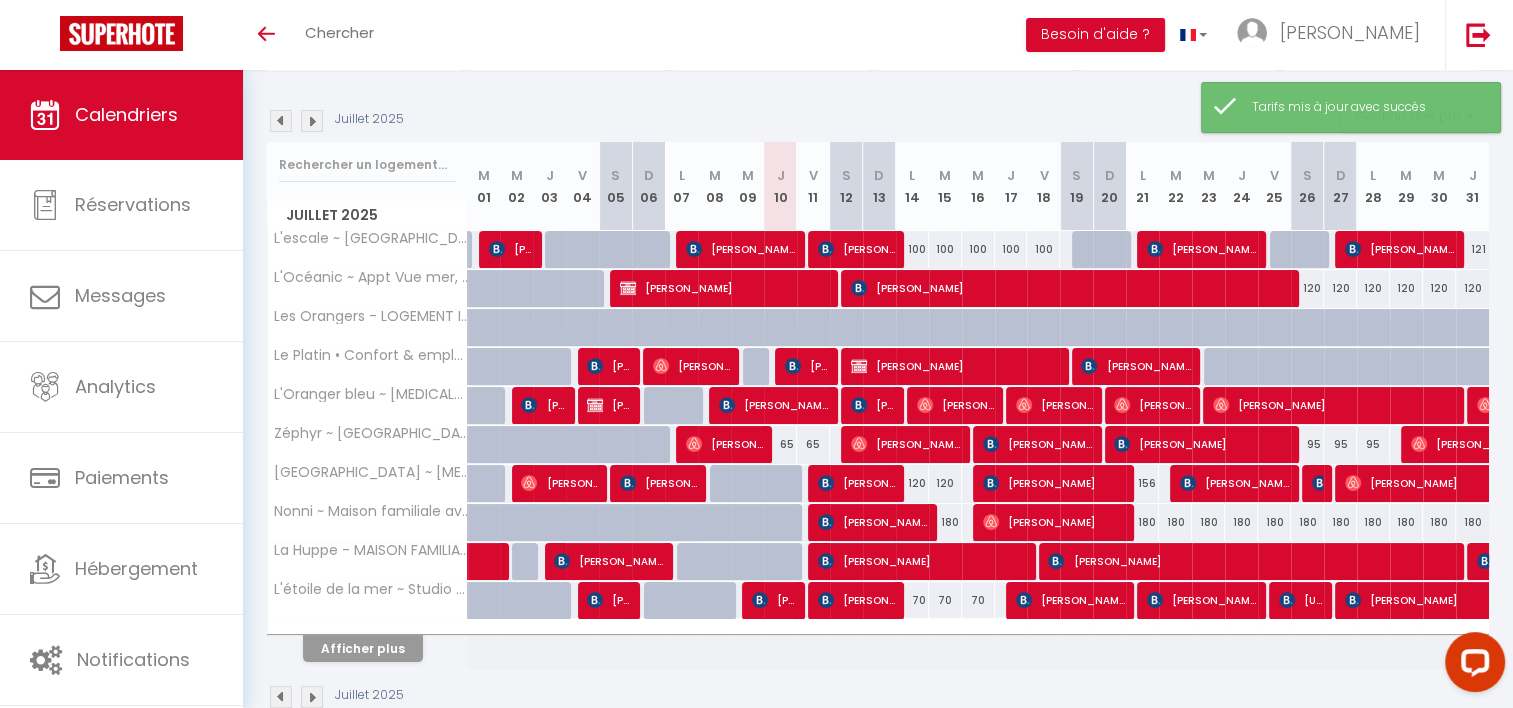 click at bounding box center (312, 121) 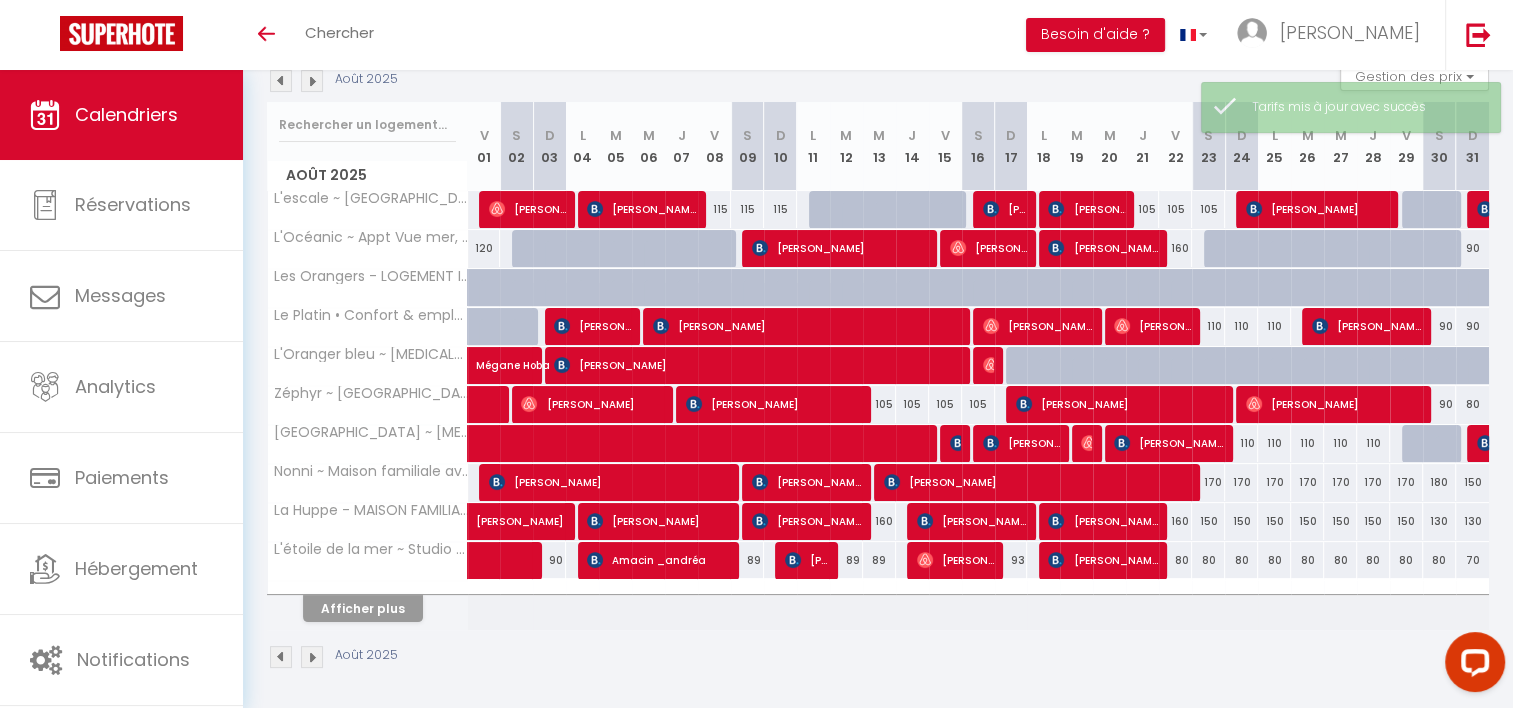 scroll, scrollTop: 227, scrollLeft: 0, axis: vertical 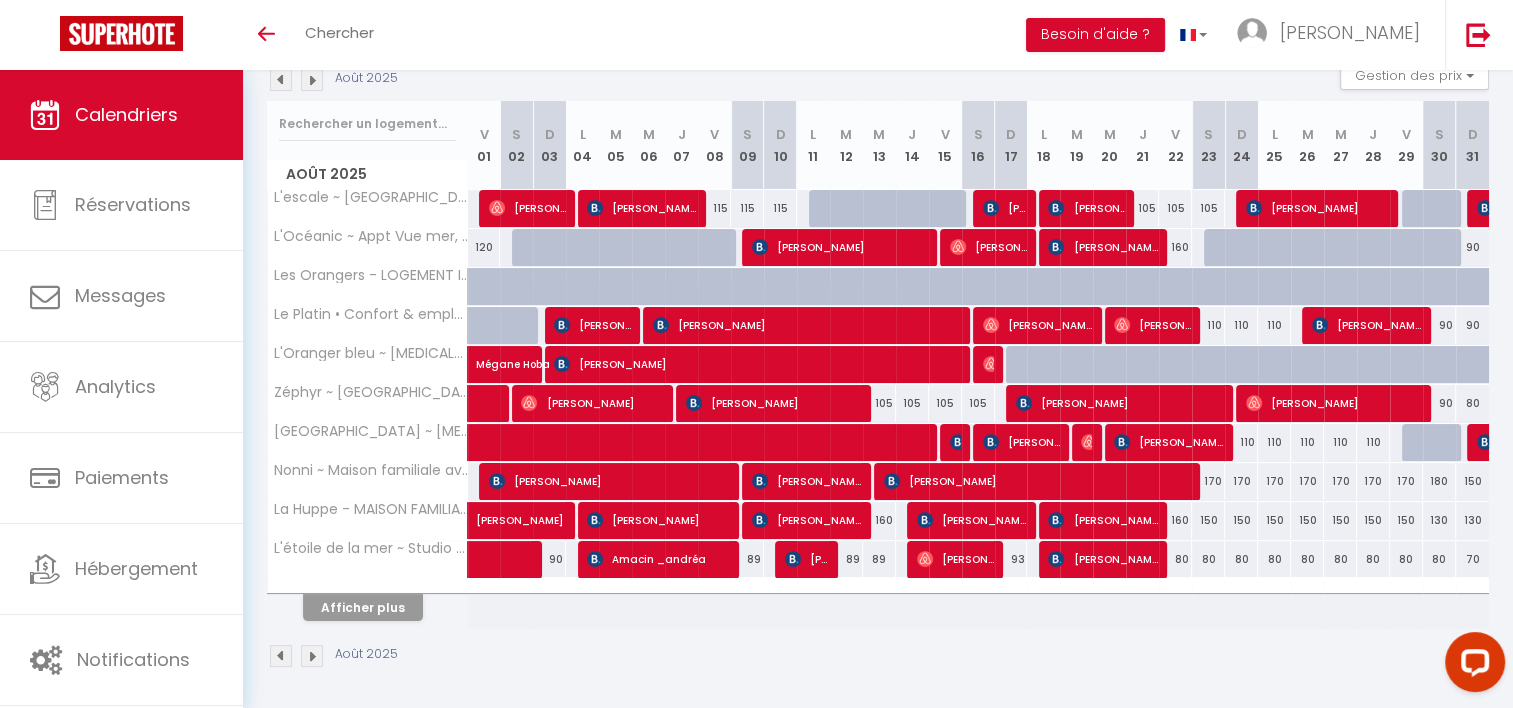 click on "80" at bounding box center (1175, 559) 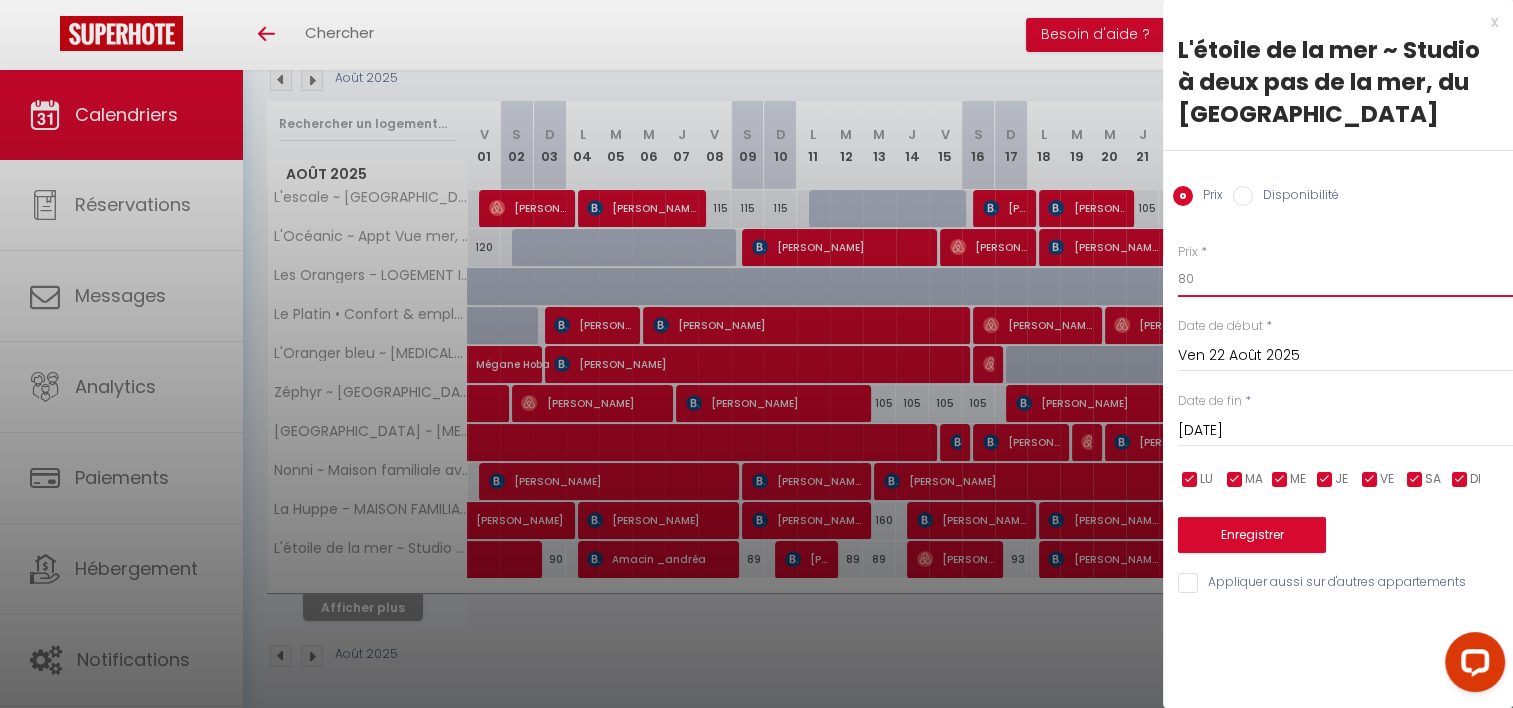 drag, startPoint x: 1225, startPoint y: 265, endPoint x: 1110, endPoint y: 268, distance: 115.03912 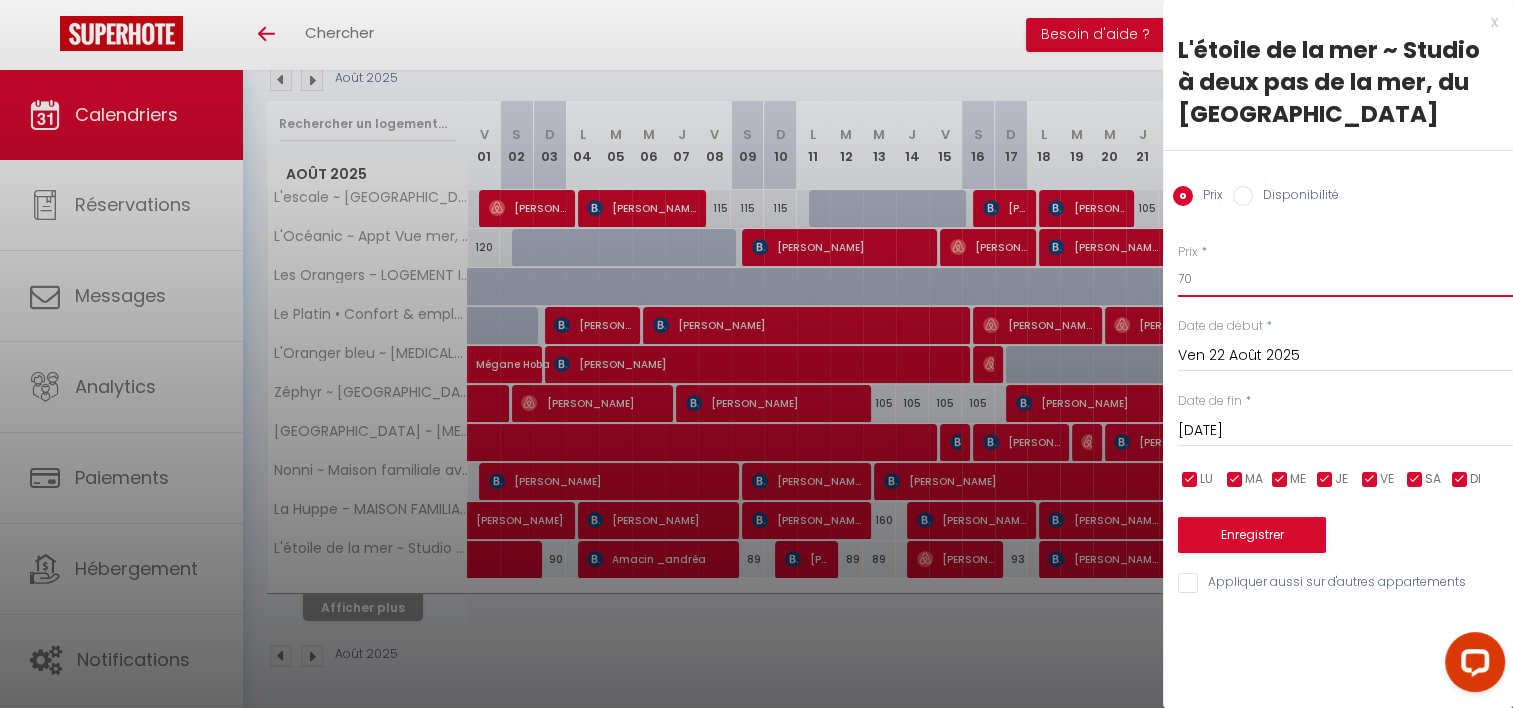 type on "70" 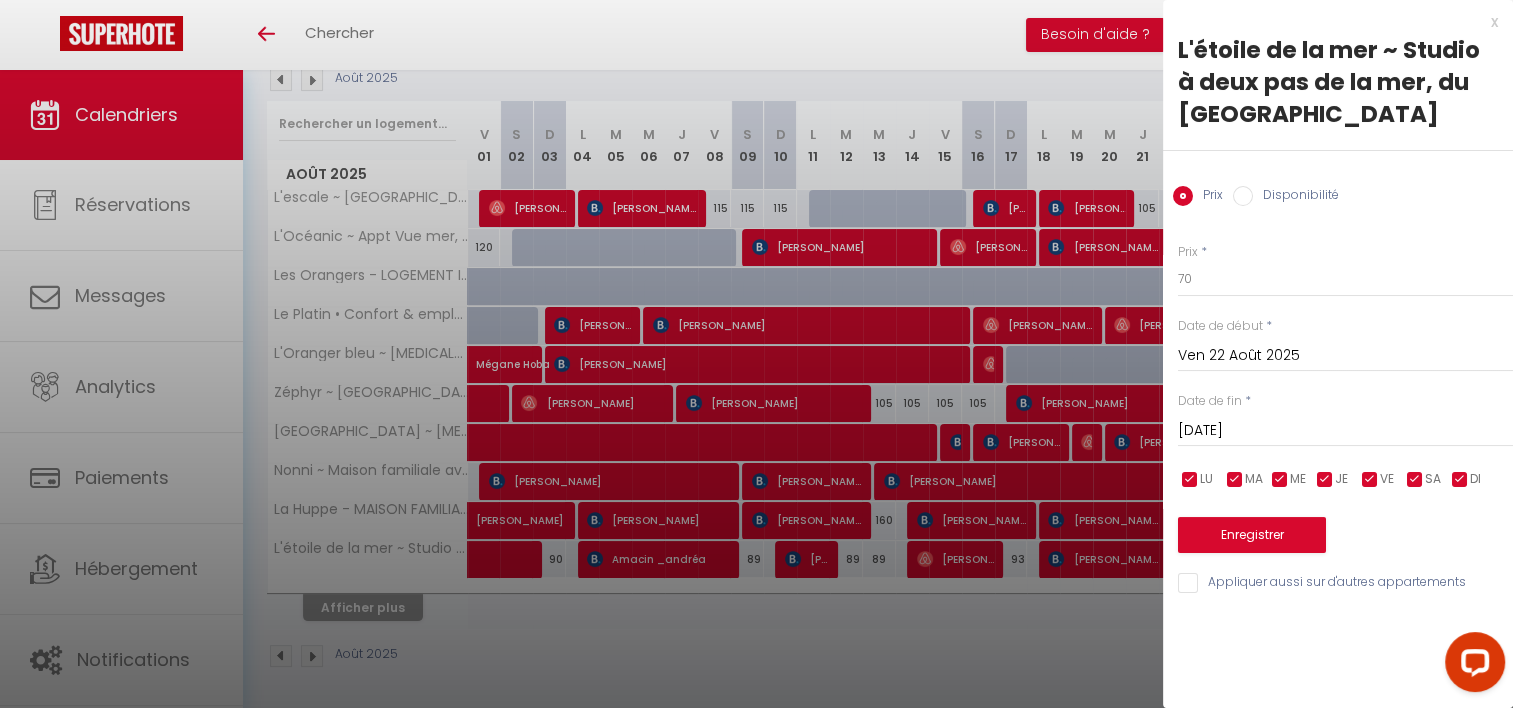 click on "[DATE]" at bounding box center [1345, 431] 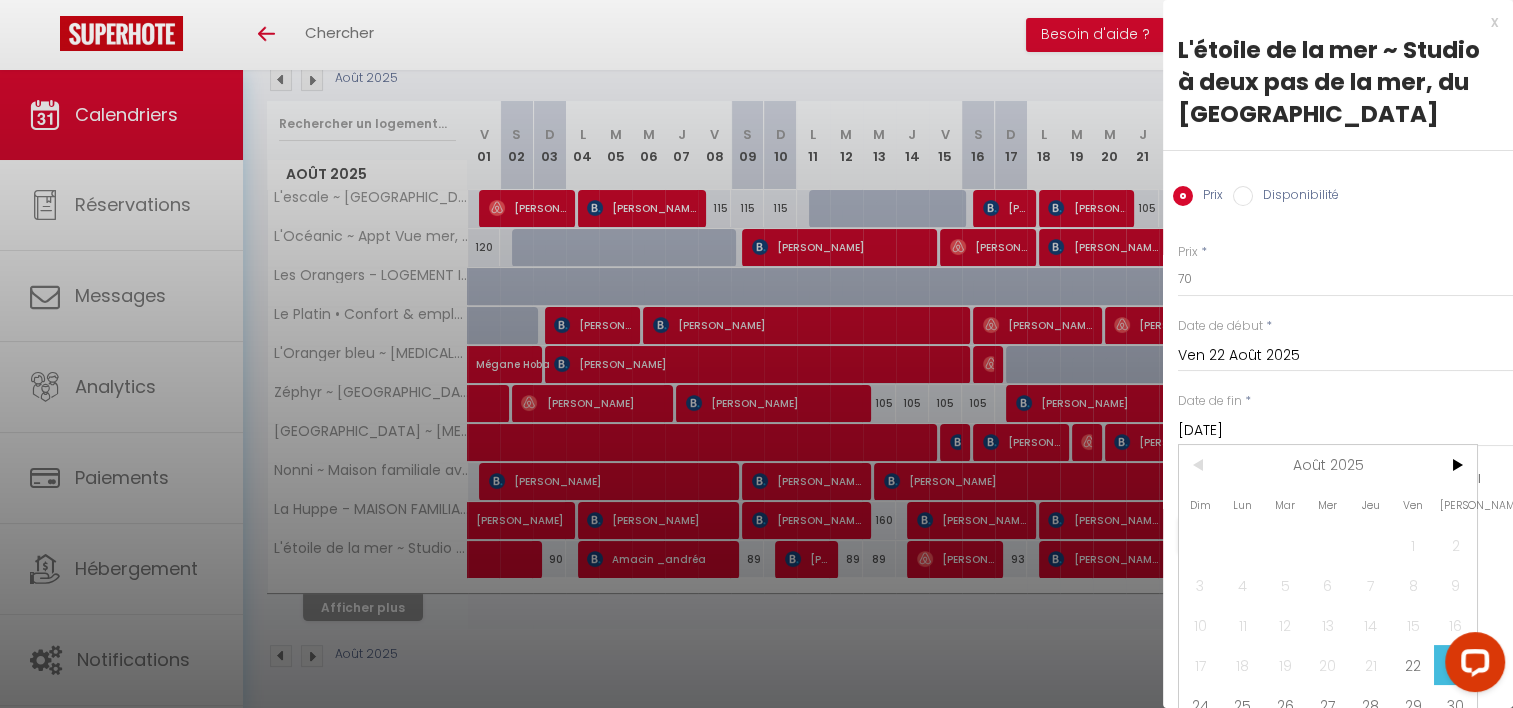 scroll, scrollTop: 72, scrollLeft: 0, axis: vertical 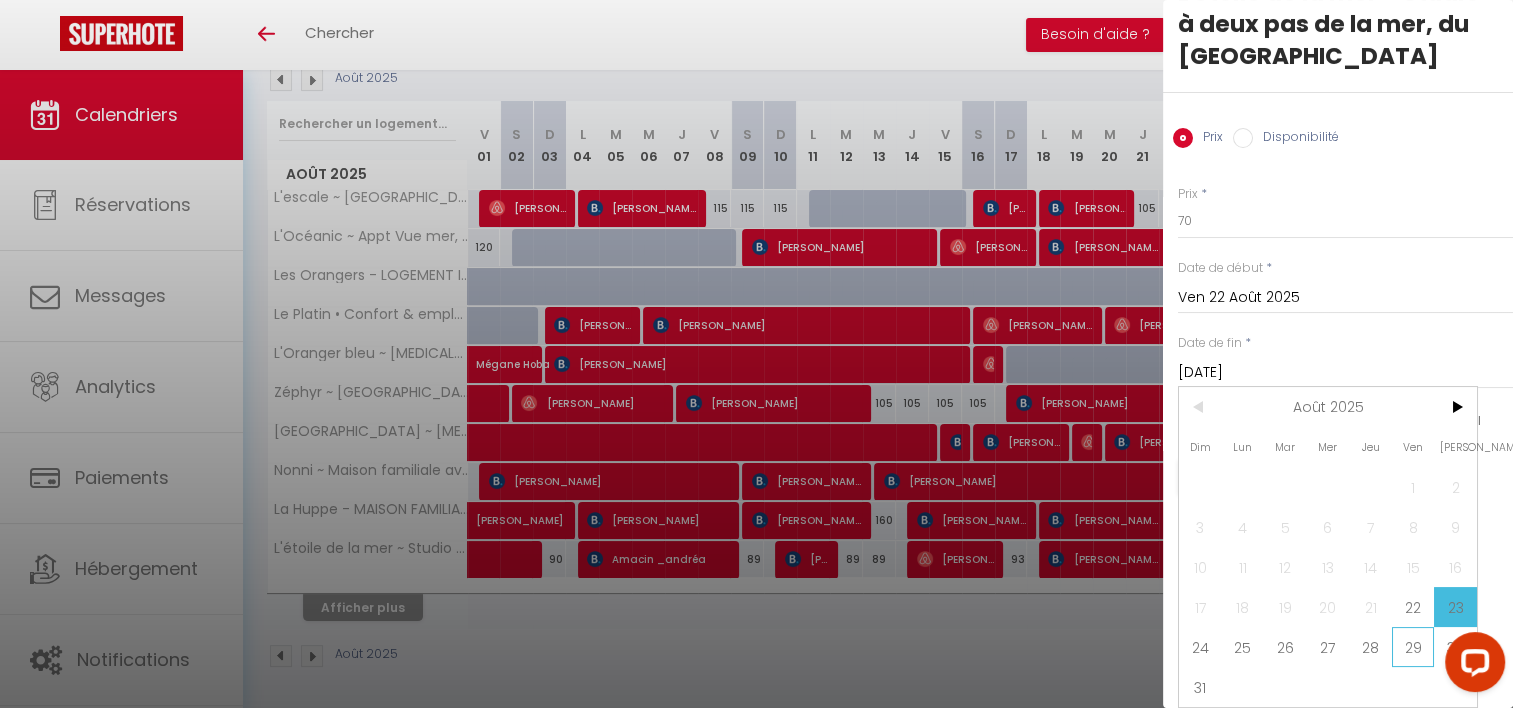 click on "29" at bounding box center [1413, 647] 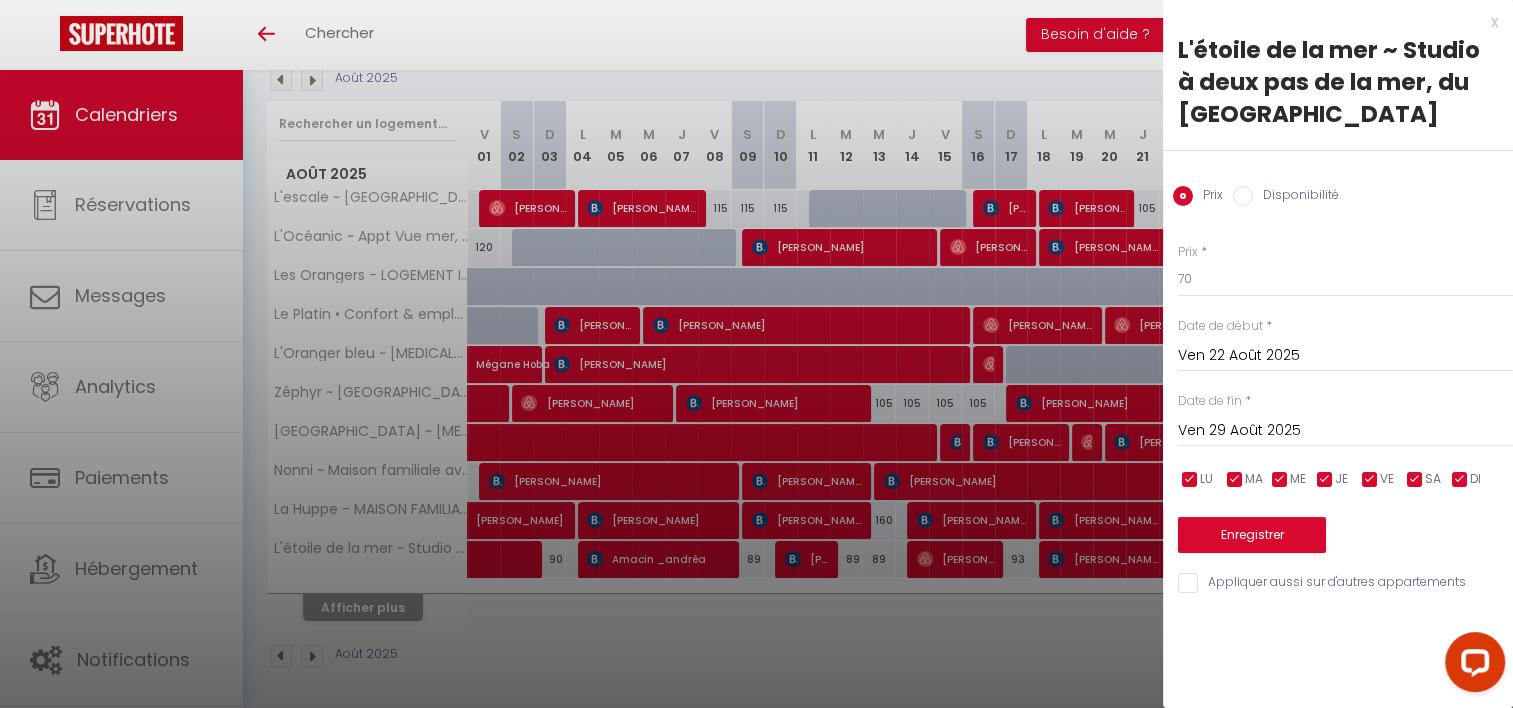 scroll, scrollTop: 0, scrollLeft: 0, axis: both 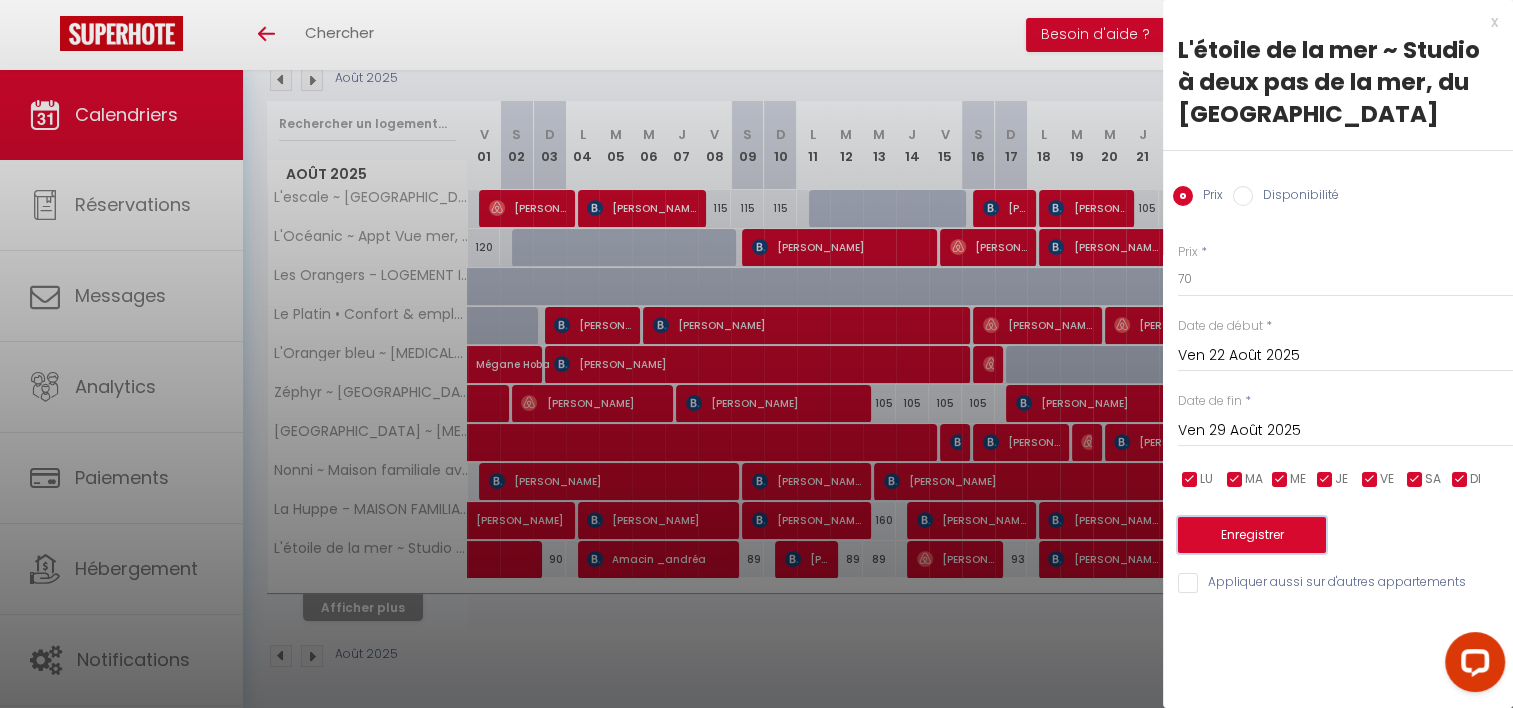 click on "Enregistrer" at bounding box center (1252, 535) 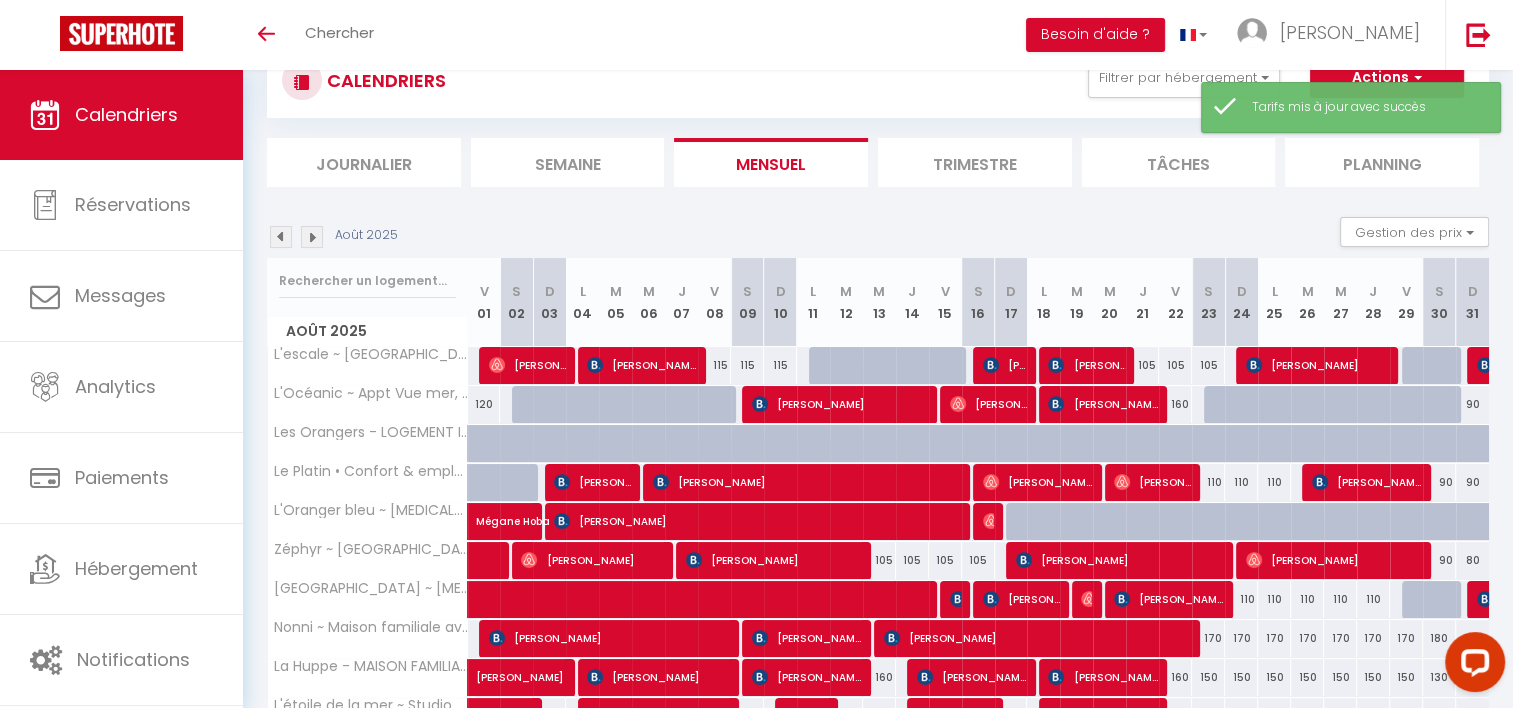 scroll, scrollTop: 227, scrollLeft: 0, axis: vertical 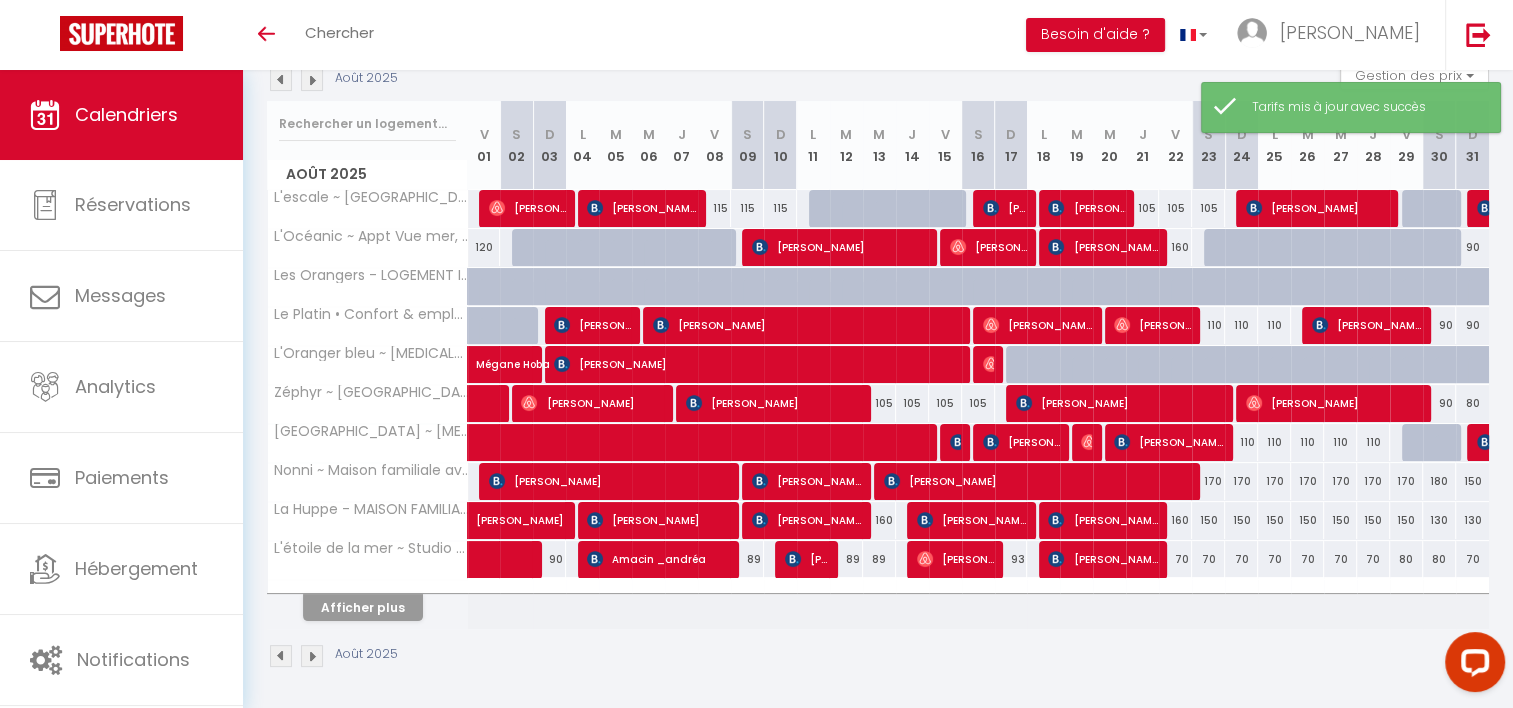 click on "105" at bounding box center (879, 403) 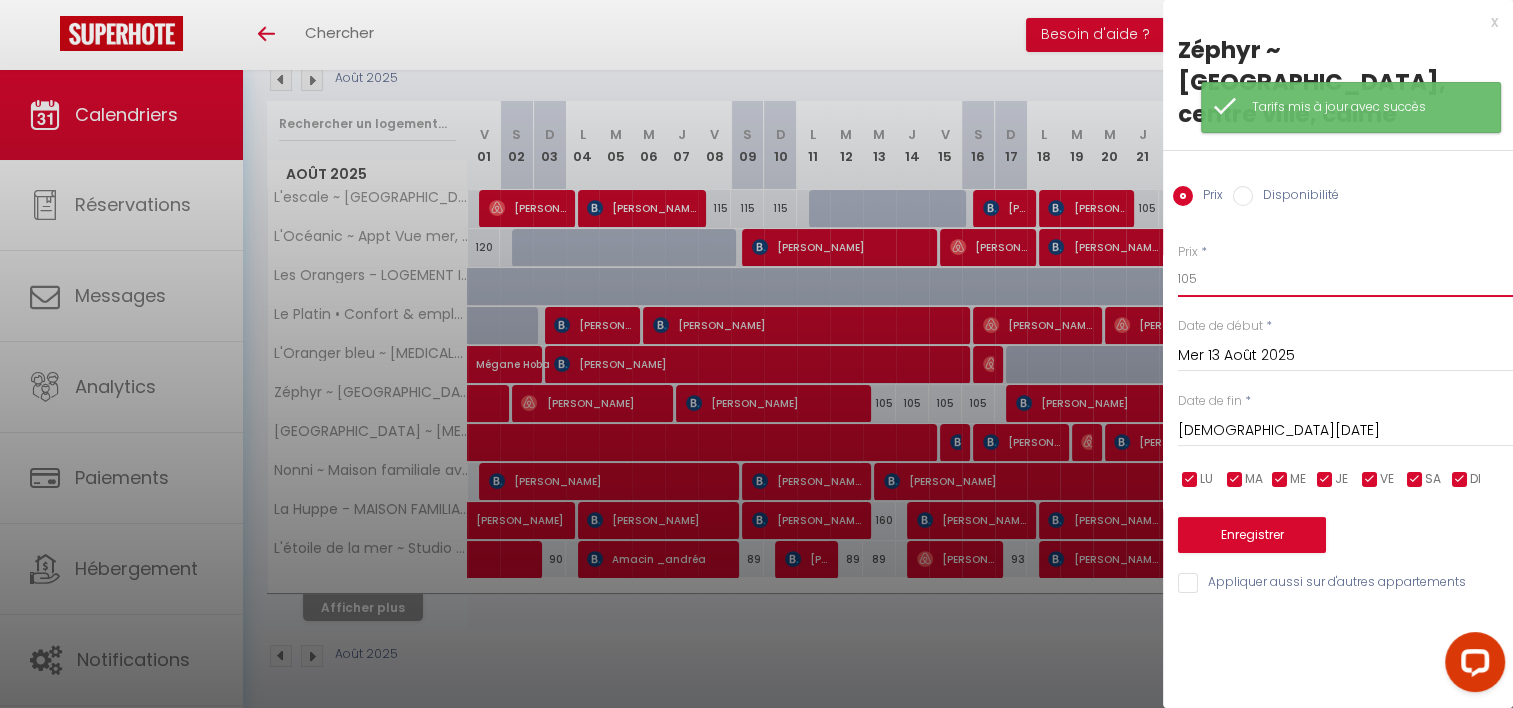drag, startPoint x: 1228, startPoint y: 236, endPoint x: 1084, endPoint y: 231, distance: 144.08678 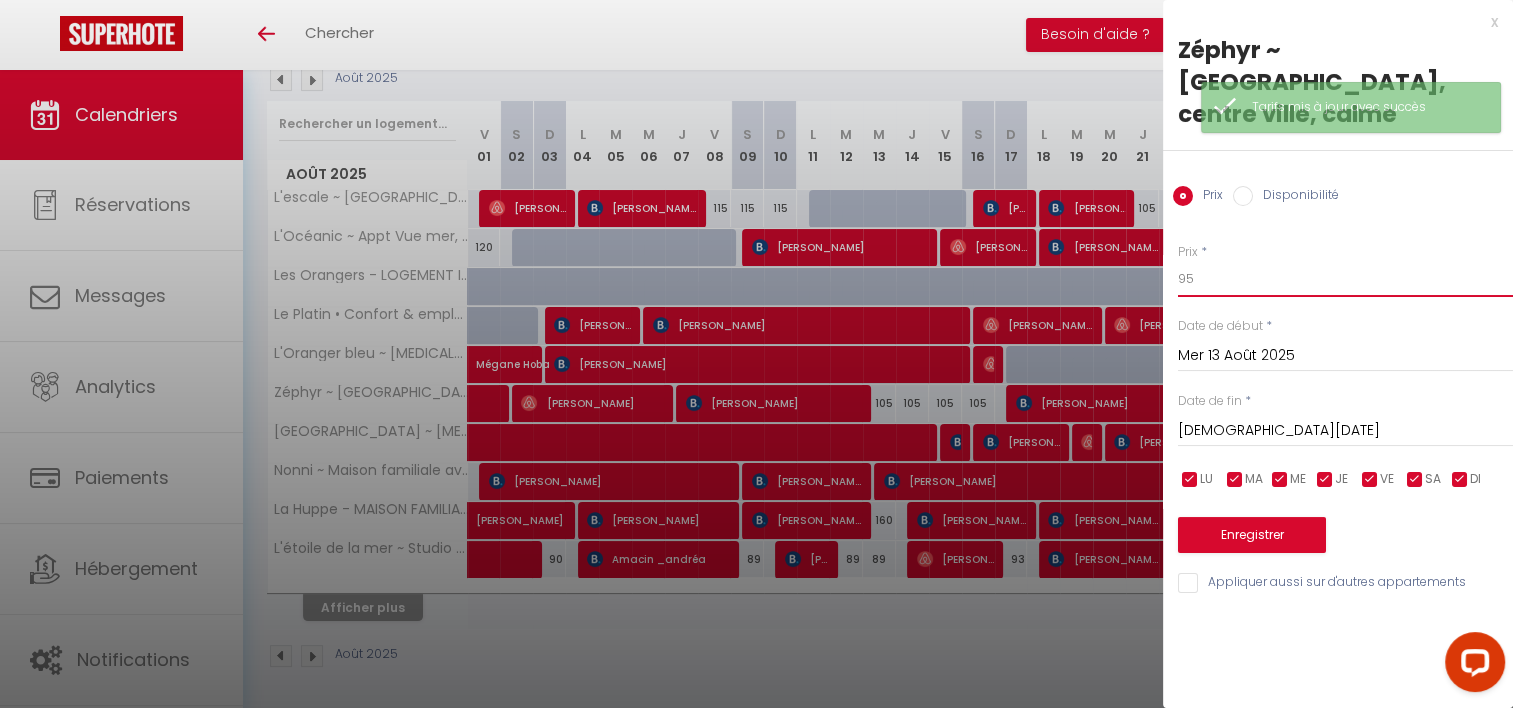 type on "95" 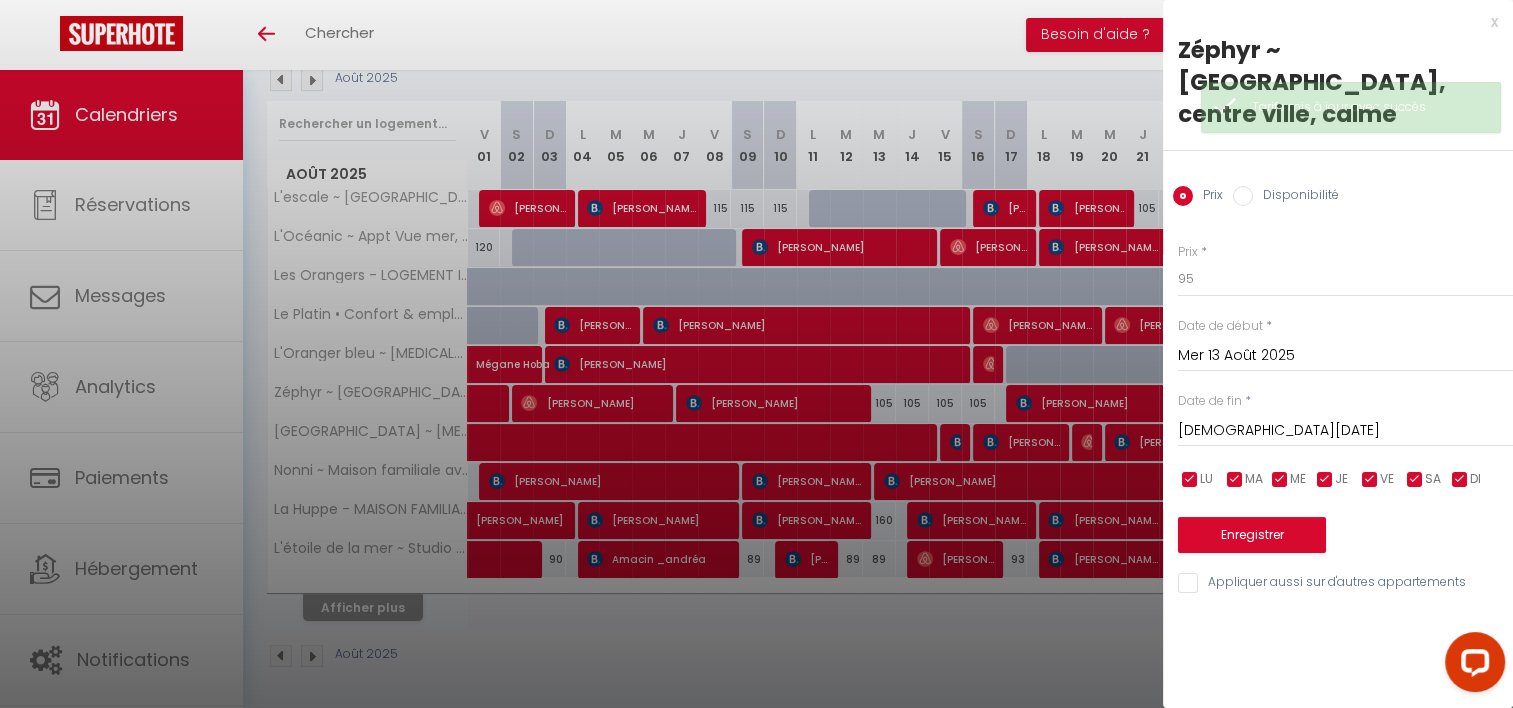 click on "[DEMOGRAPHIC_DATA][DATE]" at bounding box center [1345, 431] 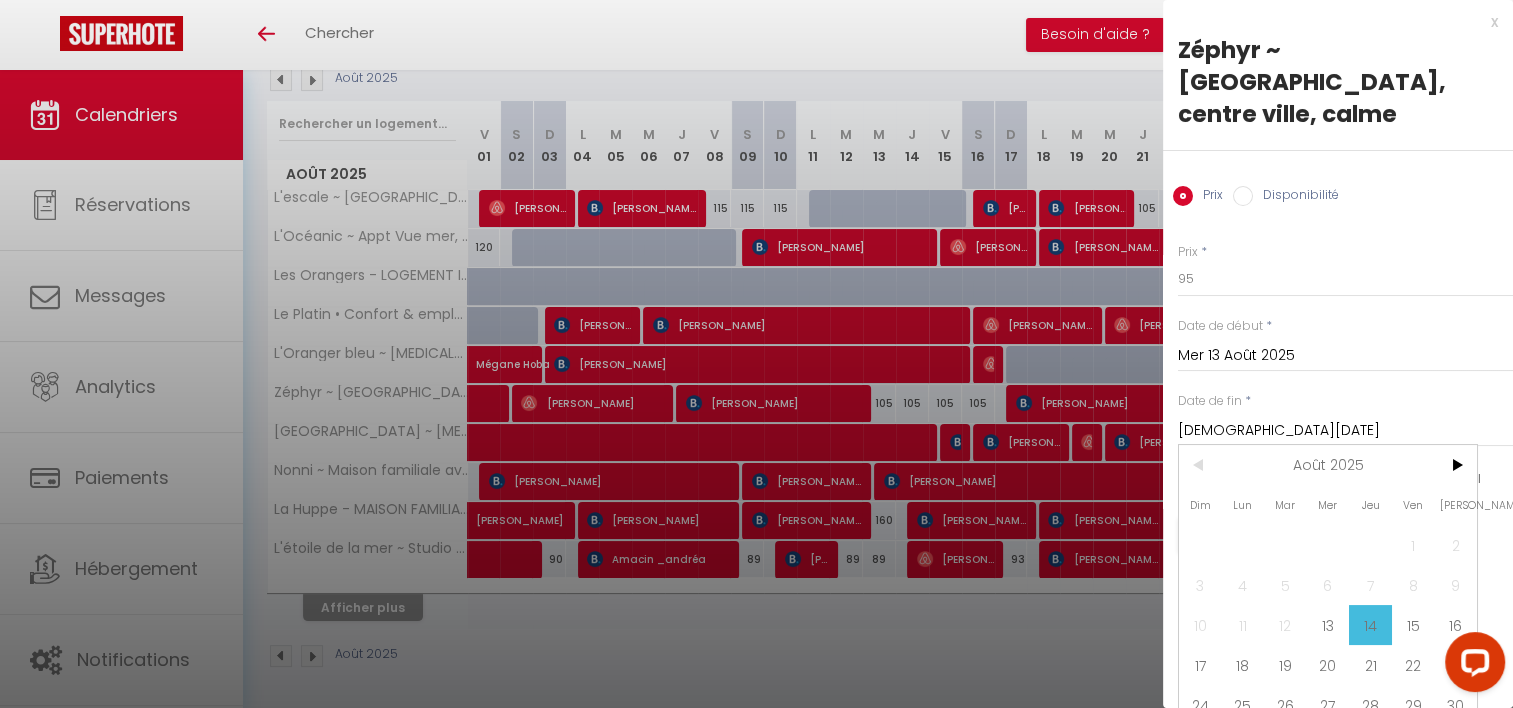 click on "10" at bounding box center (1200, 625) 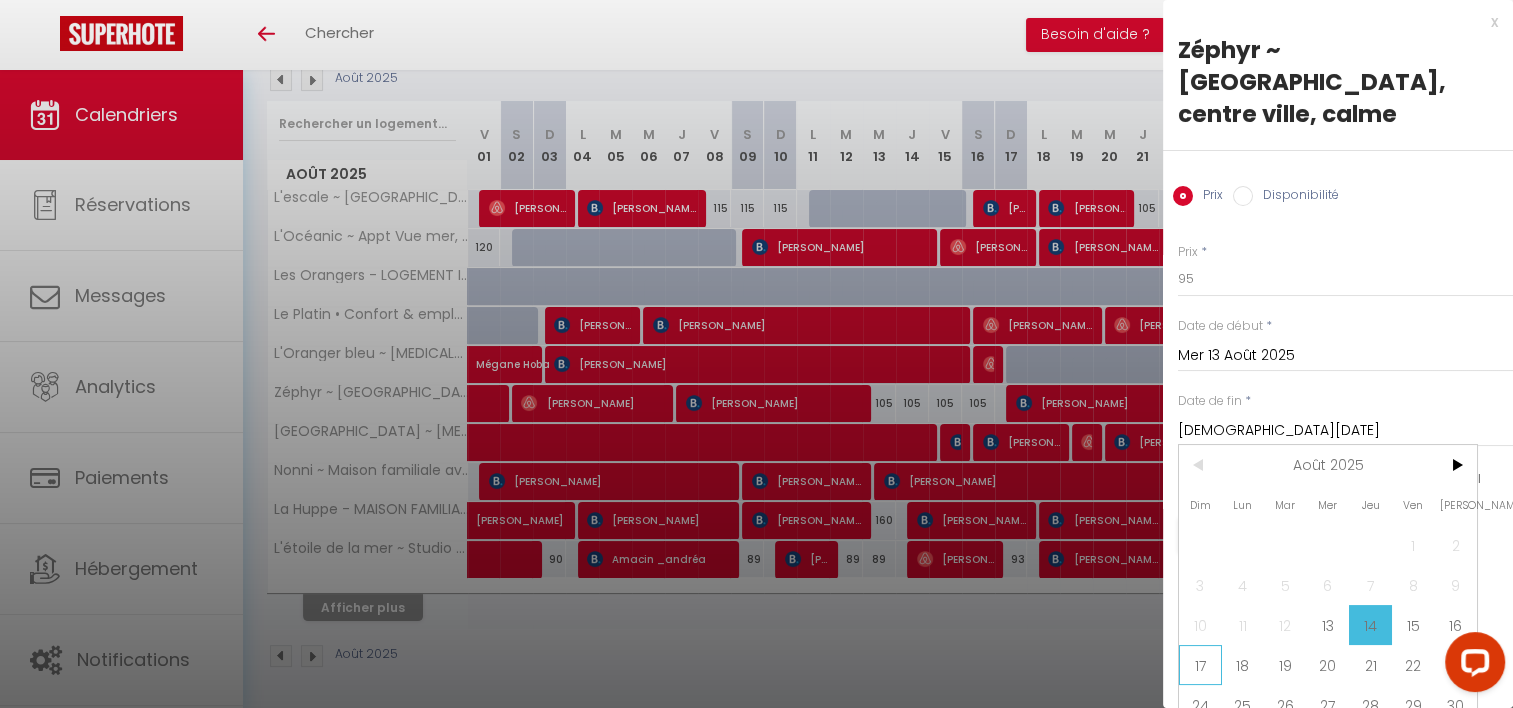 click on "17" at bounding box center [1200, 665] 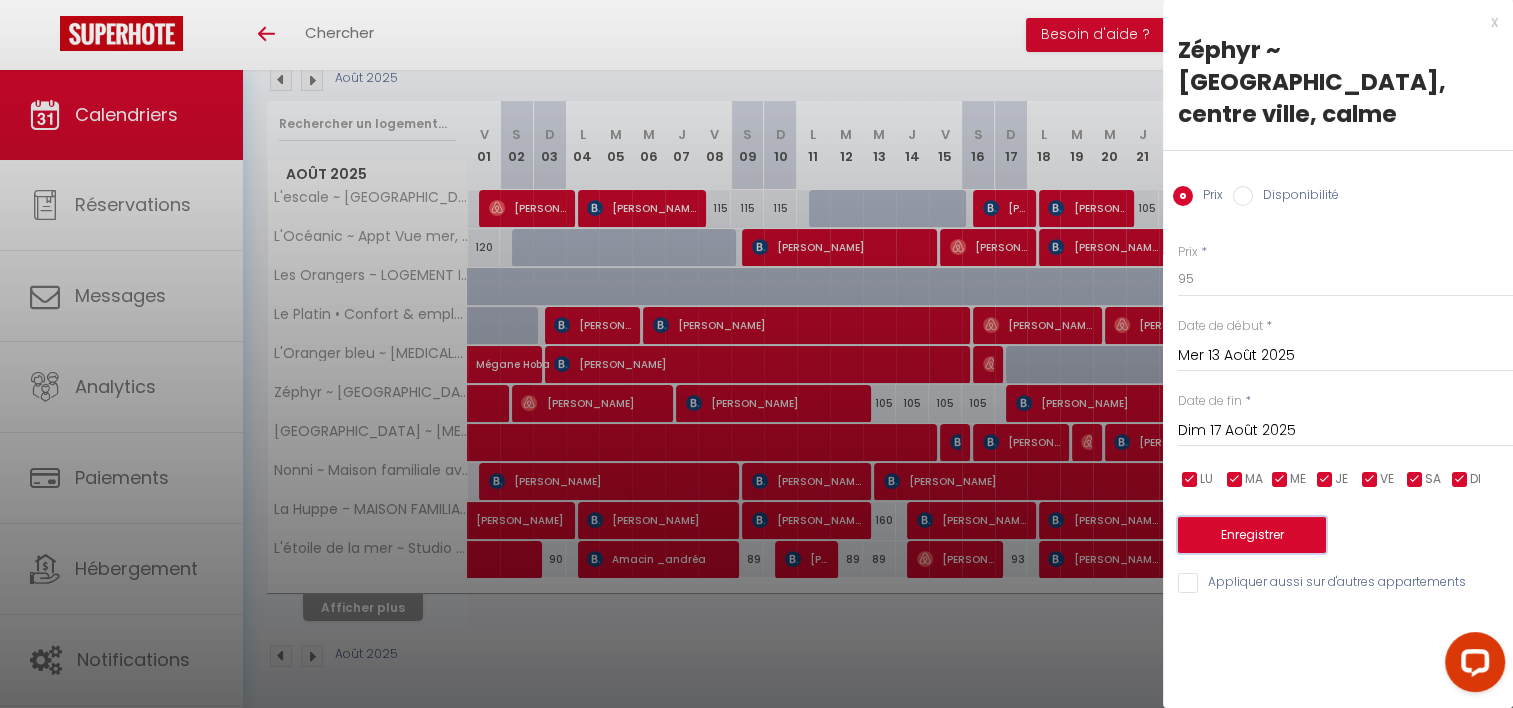click on "Enregistrer" at bounding box center [1252, 535] 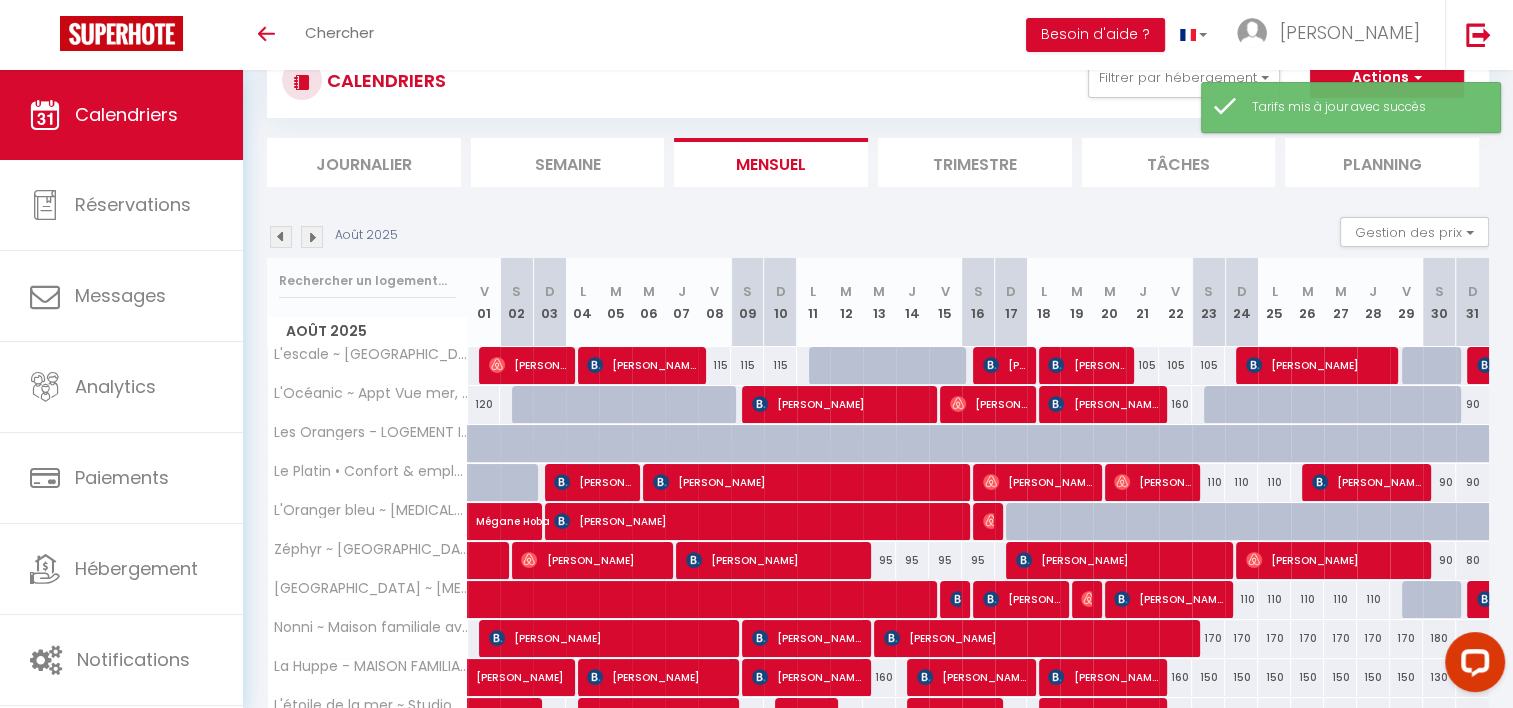 scroll, scrollTop: 227, scrollLeft: 0, axis: vertical 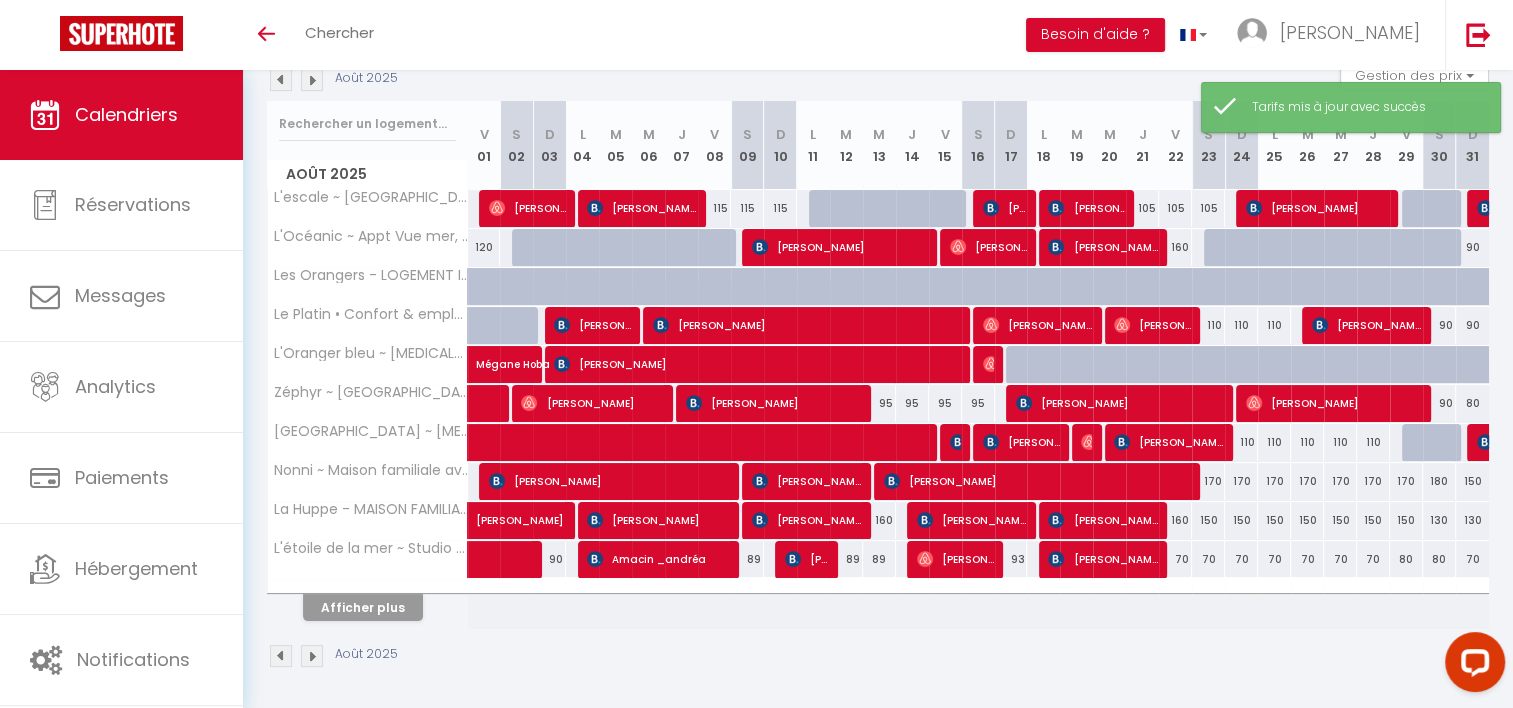 click on "115" at bounding box center (714, 208) 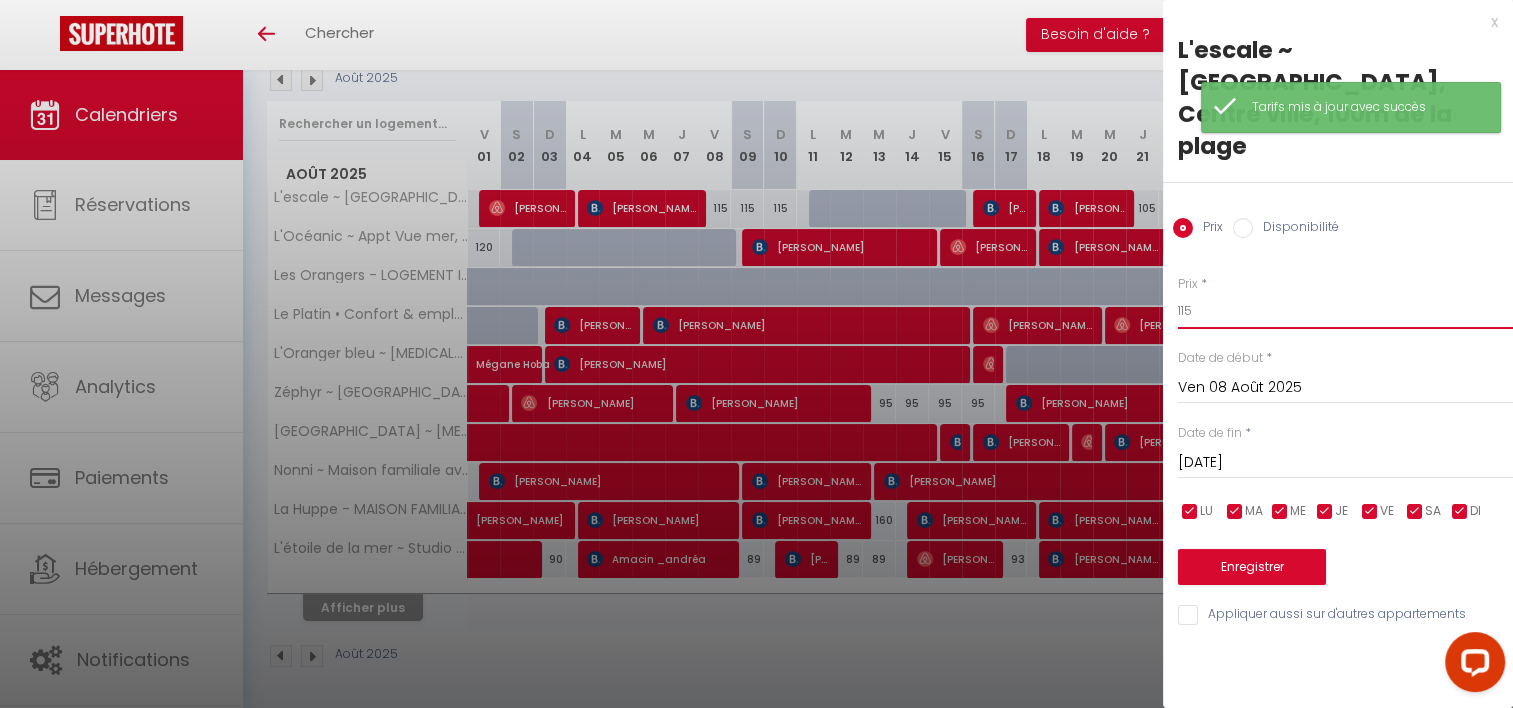 drag, startPoint x: 1202, startPoint y: 235, endPoint x: 1068, endPoint y: 225, distance: 134.37262 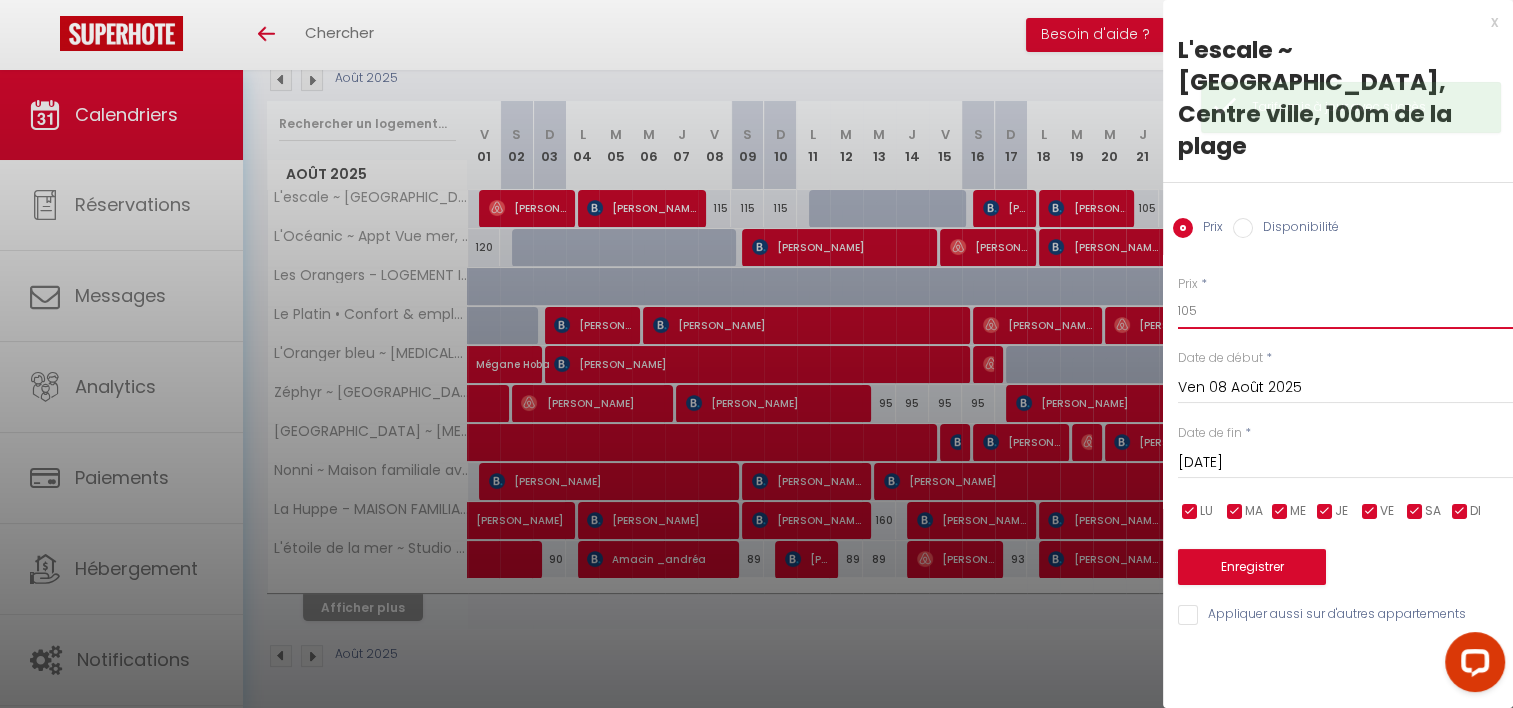 type on "105" 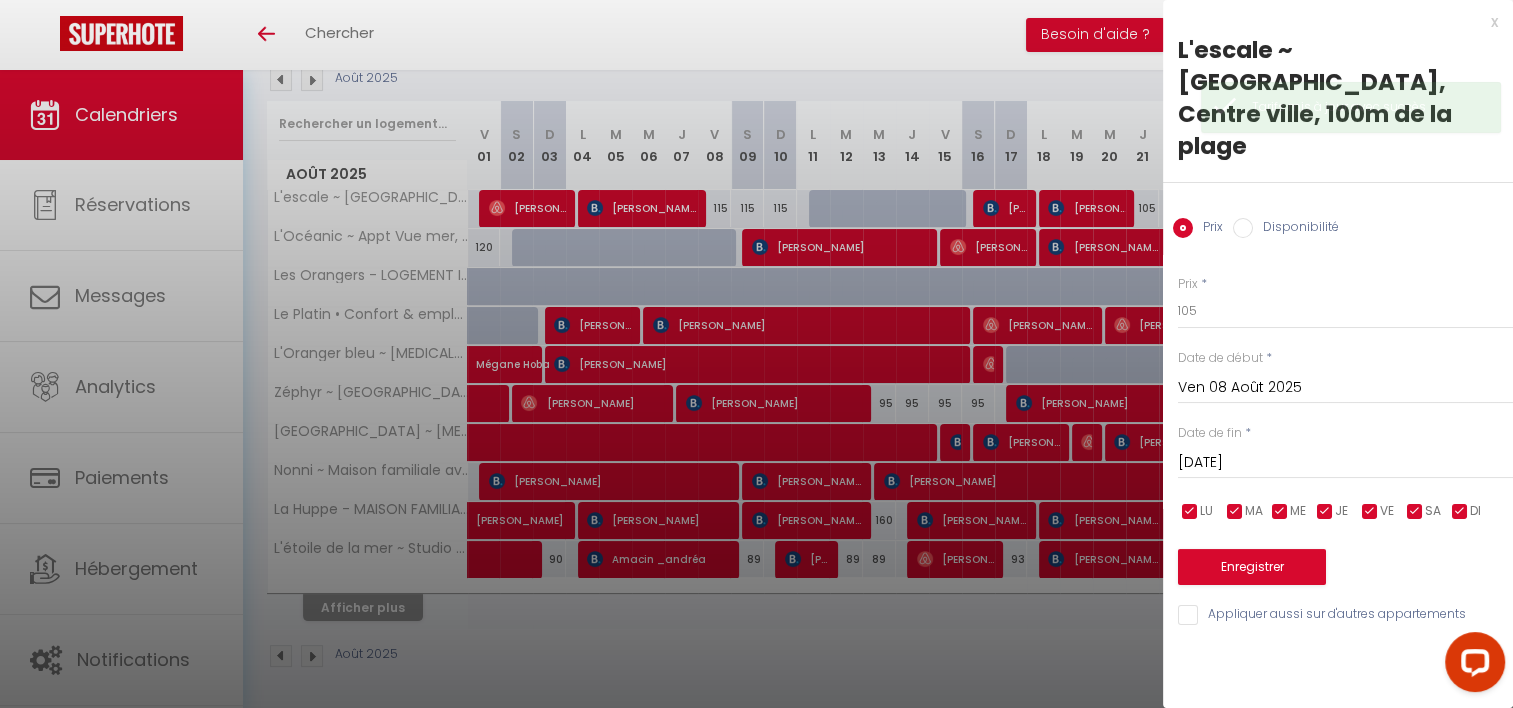 click on "[DATE]" at bounding box center [1345, 463] 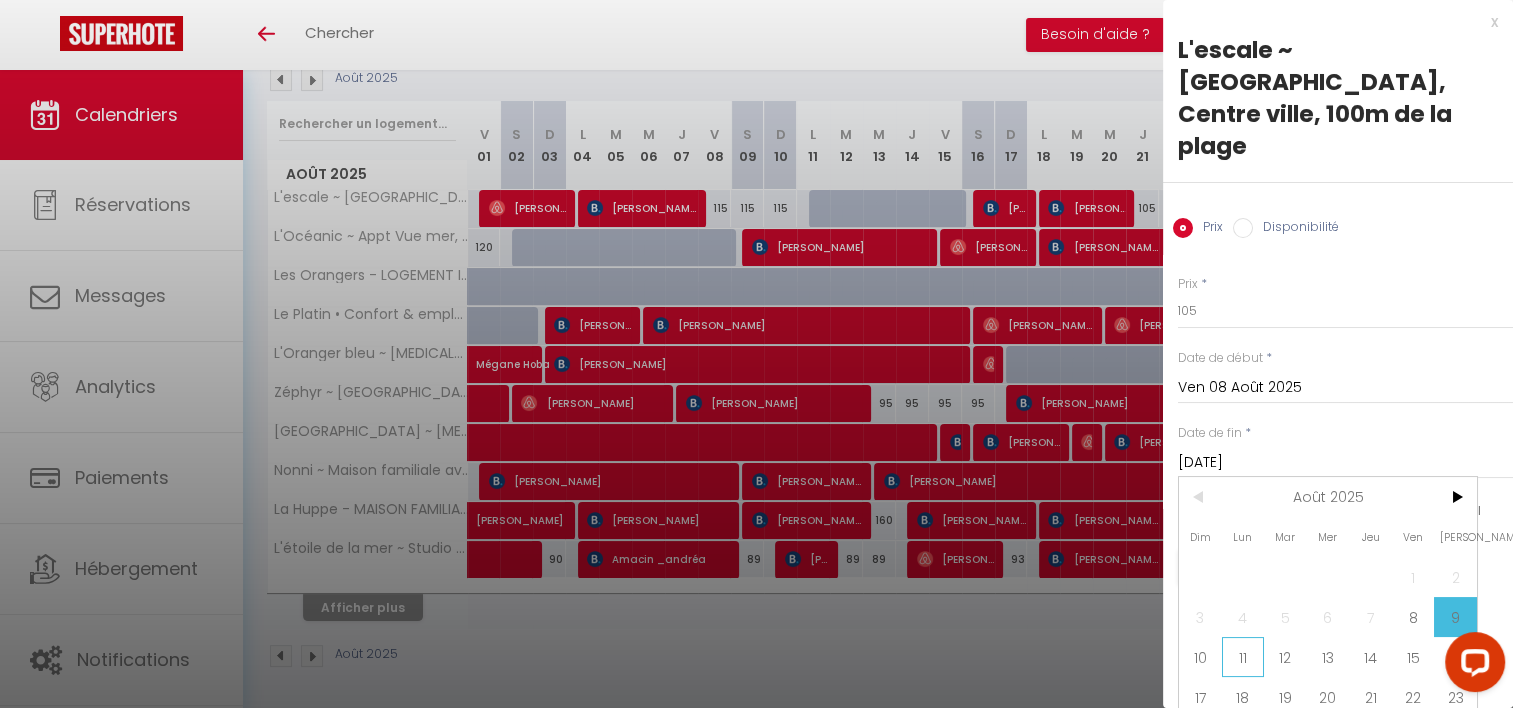 click on "11" at bounding box center [1243, 657] 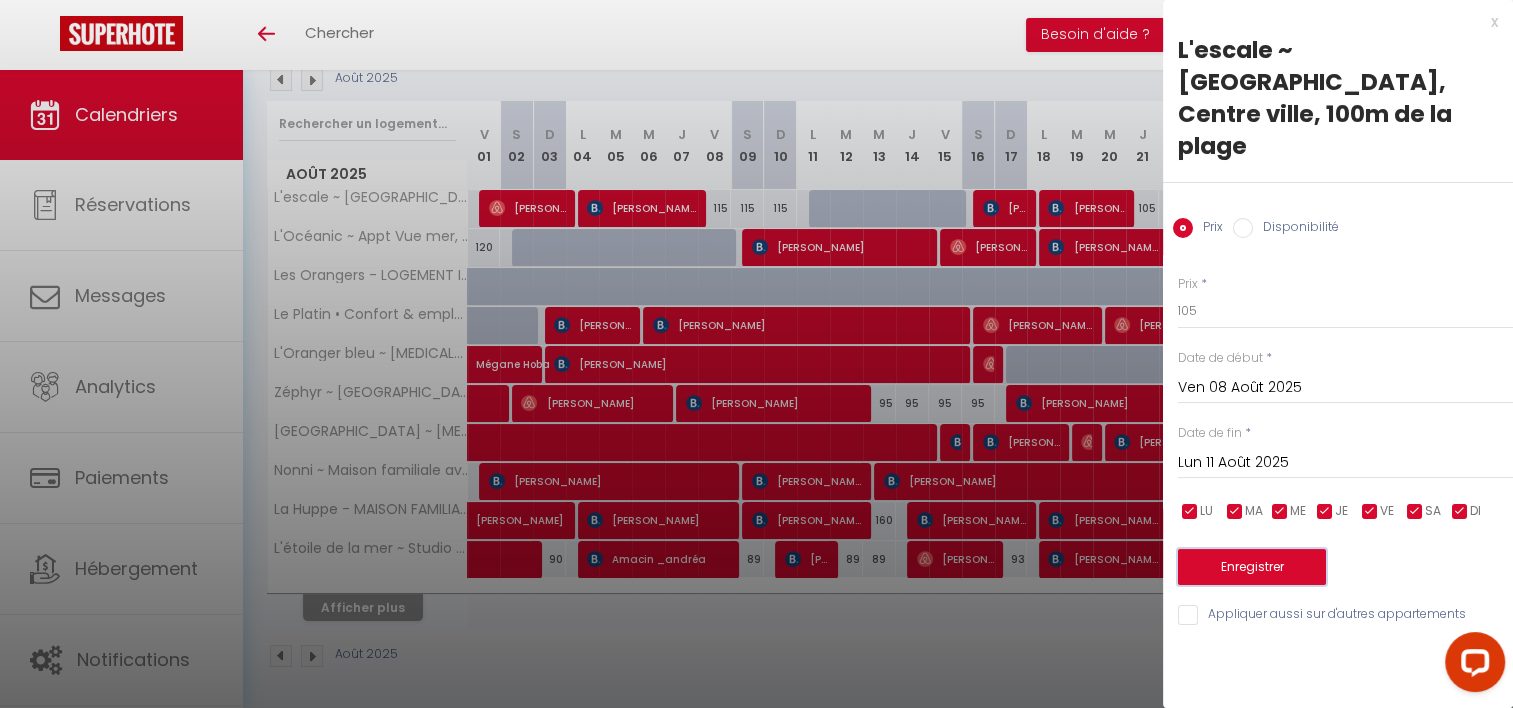click on "Enregistrer" at bounding box center [1252, 567] 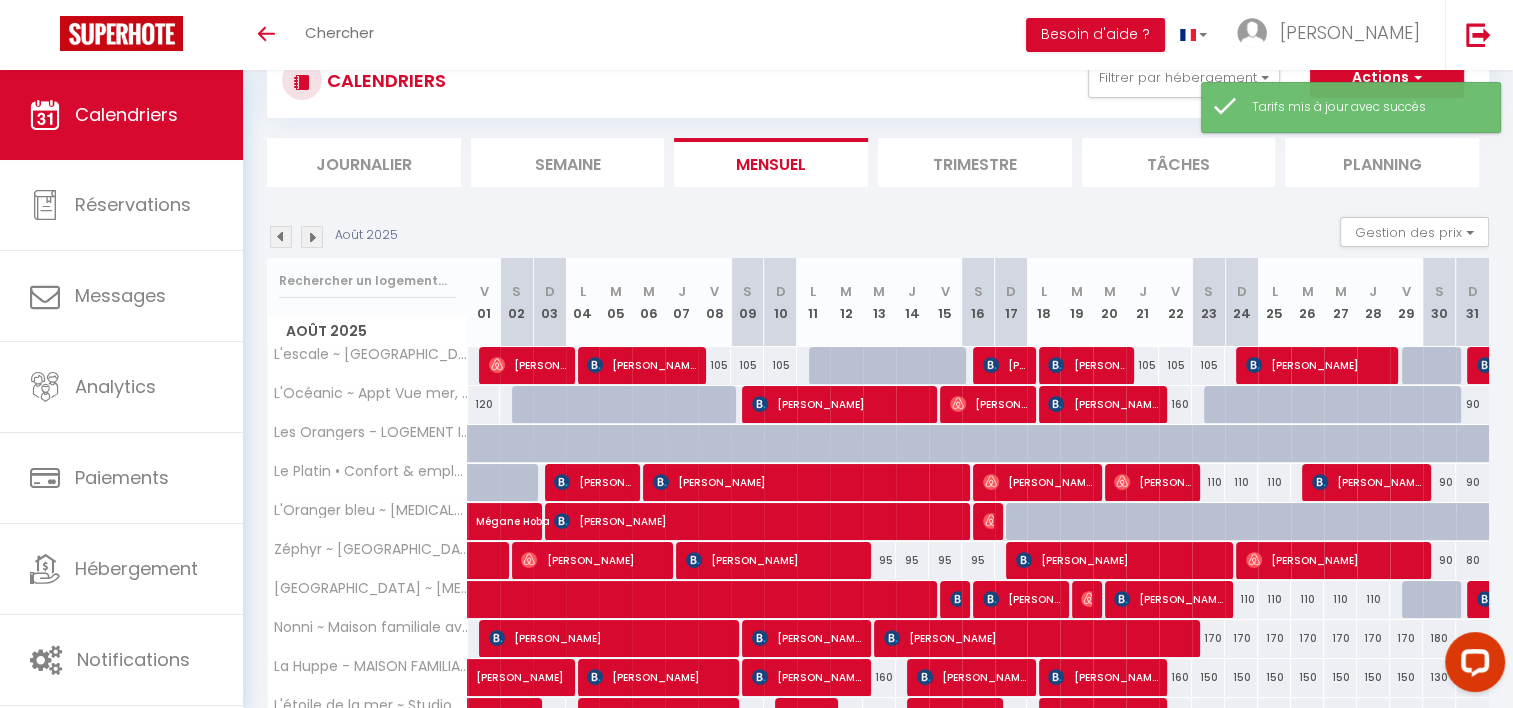 scroll, scrollTop: 227, scrollLeft: 0, axis: vertical 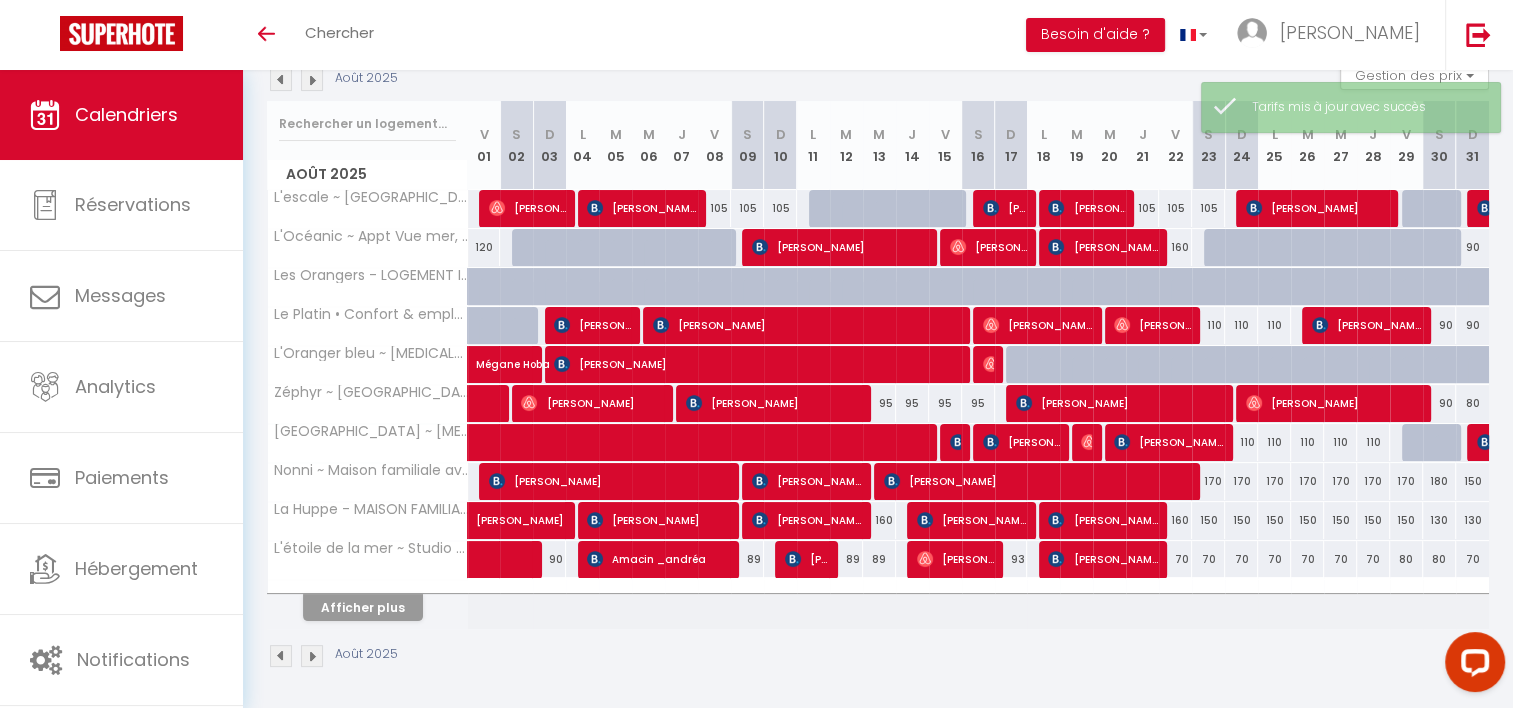 click on "160" at bounding box center [1175, 520] 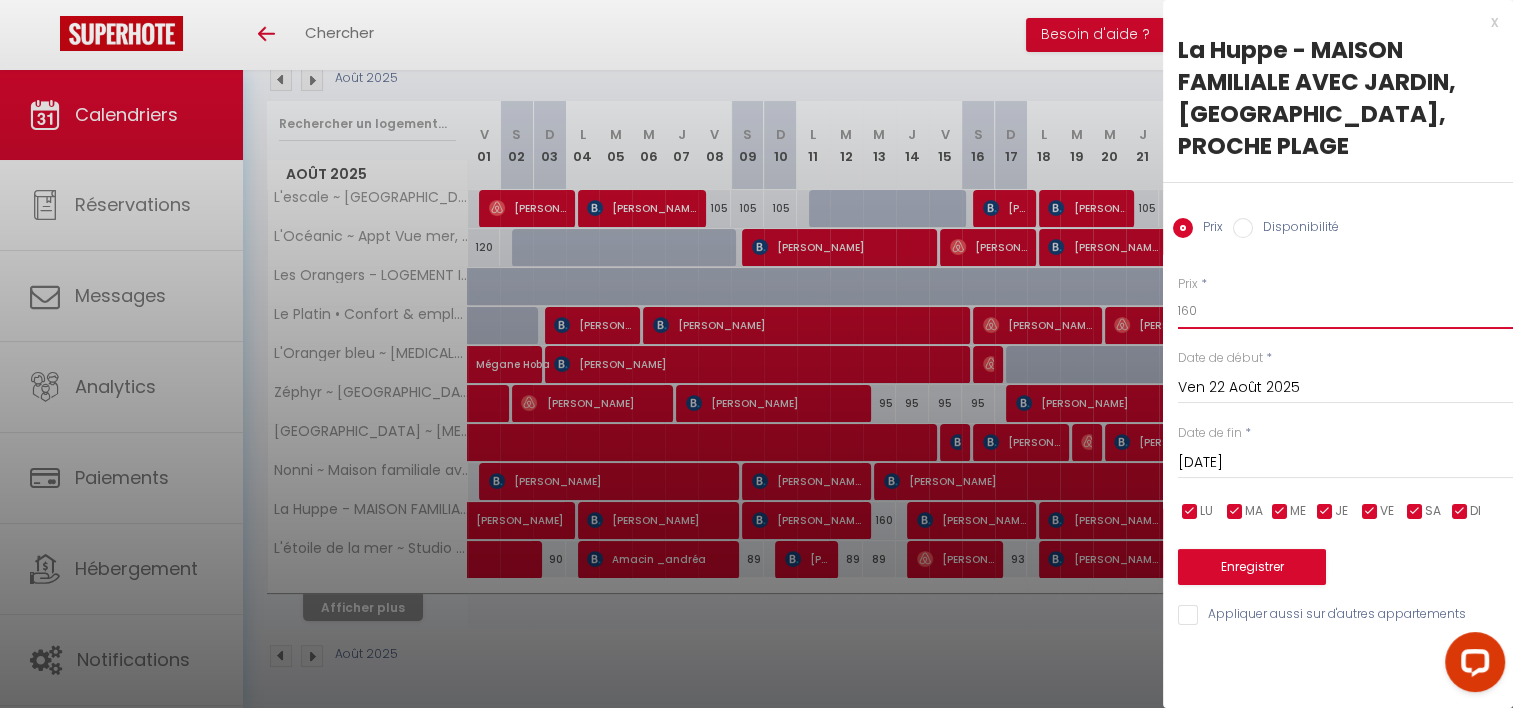 drag, startPoint x: 1222, startPoint y: 316, endPoint x: 1182, endPoint y: 312, distance: 40.1995 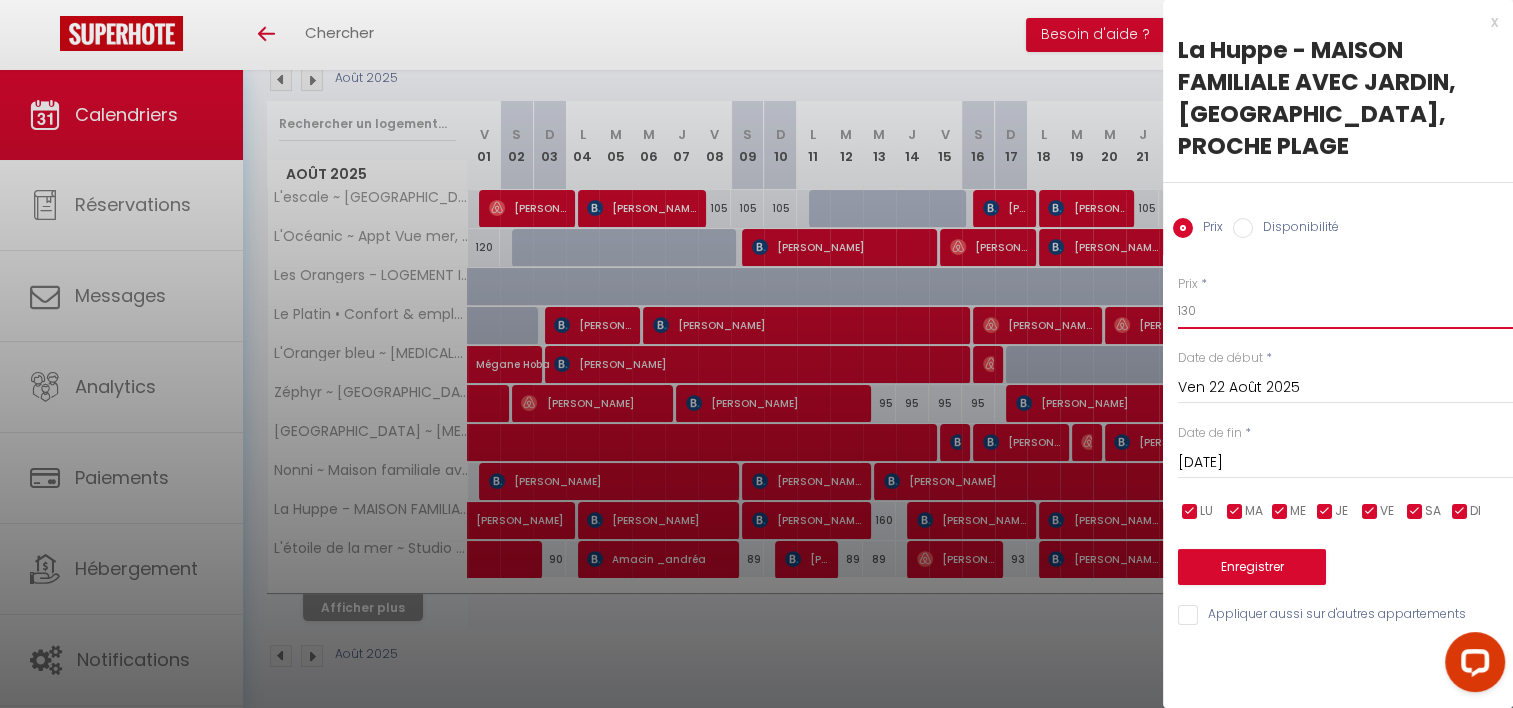type on "130" 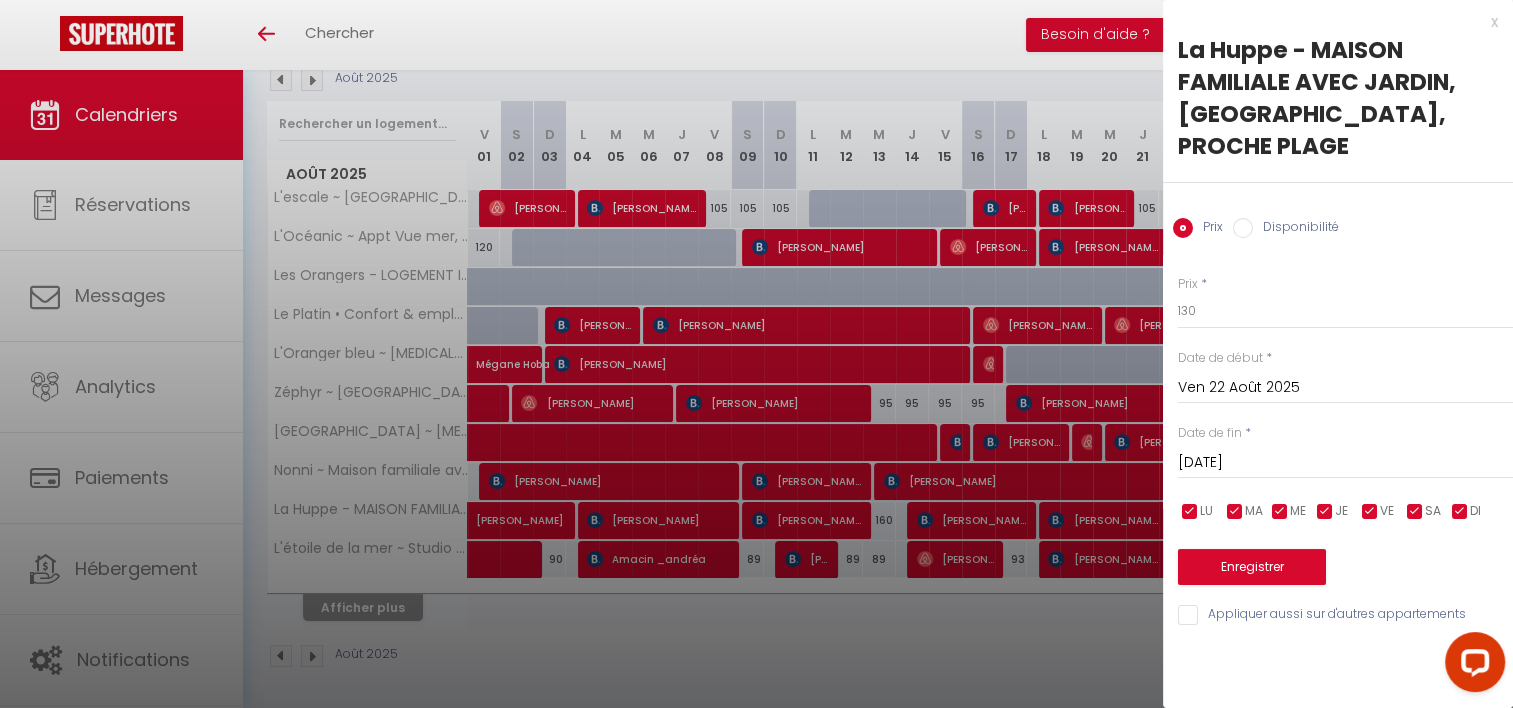 click on "[DATE]" at bounding box center (1345, 463) 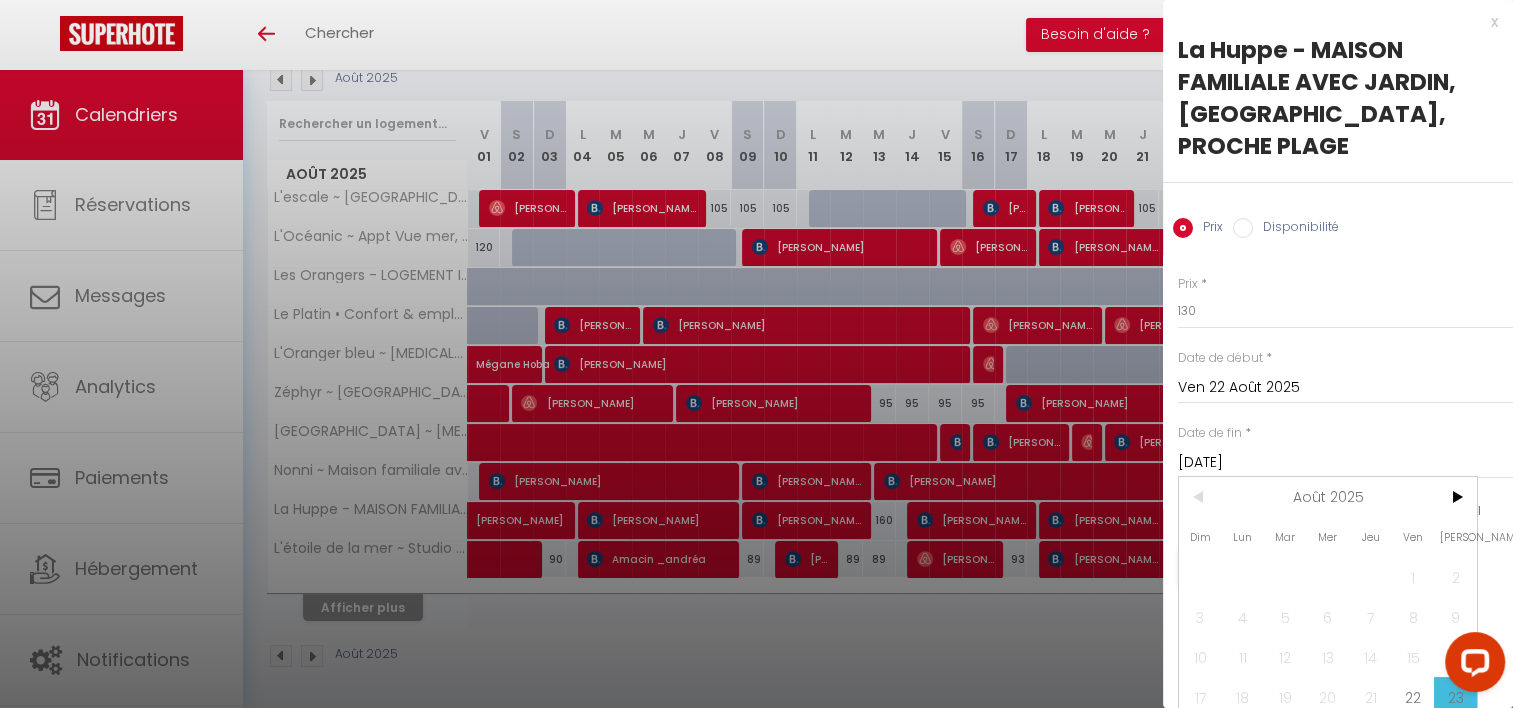 scroll, scrollTop: 104, scrollLeft: 0, axis: vertical 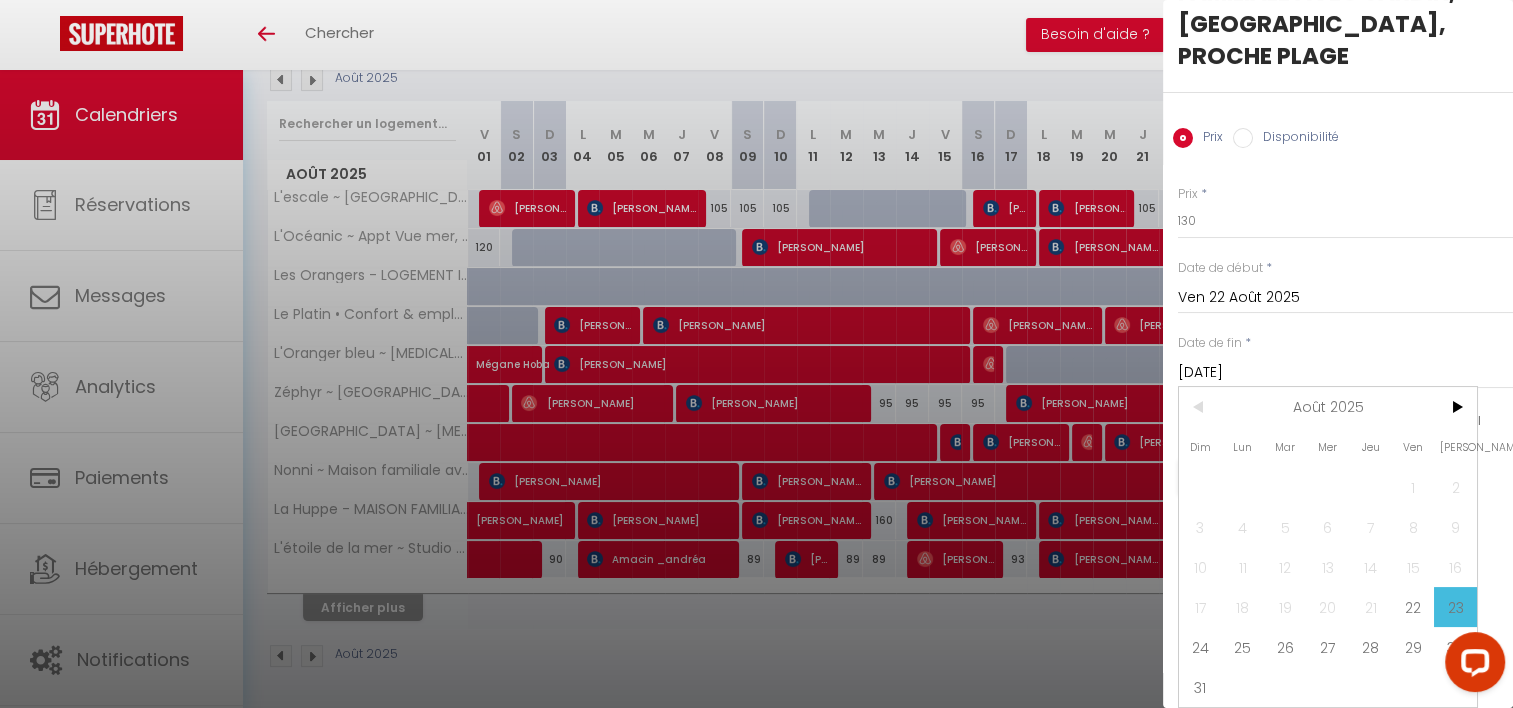 click at bounding box center [1471, 666] 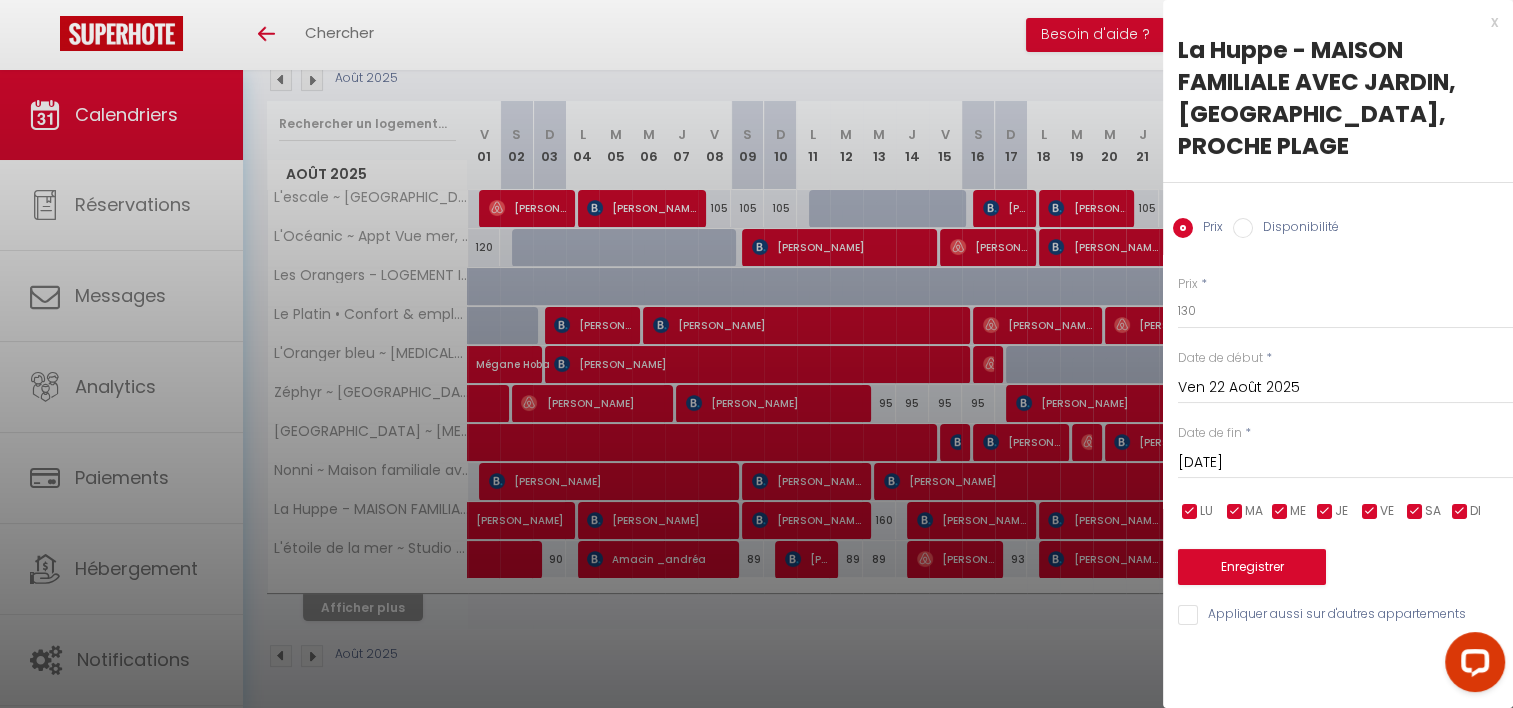 click on "[DATE]" at bounding box center [1345, 463] 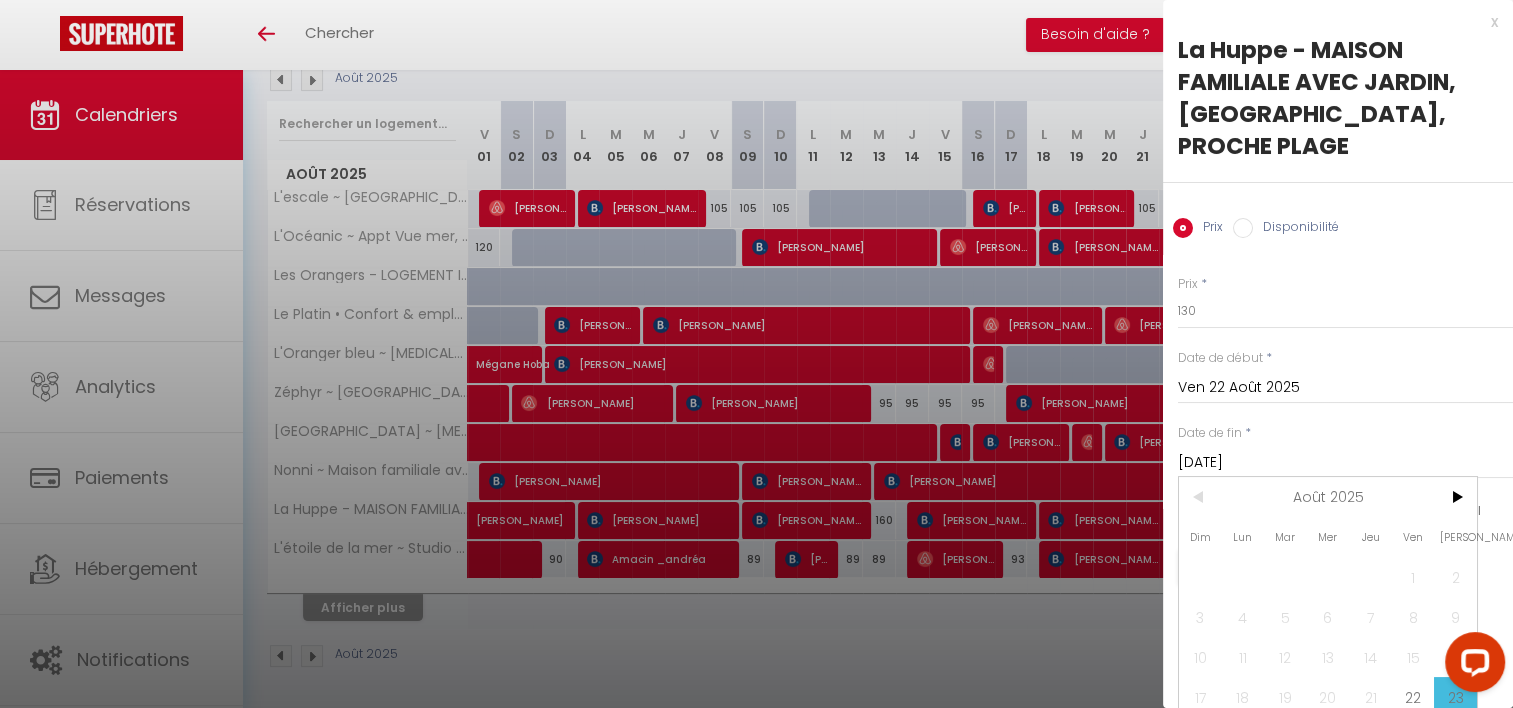 scroll, scrollTop: 104, scrollLeft: 0, axis: vertical 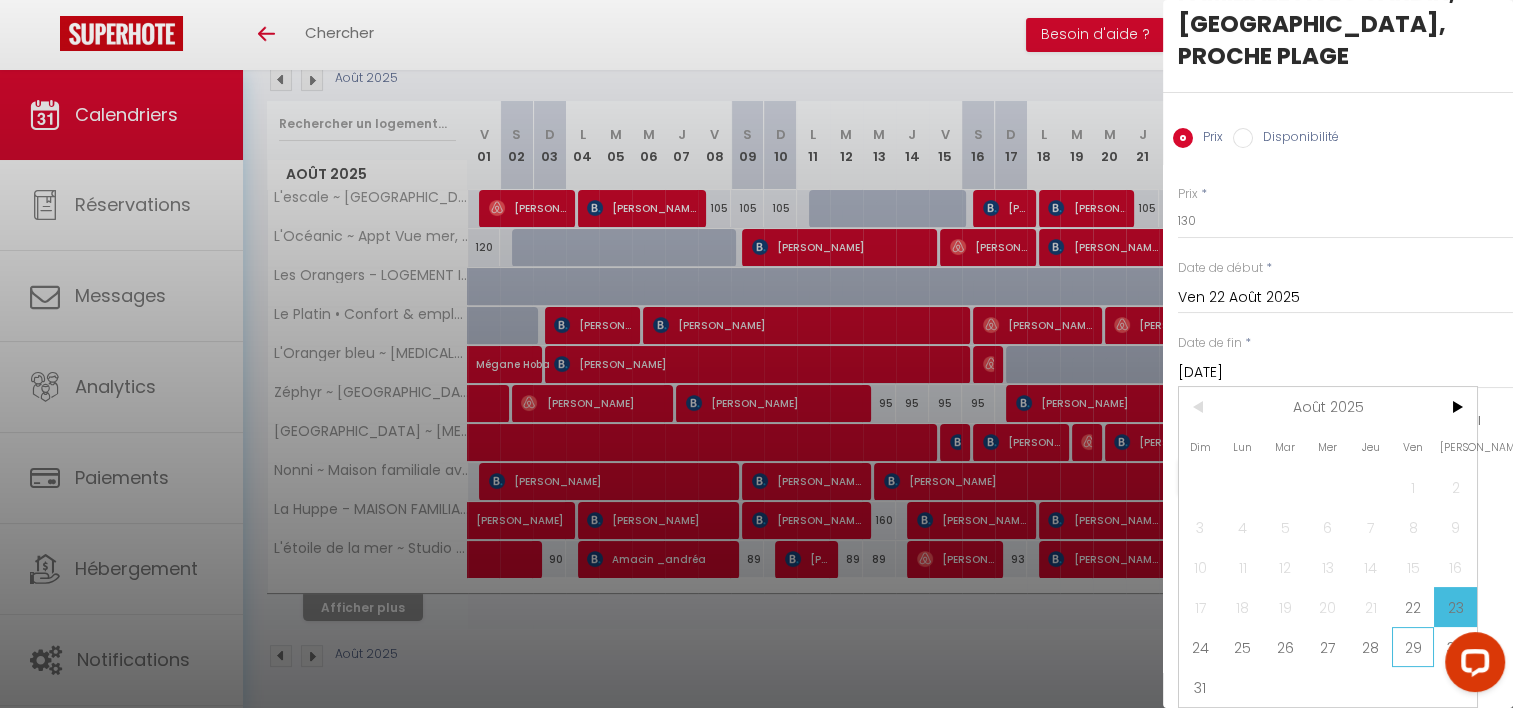 click on "29" at bounding box center (1413, 647) 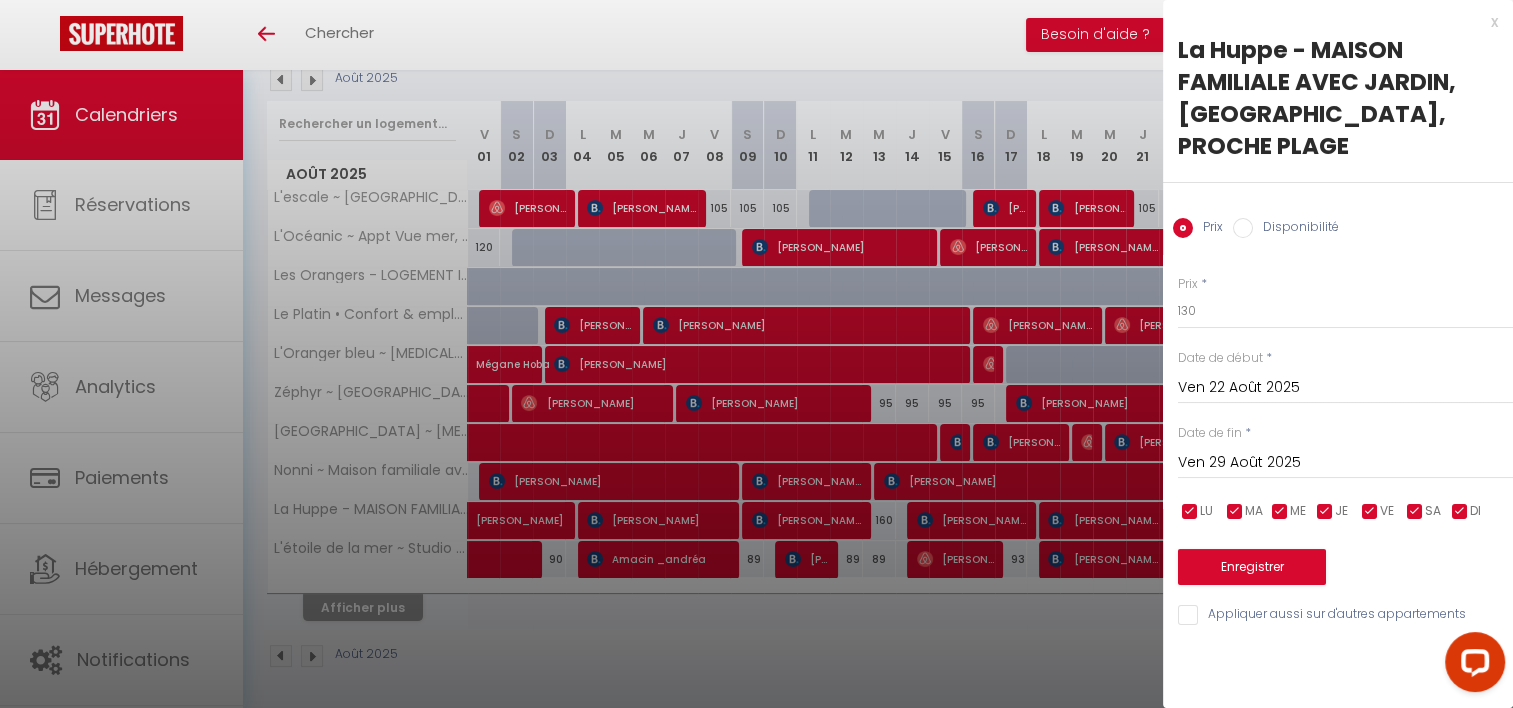 scroll, scrollTop: 0, scrollLeft: 0, axis: both 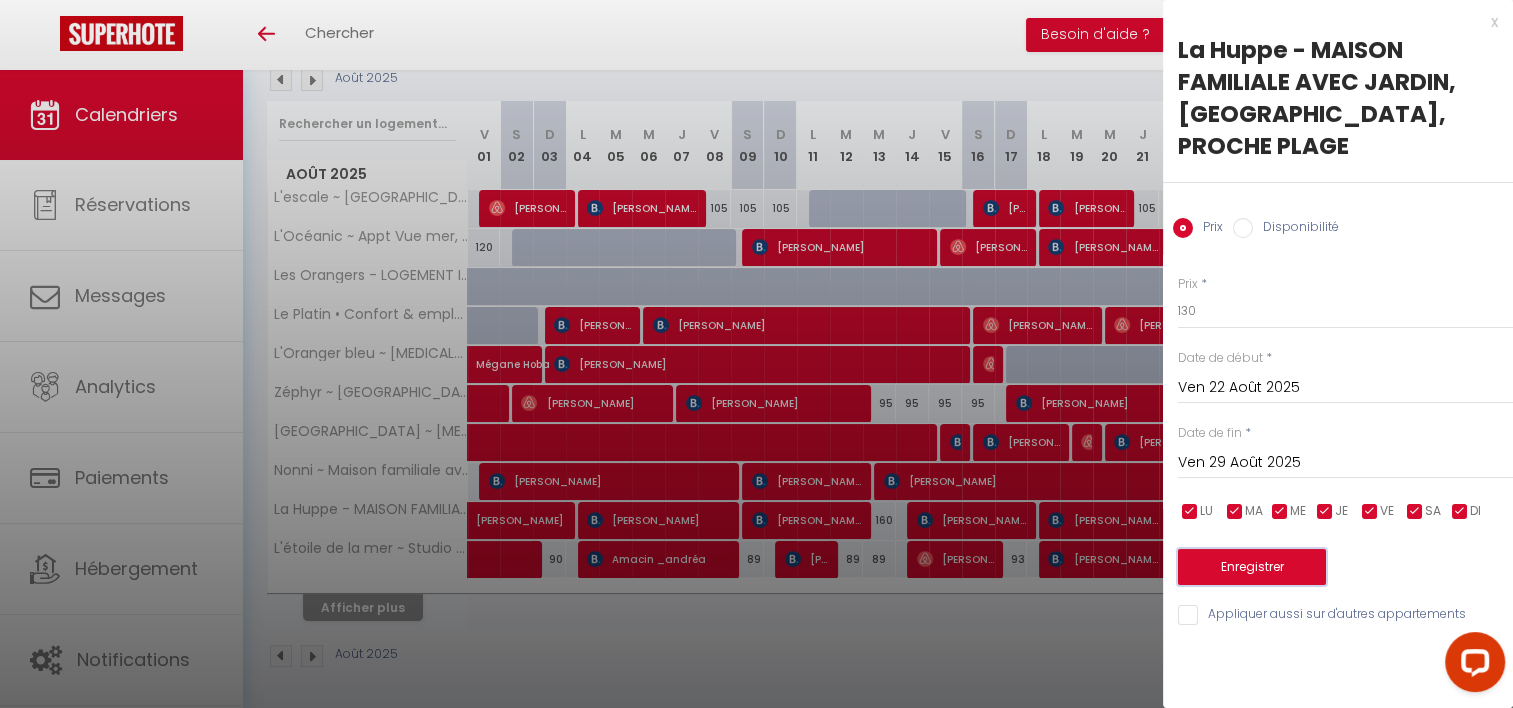click on "Enregistrer" at bounding box center [1252, 567] 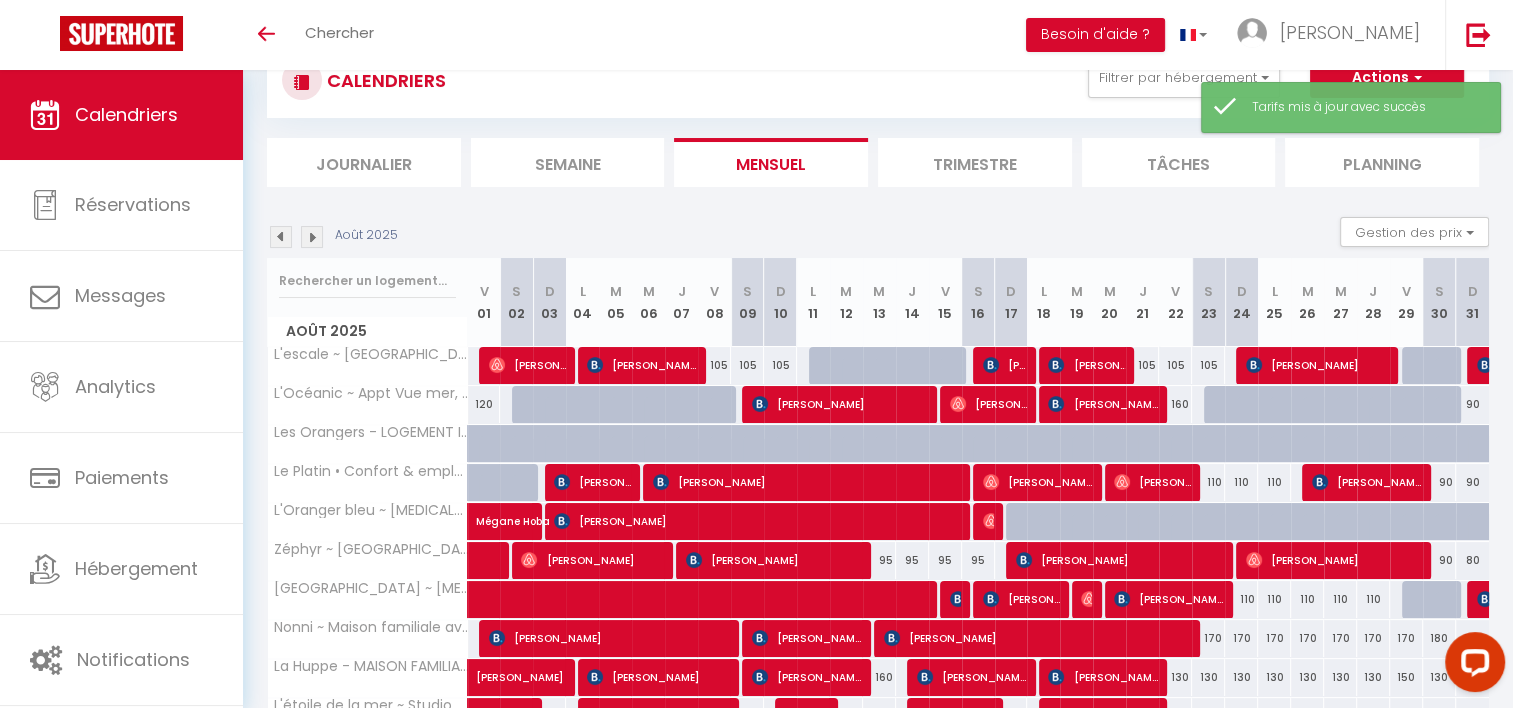 scroll, scrollTop: 227, scrollLeft: 0, axis: vertical 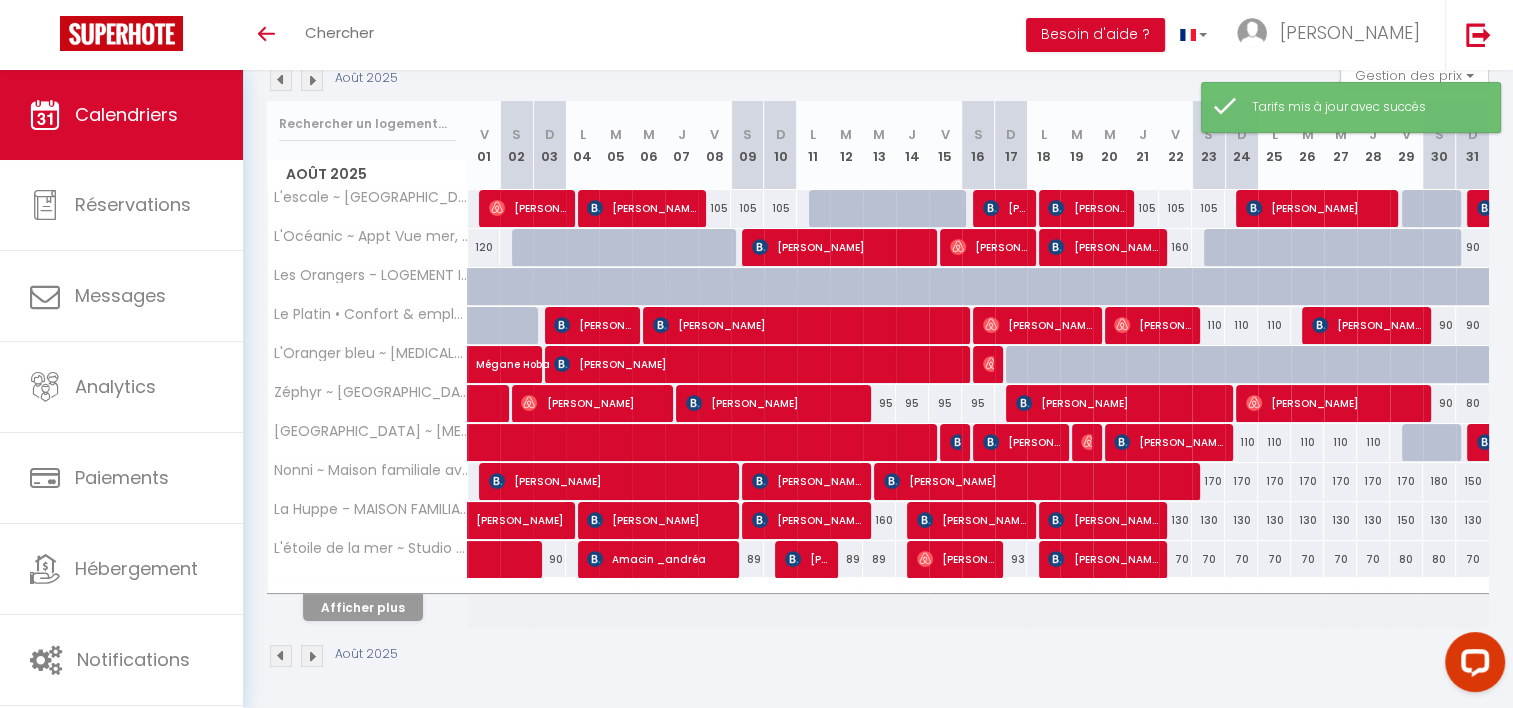 click on "150" at bounding box center (1406, 520) 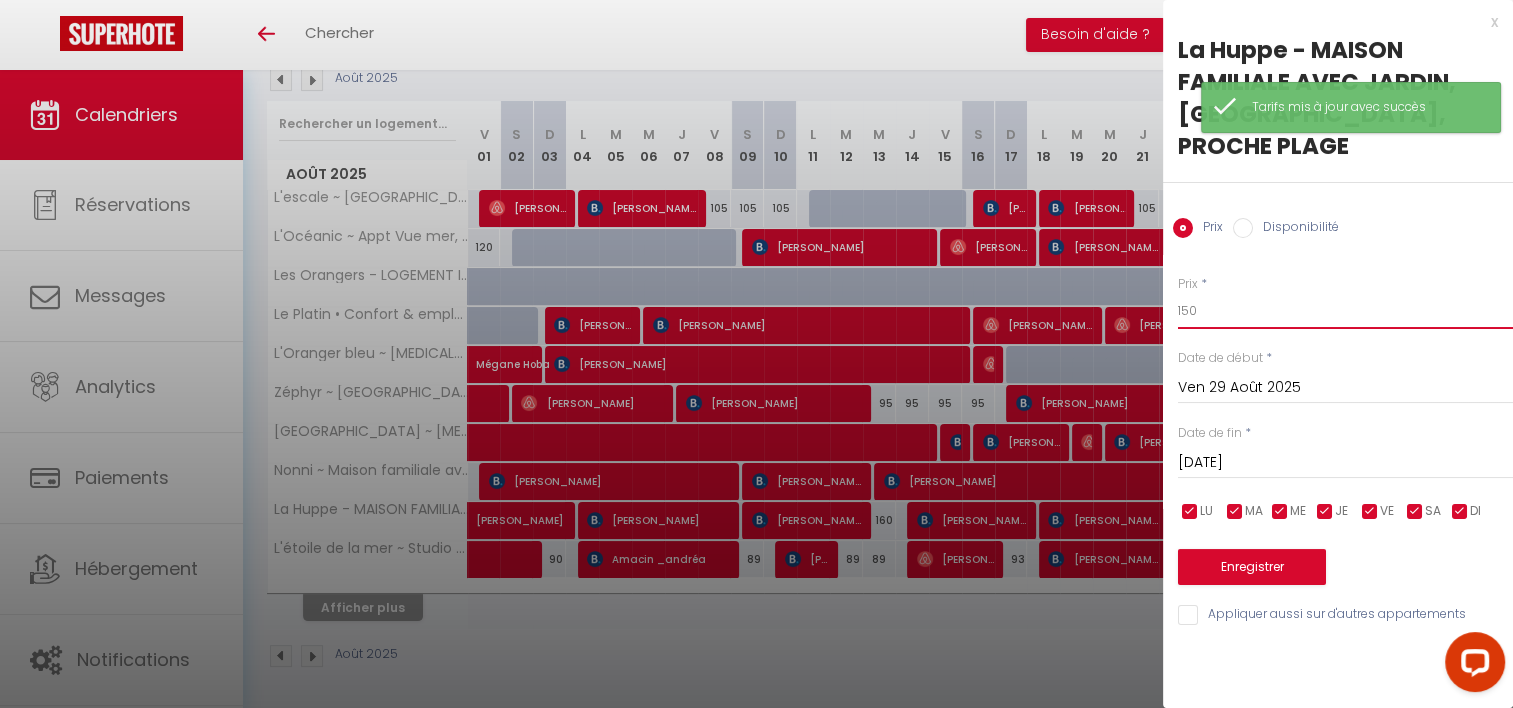 click on "150" at bounding box center [1345, 311] 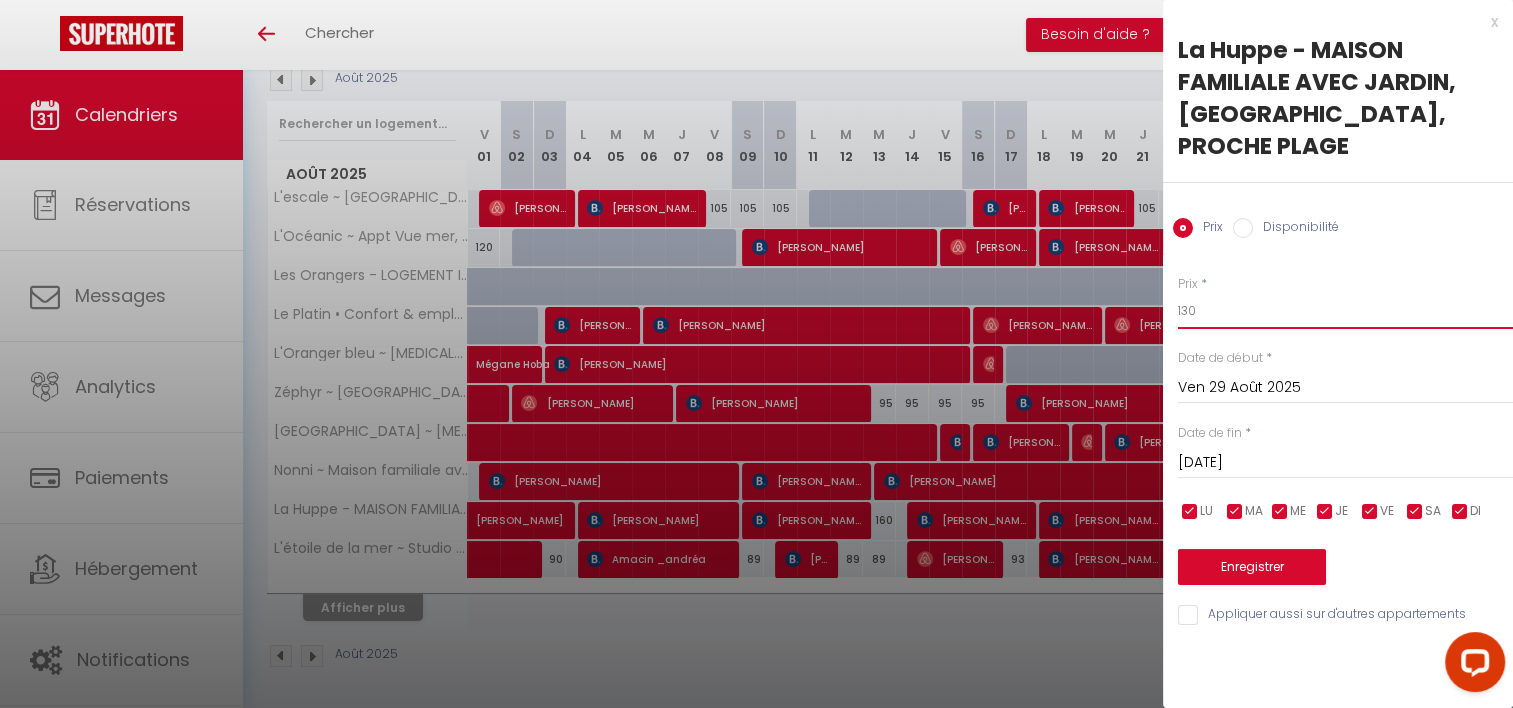 type on "130" 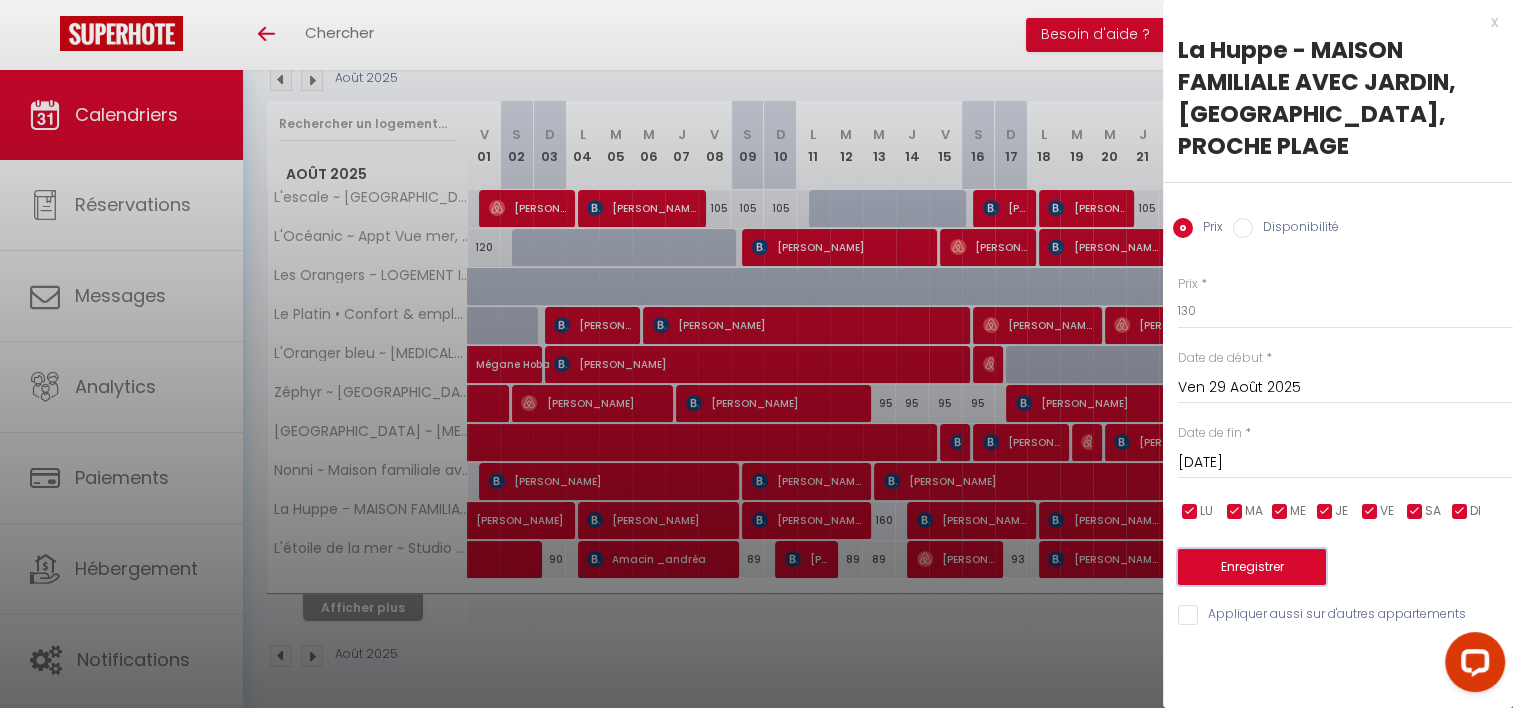 click on "Enregistrer" at bounding box center (1252, 567) 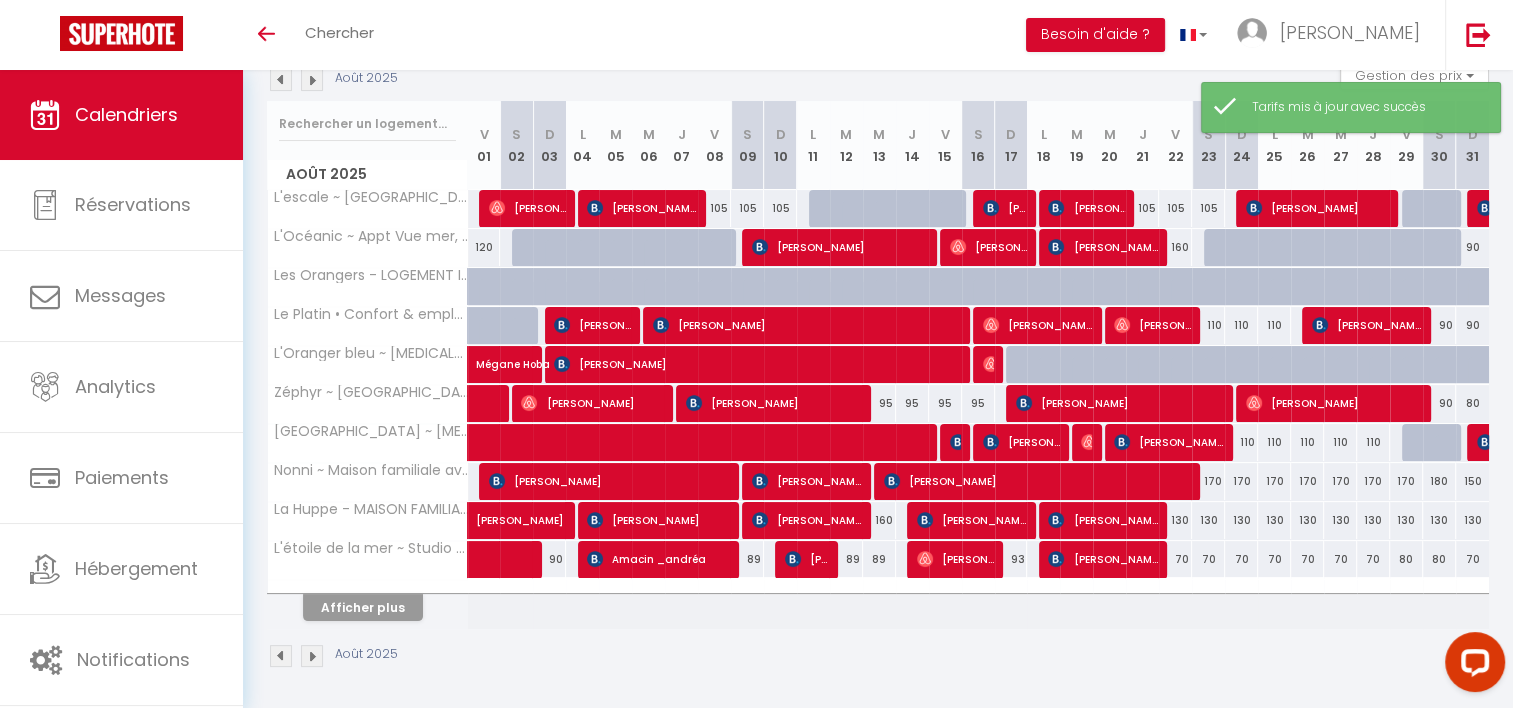 click at bounding box center [281, 80] 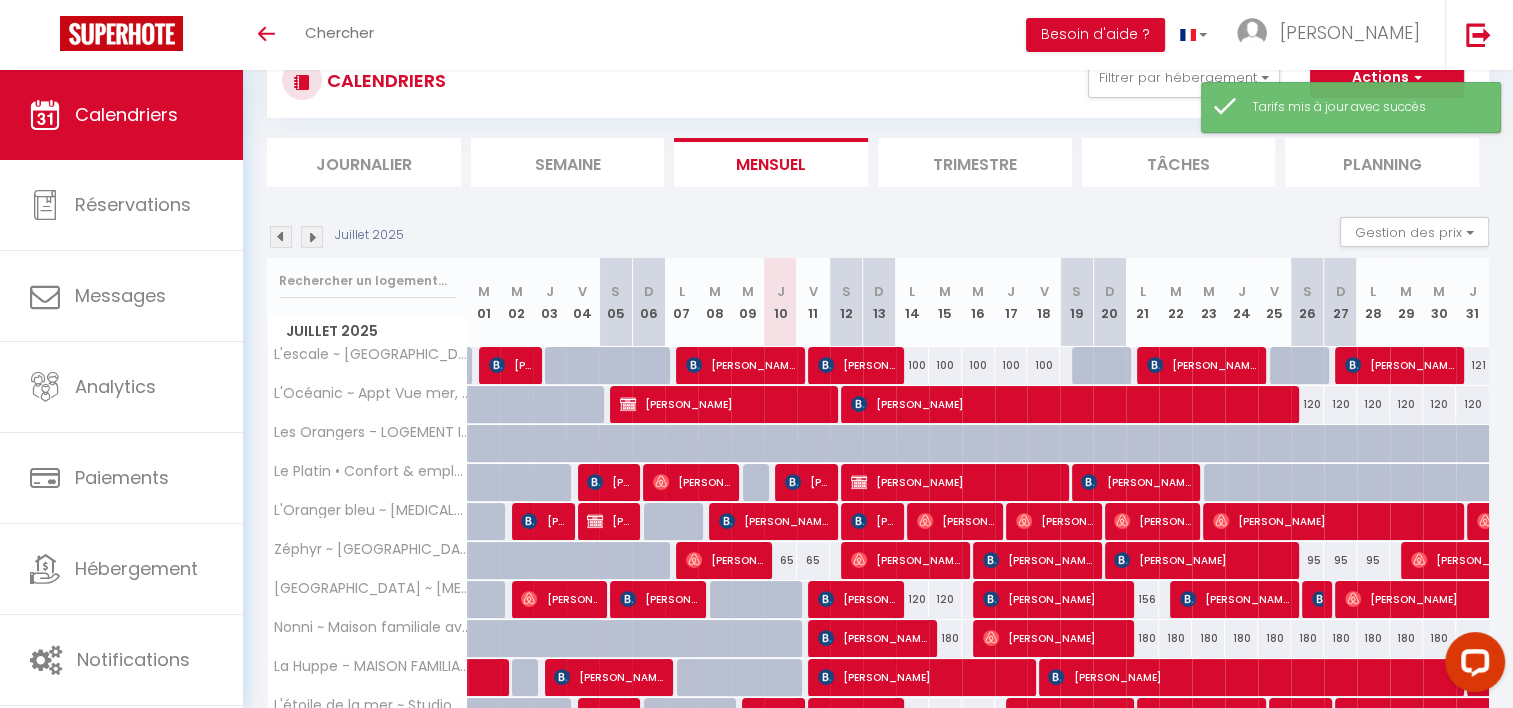 scroll, scrollTop: 227, scrollLeft: 0, axis: vertical 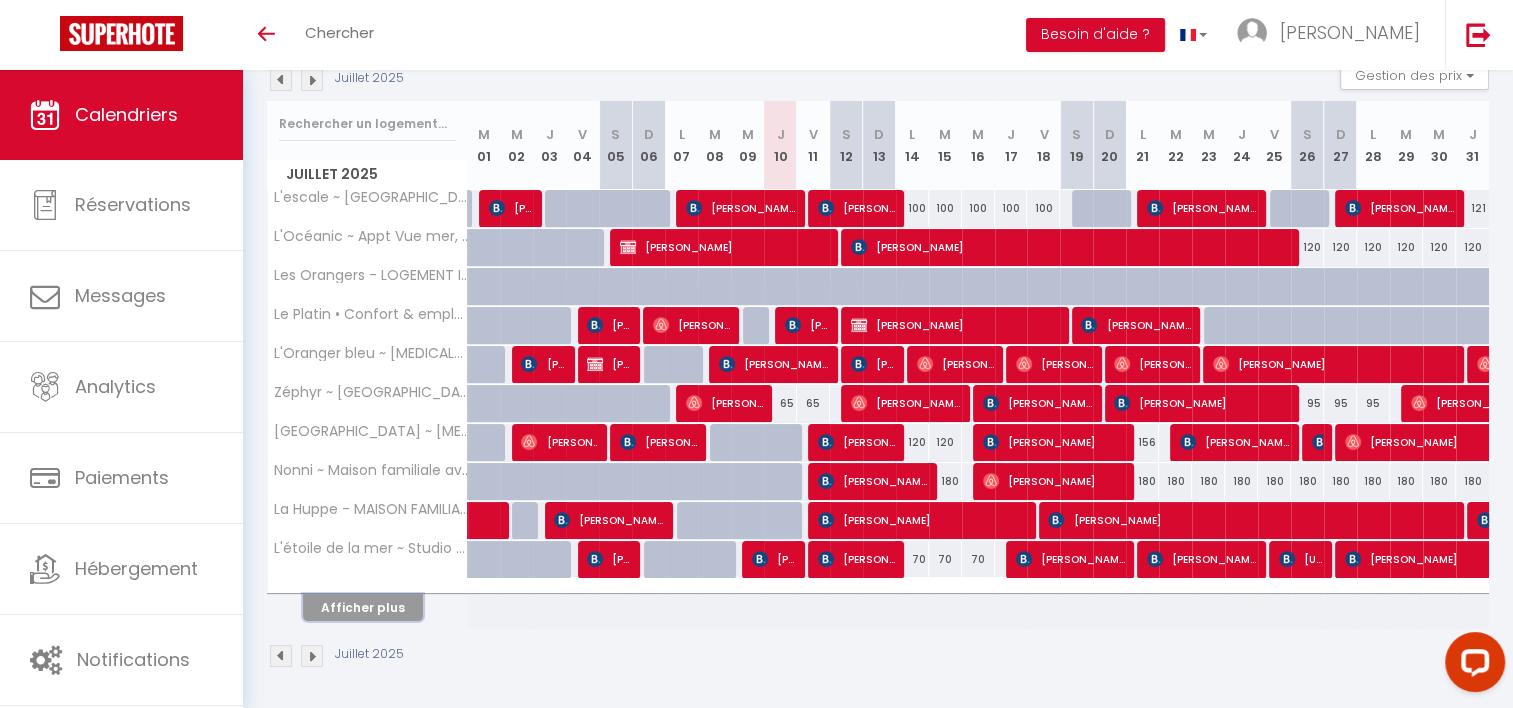 click on "Afficher plus" at bounding box center [363, 607] 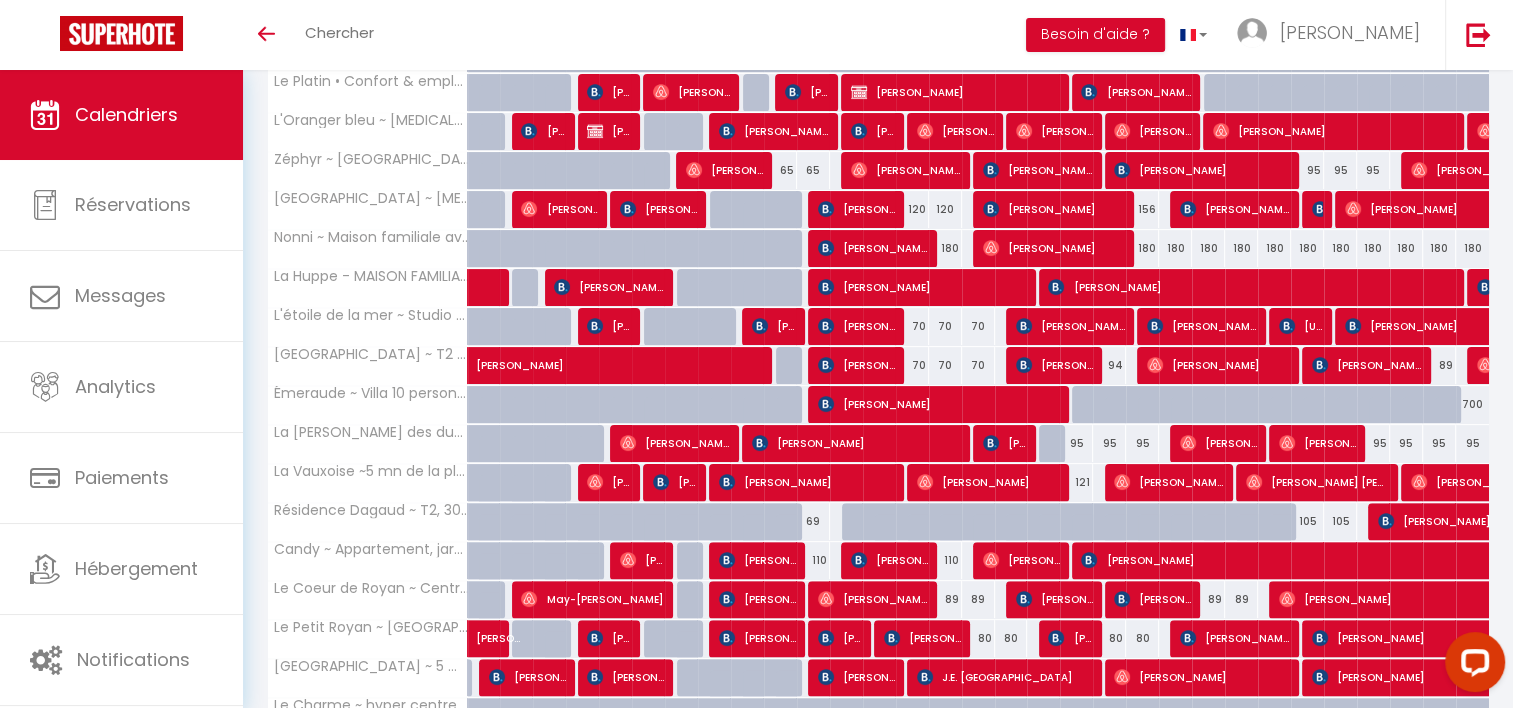 scroll, scrollTop: 459, scrollLeft: 0, axis: vertical 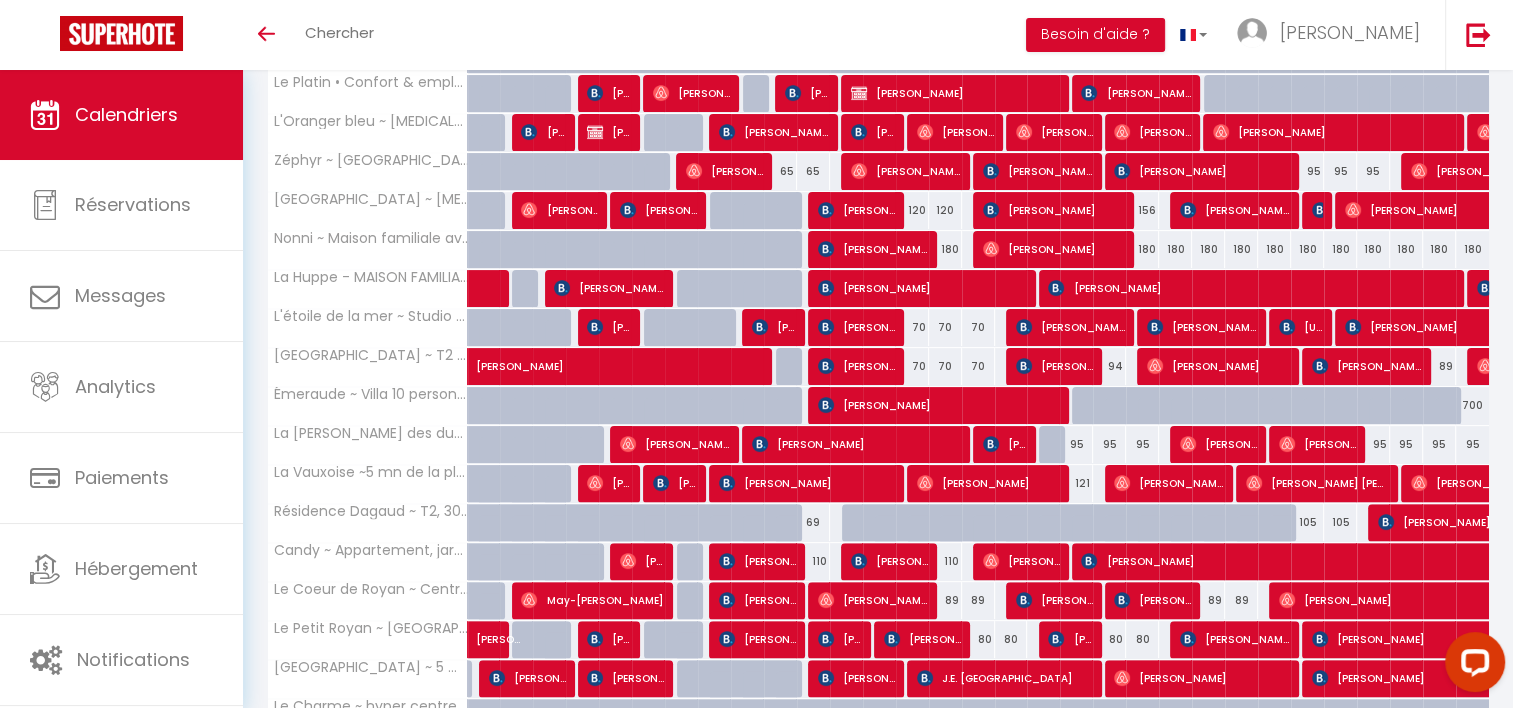click on "89" at bounding box center [945, 600] 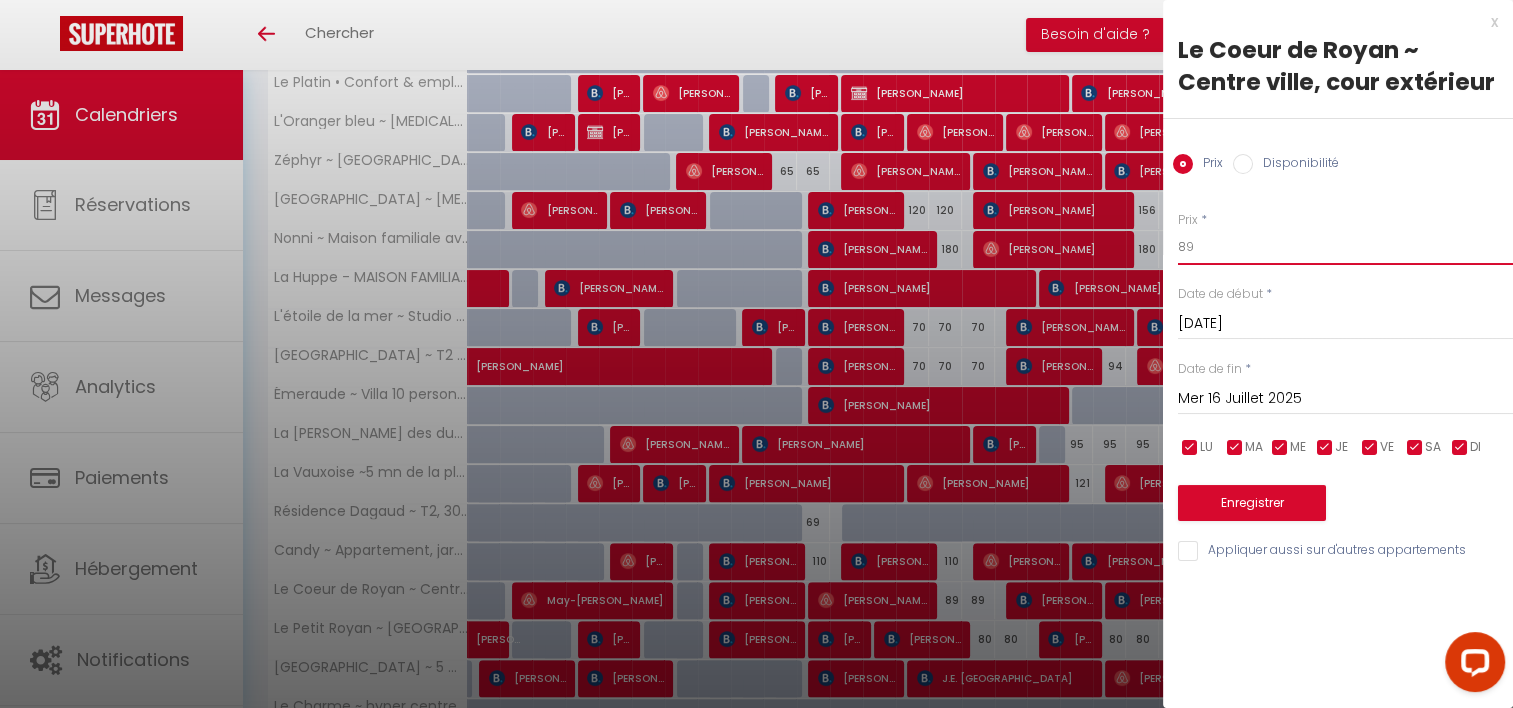 click on "89" at bounding box center (1345, 247) 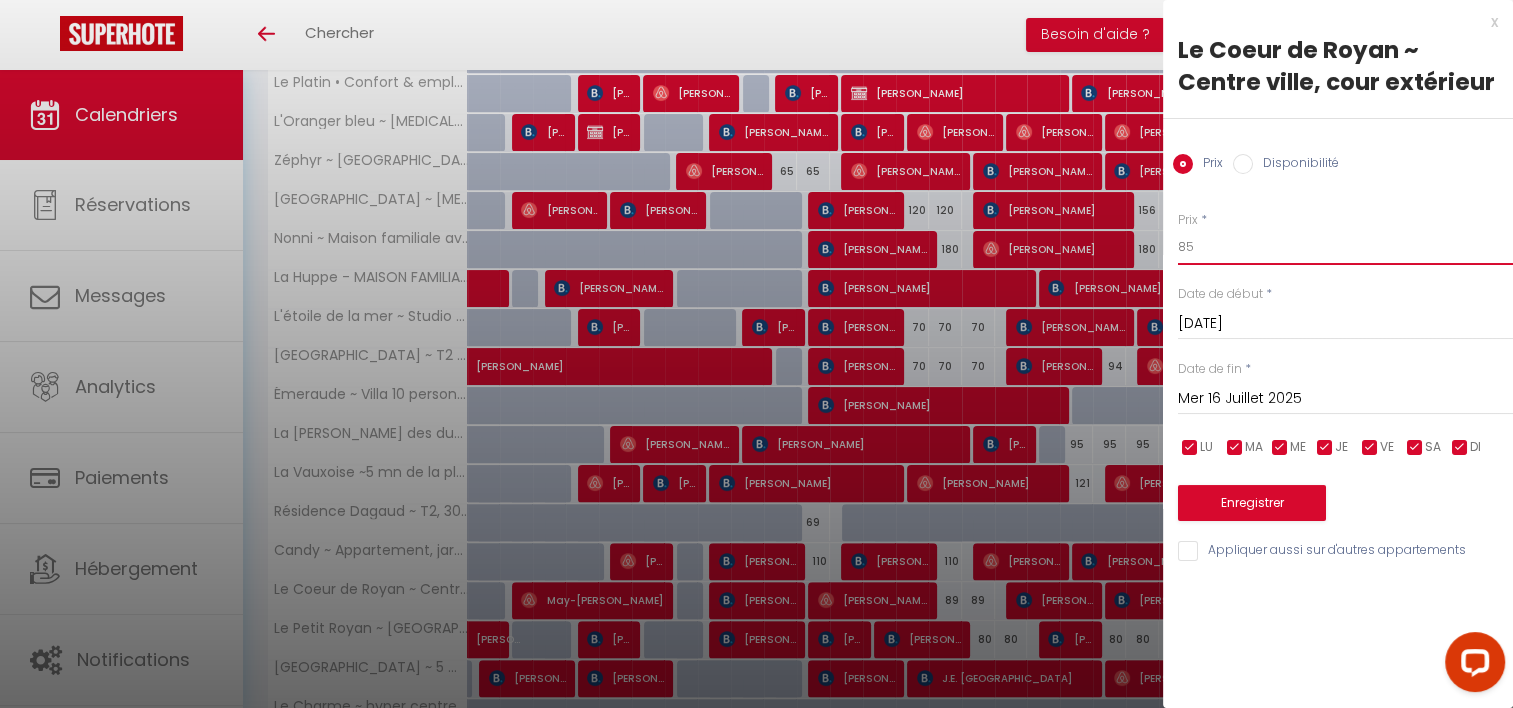 type on "85" 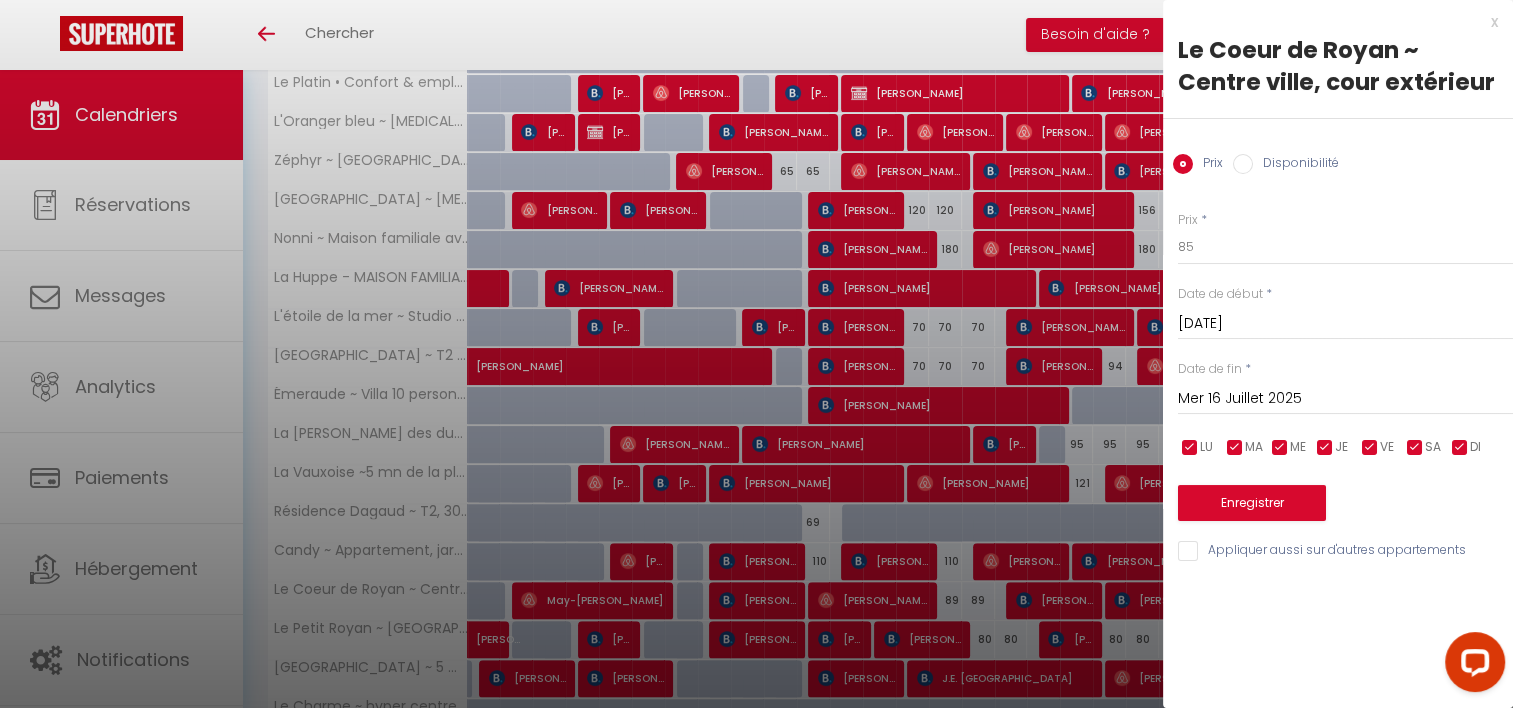 click on "Mer 16 Juillet 2025" at bounding box center [1345, 399] 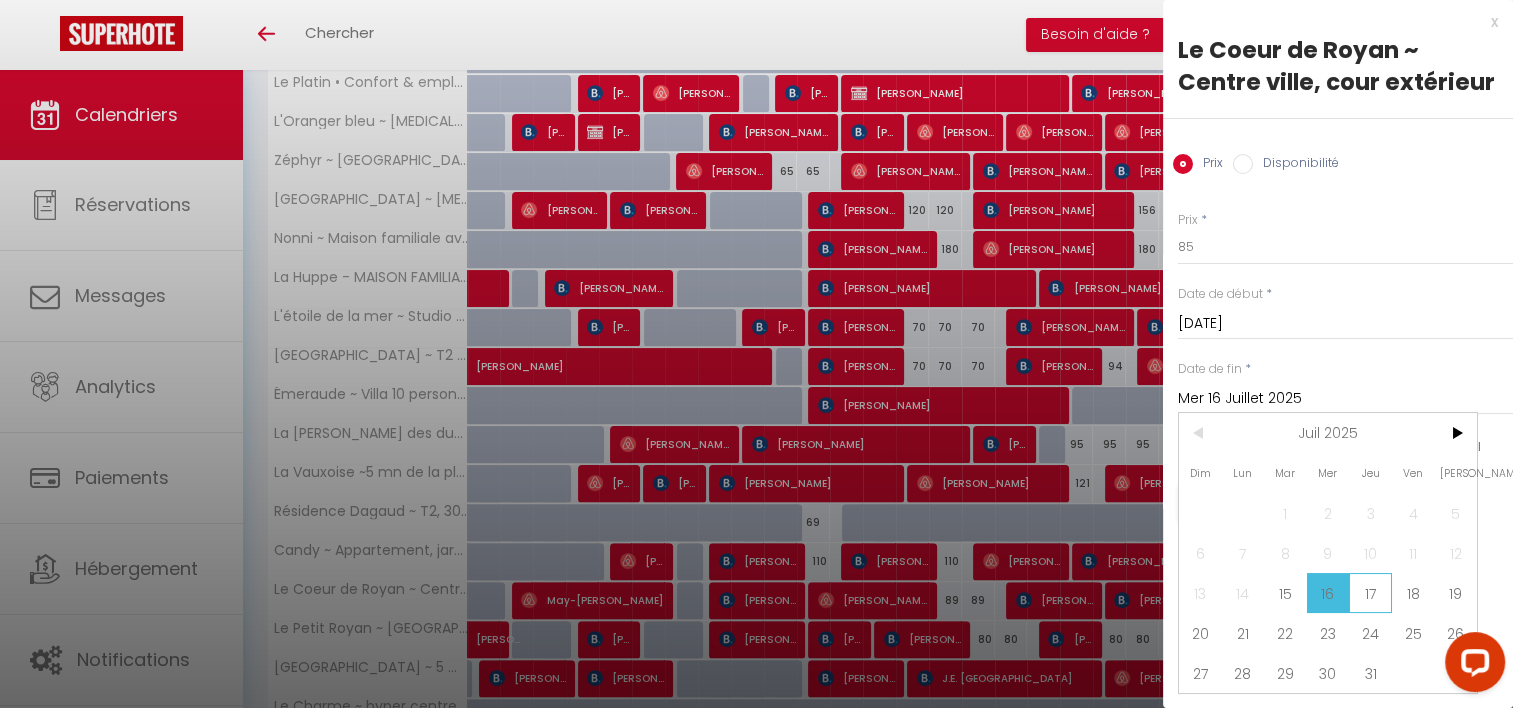 click on "17" at bounding box center [1370, 593] 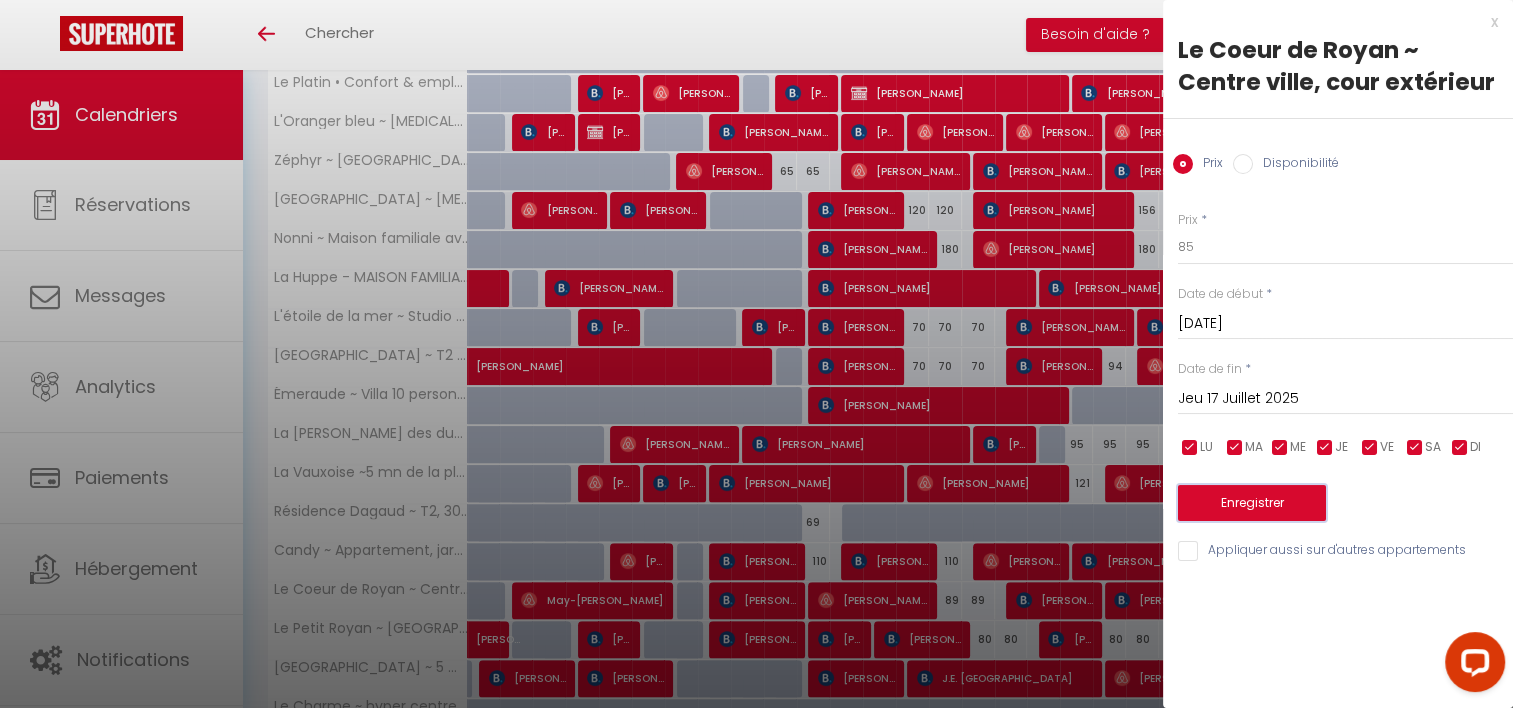 click on "Enregistrer" at bounding box center (1252, 503) 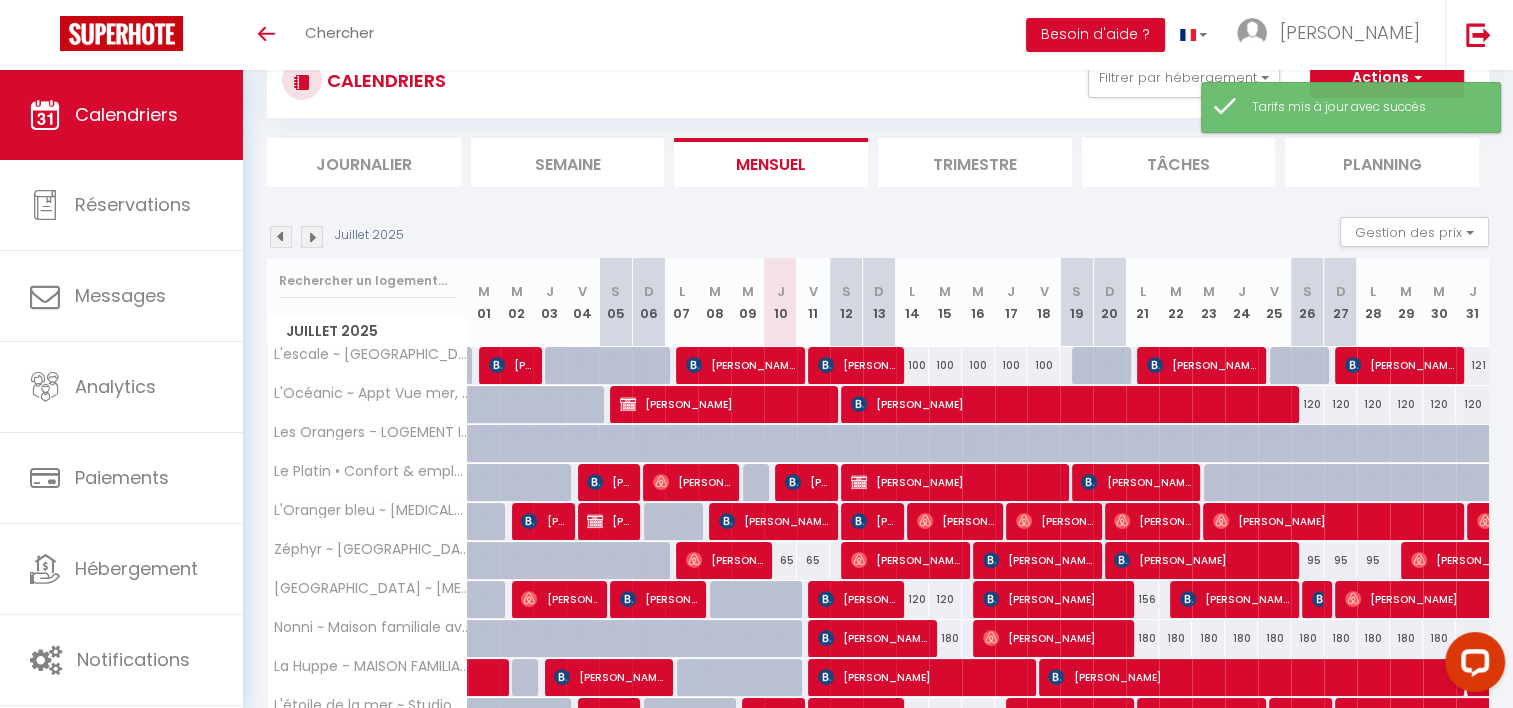 scroll, scrollTop: 227, scrollLeft: 0, axis: vertical 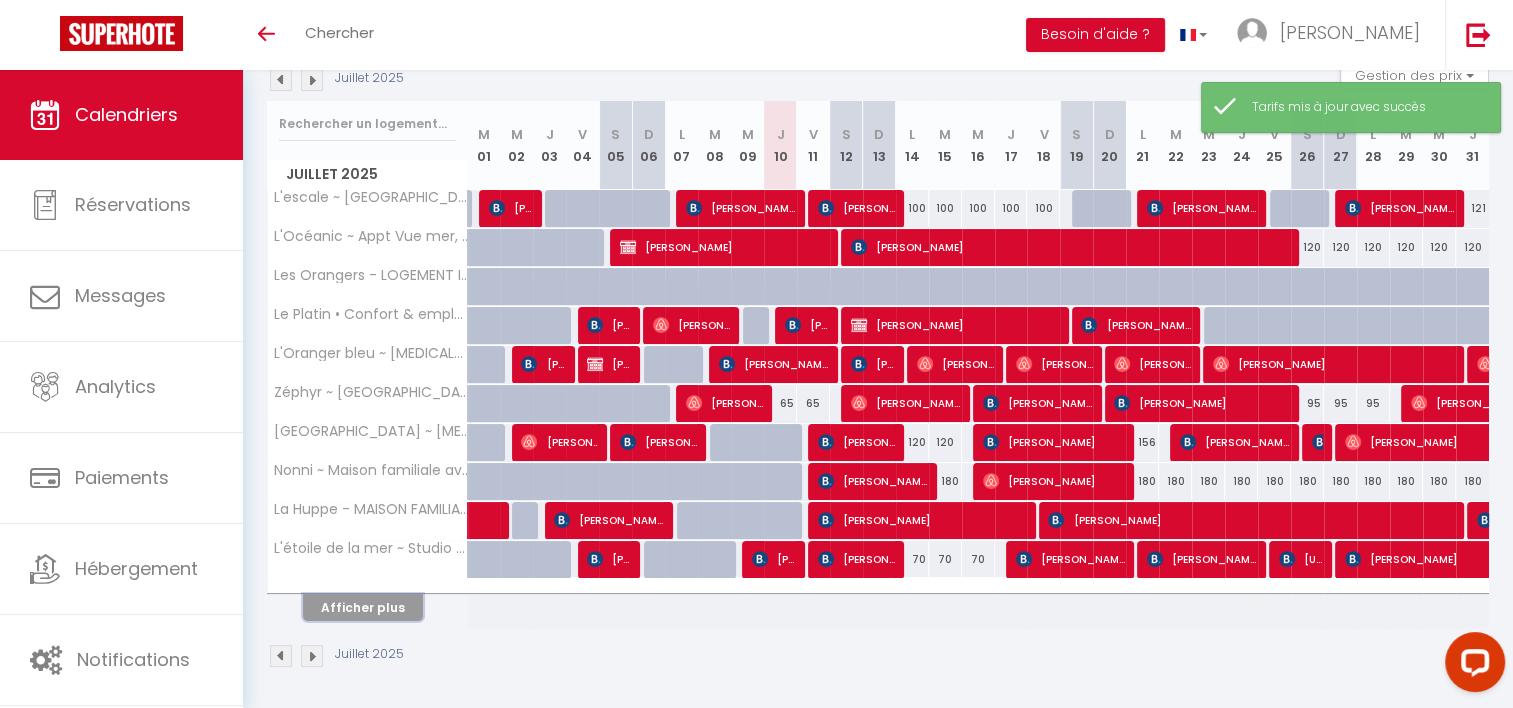 click on "Afficher plus" at bounding box center [363, 607] 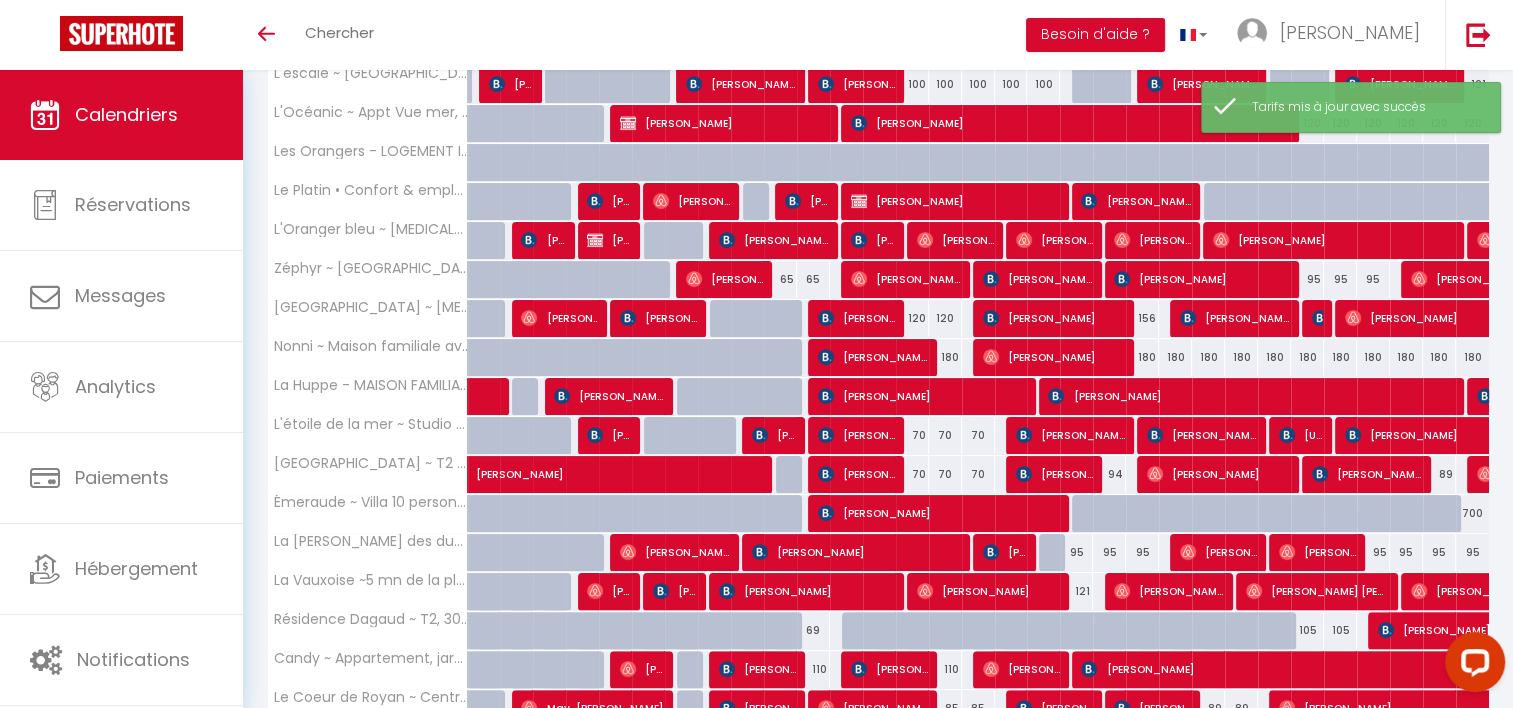 scroll, scrollTop: 385, scrollLeft: 0, axis: vertical 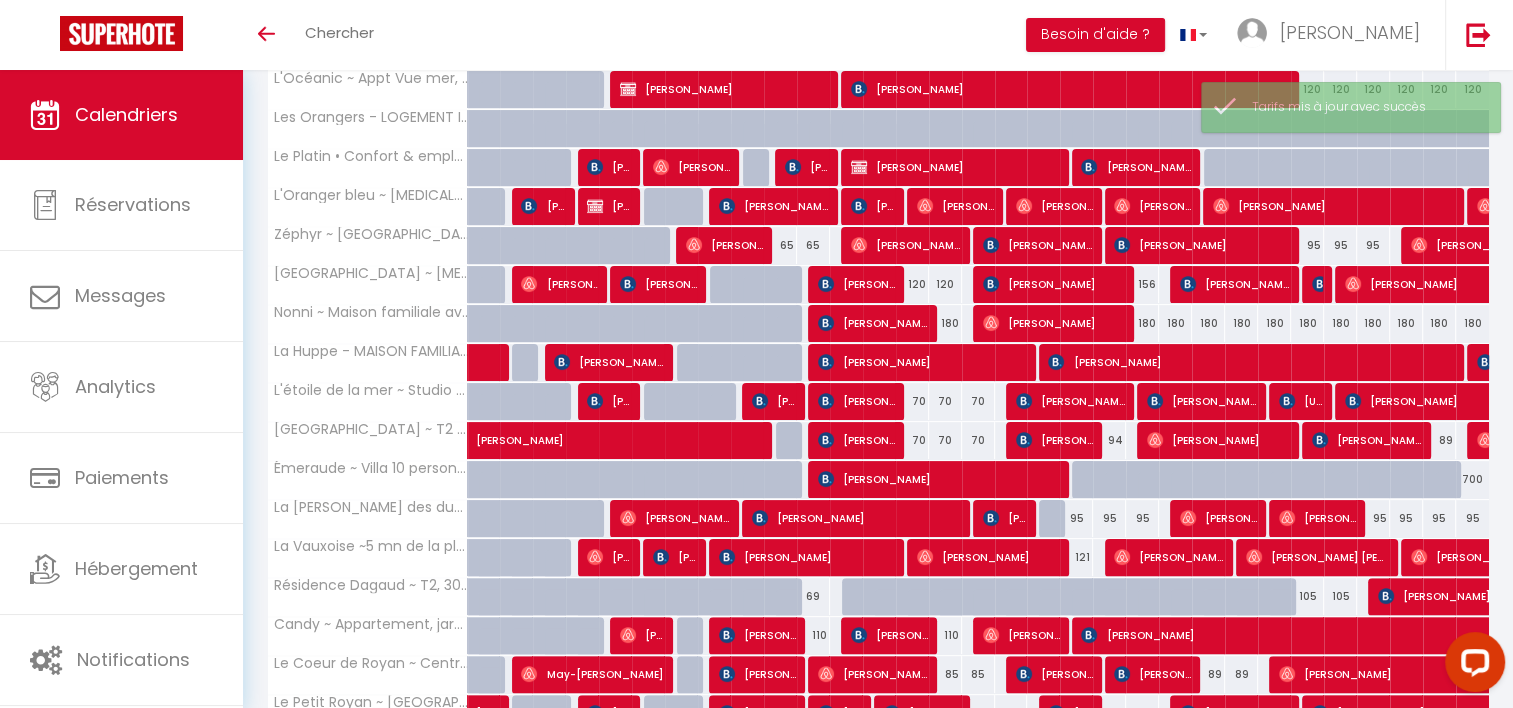 click on "95" at bounding box center (1076, 518) 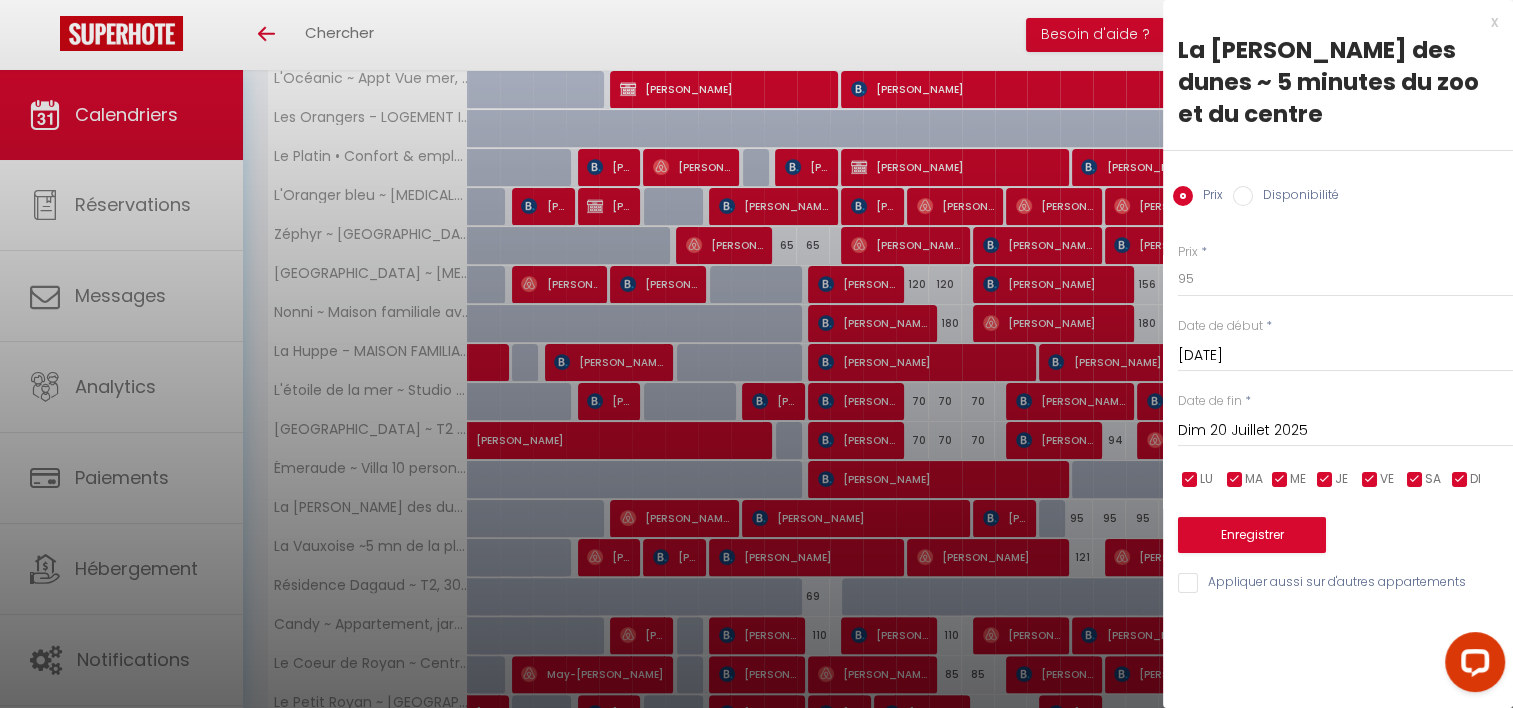 click on "Prix
*   95" at bounding box center (1345, 270) 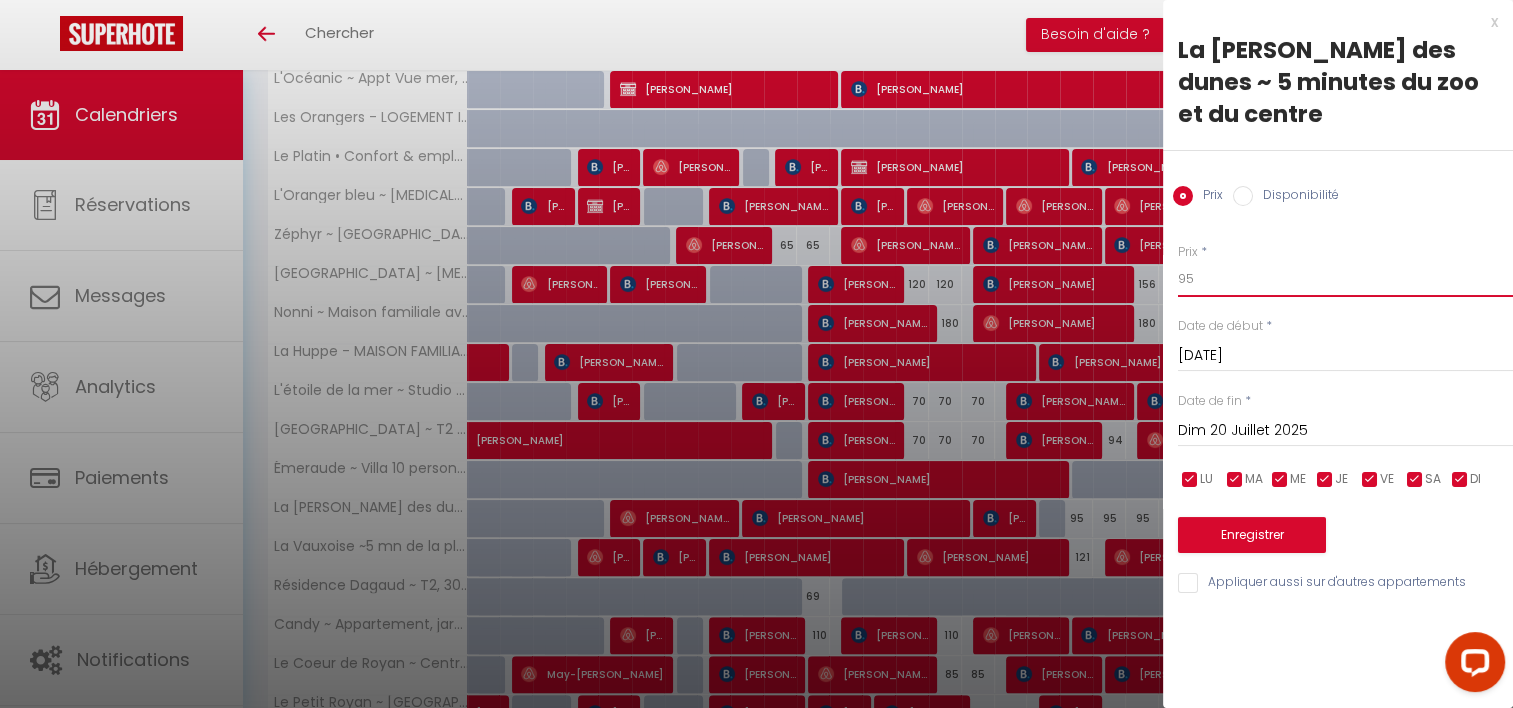 click on "95" at bounding box center [1345, 279] 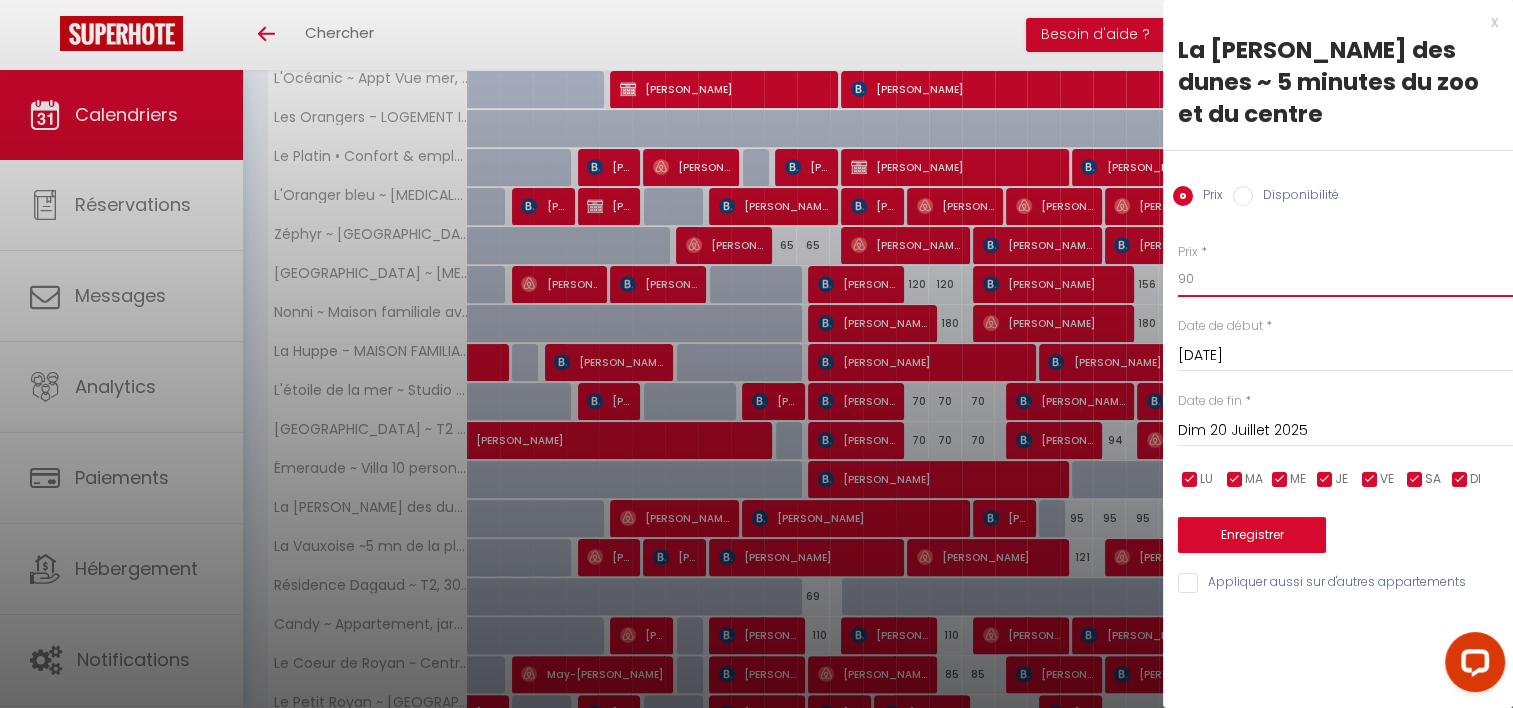 type on "90" 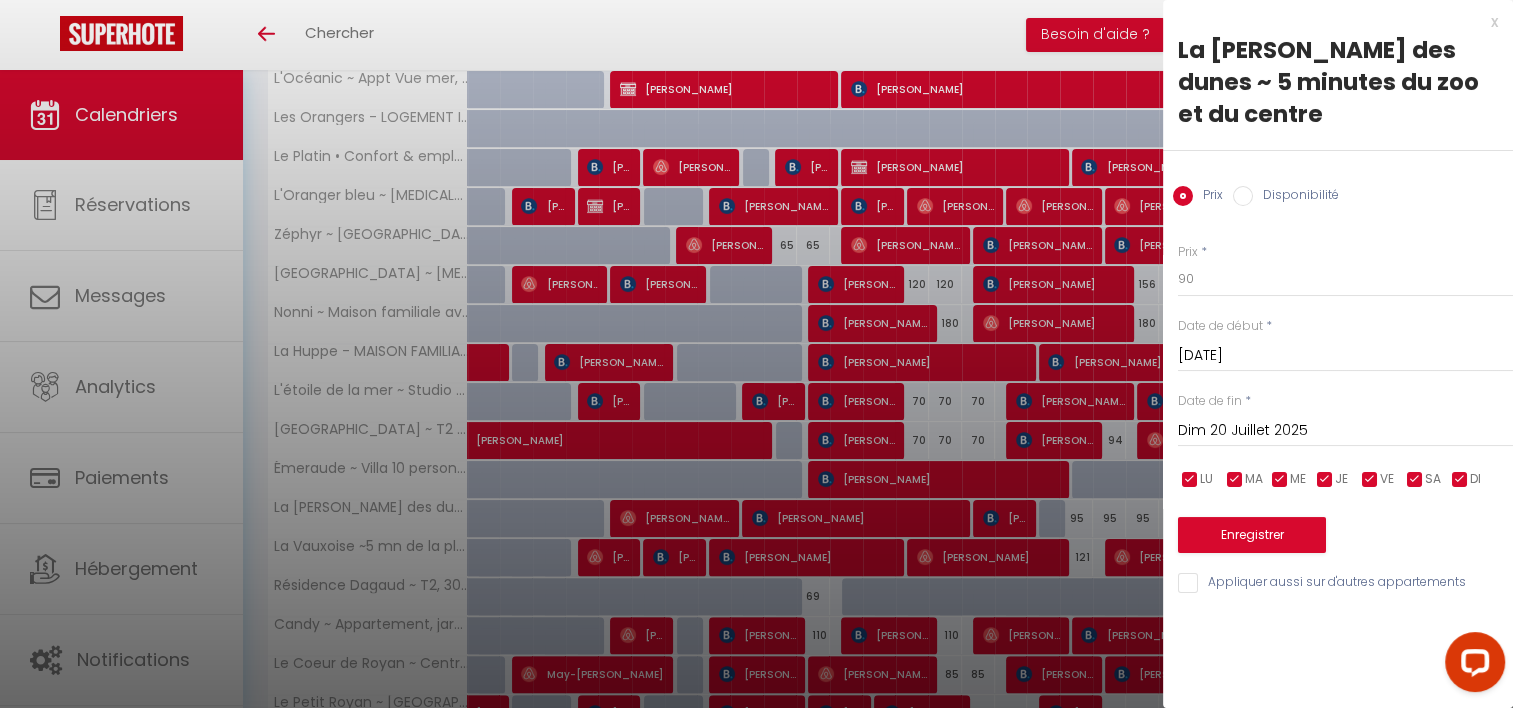 click on "Dim 20 Juillet 2025" at bounding box center (1345, 431) 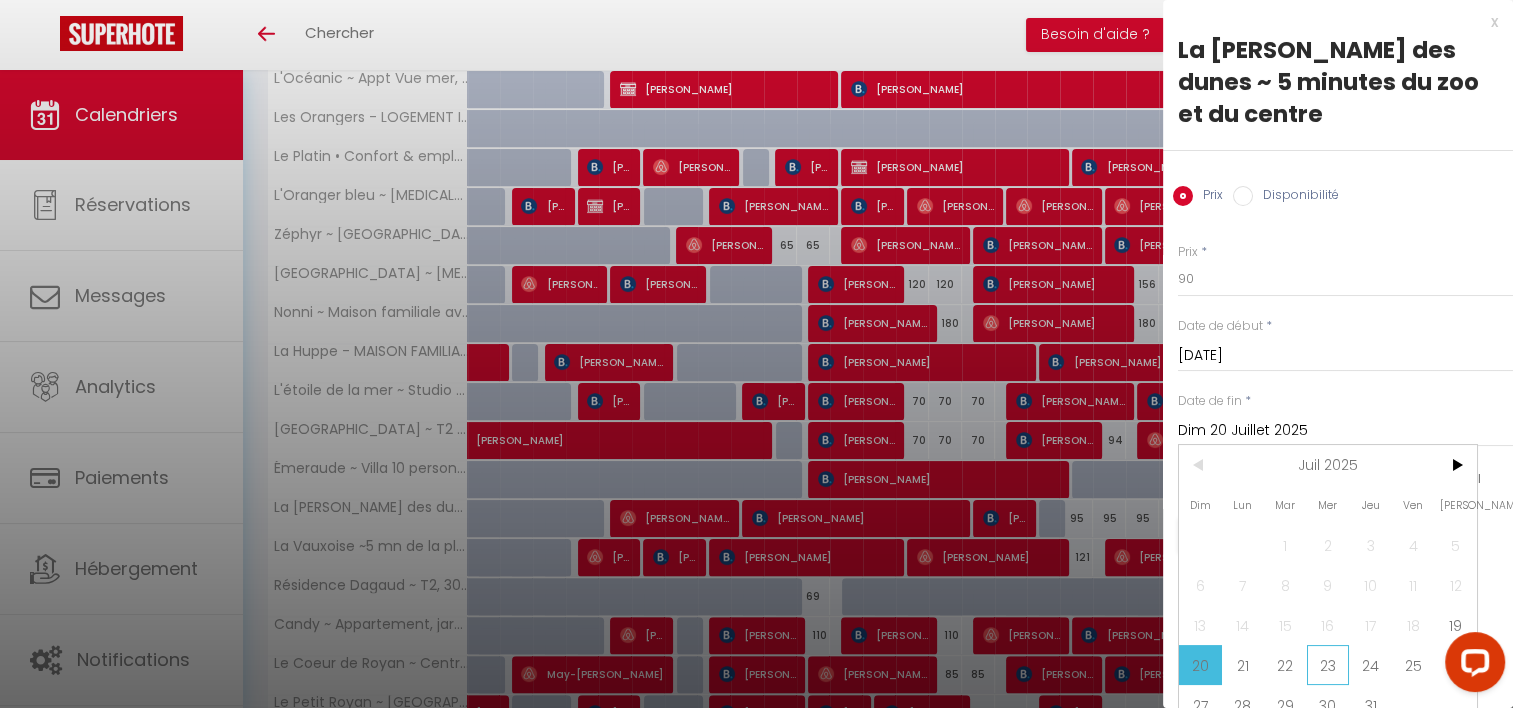 click on "23" at bounding box center (1328, 665) 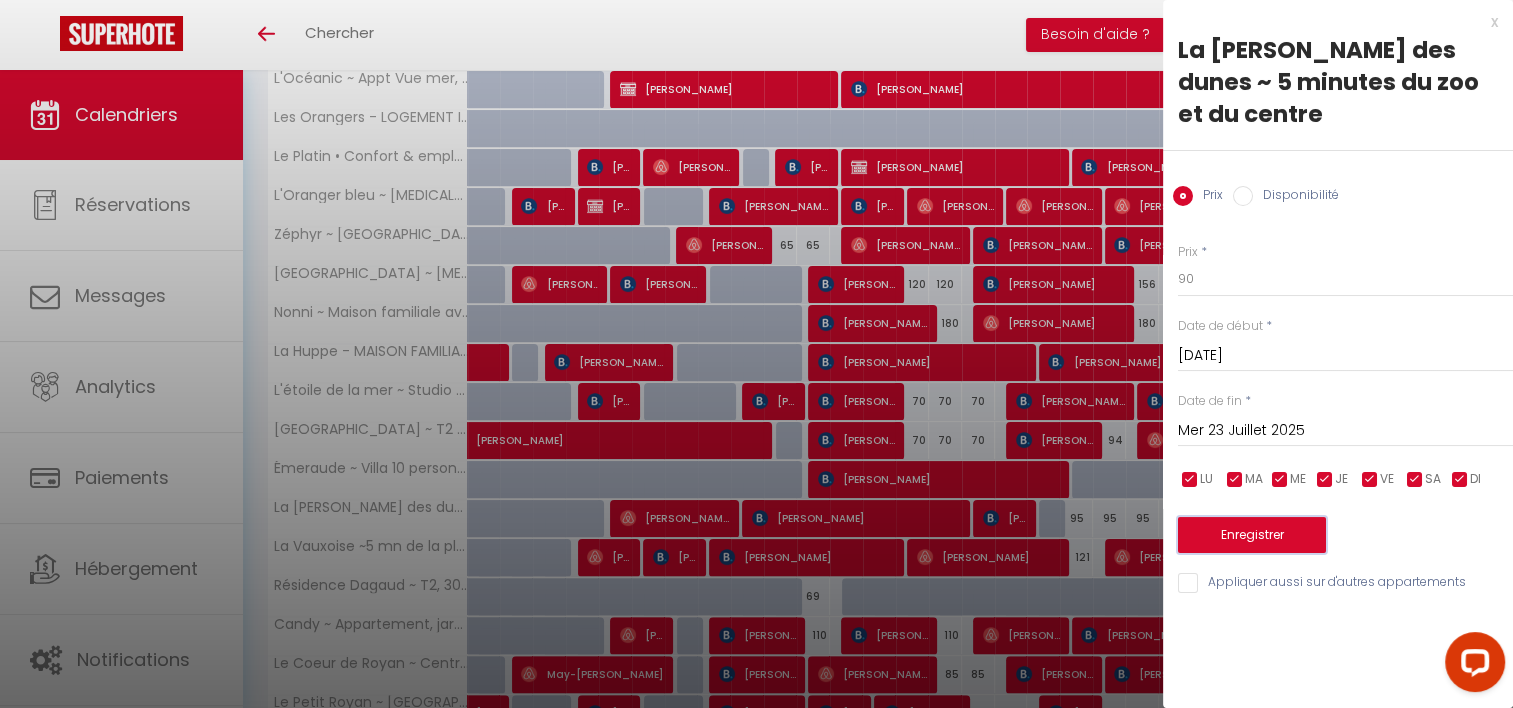 click on "Enregistrer" at bounding box center (1252, 535) 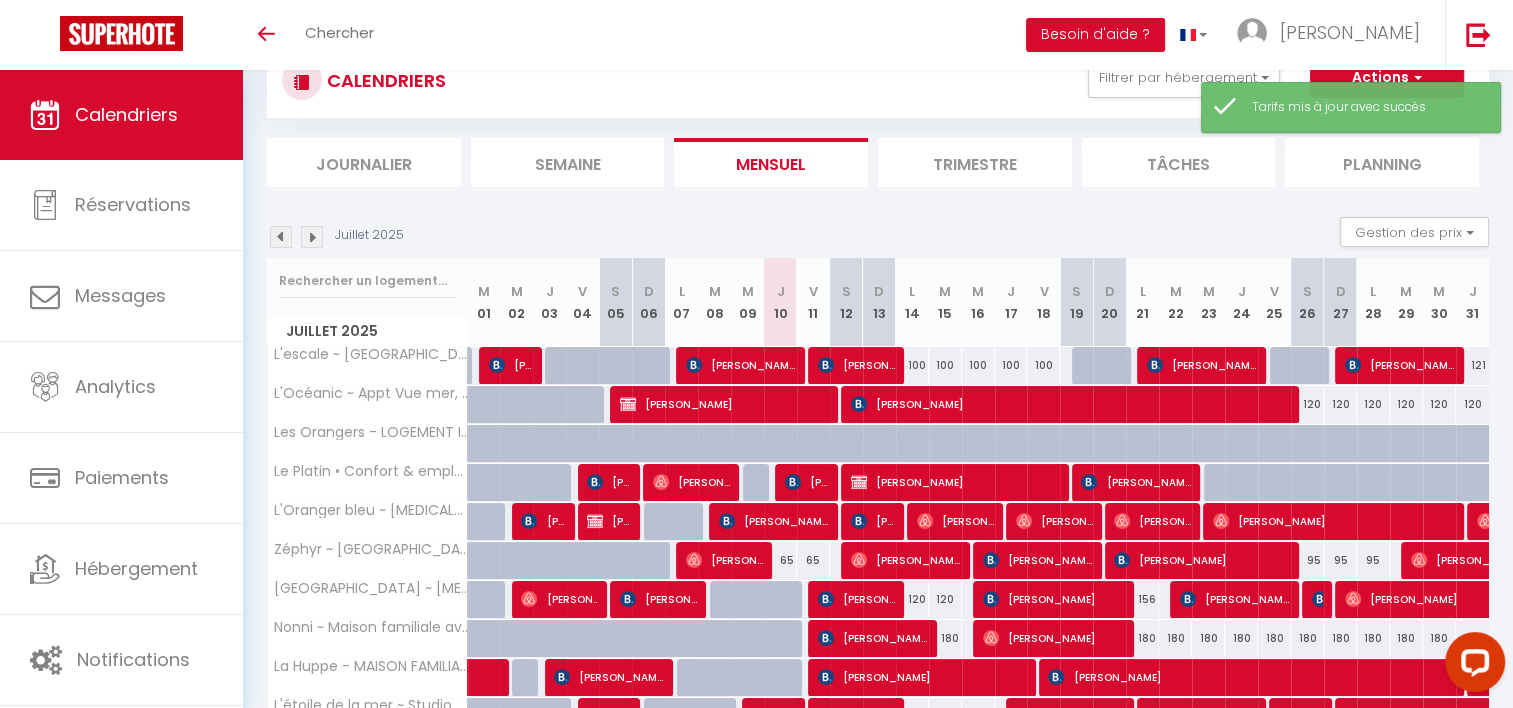 scroll, scrollTop: 227, scrollLeft: 0, axis: vertical 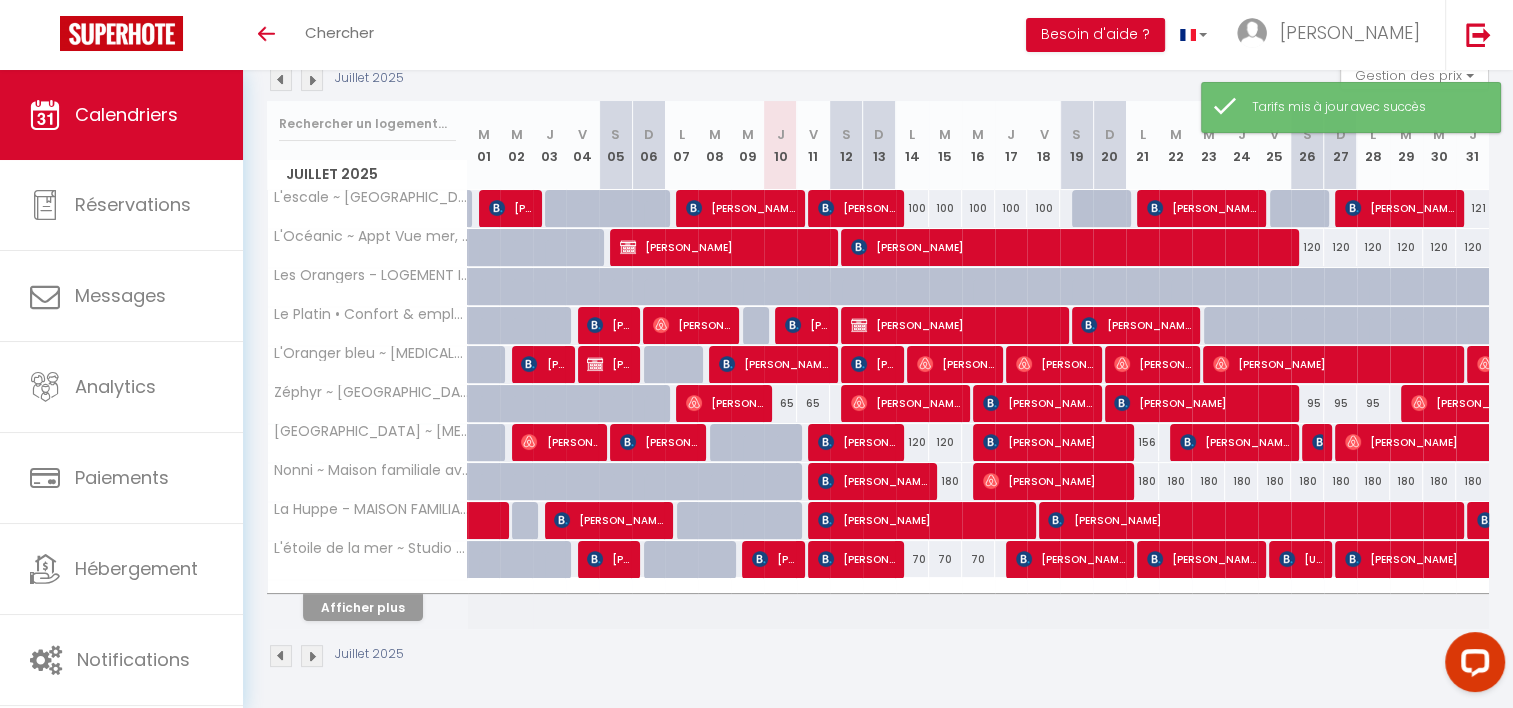 click on "Afficher plus" at bounding box center [368, 604] 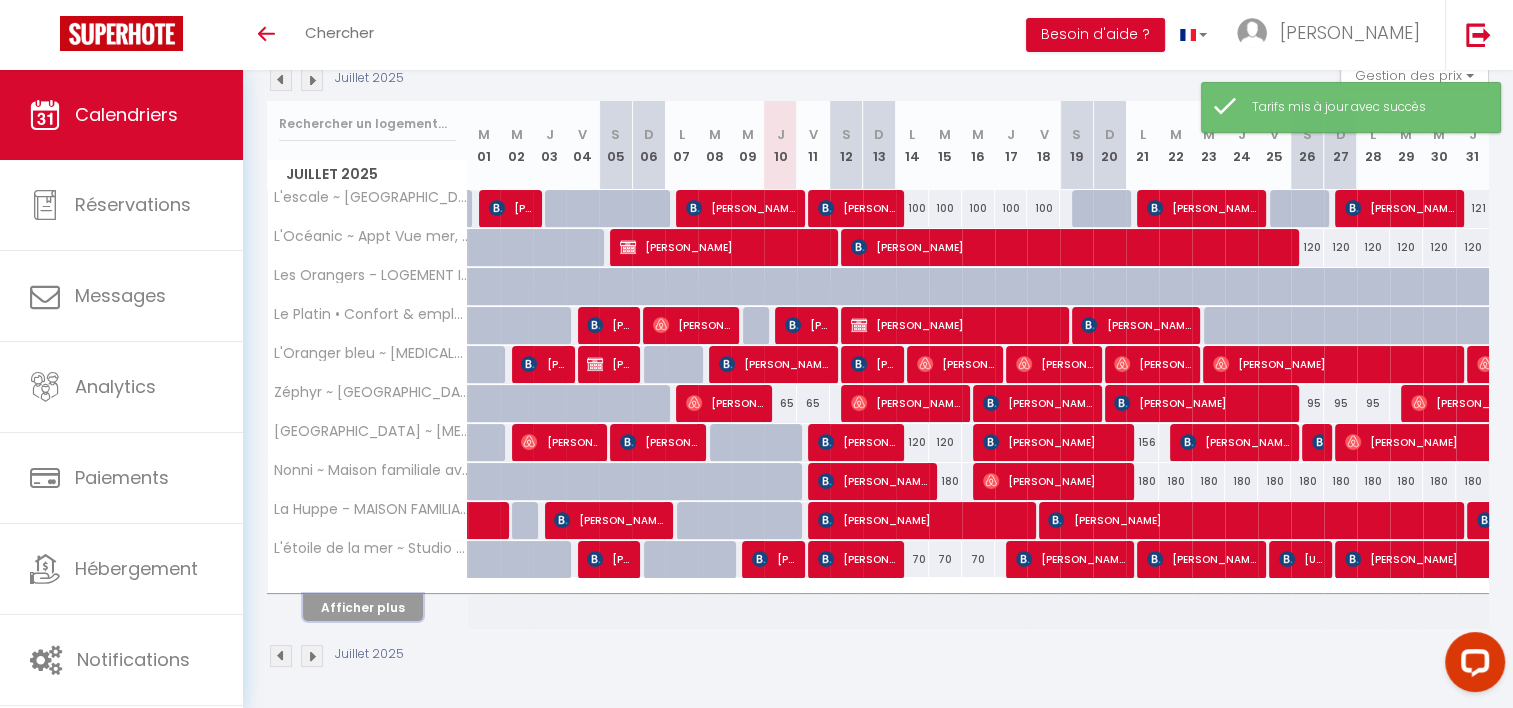 click on "Afficher plus" at bounding box center [363, 607] 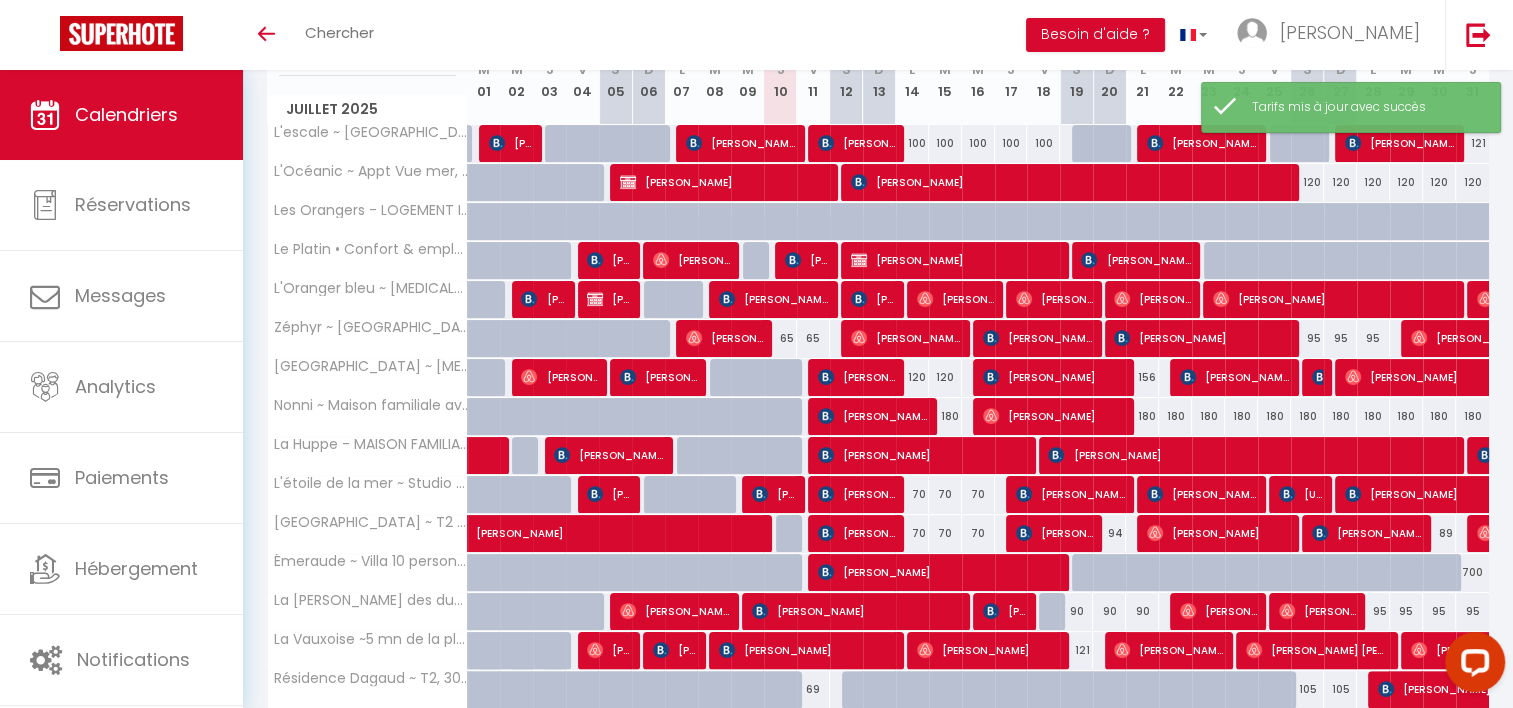 scroll, scrollTop: 295, scrollLeft: 0, axis: vertical 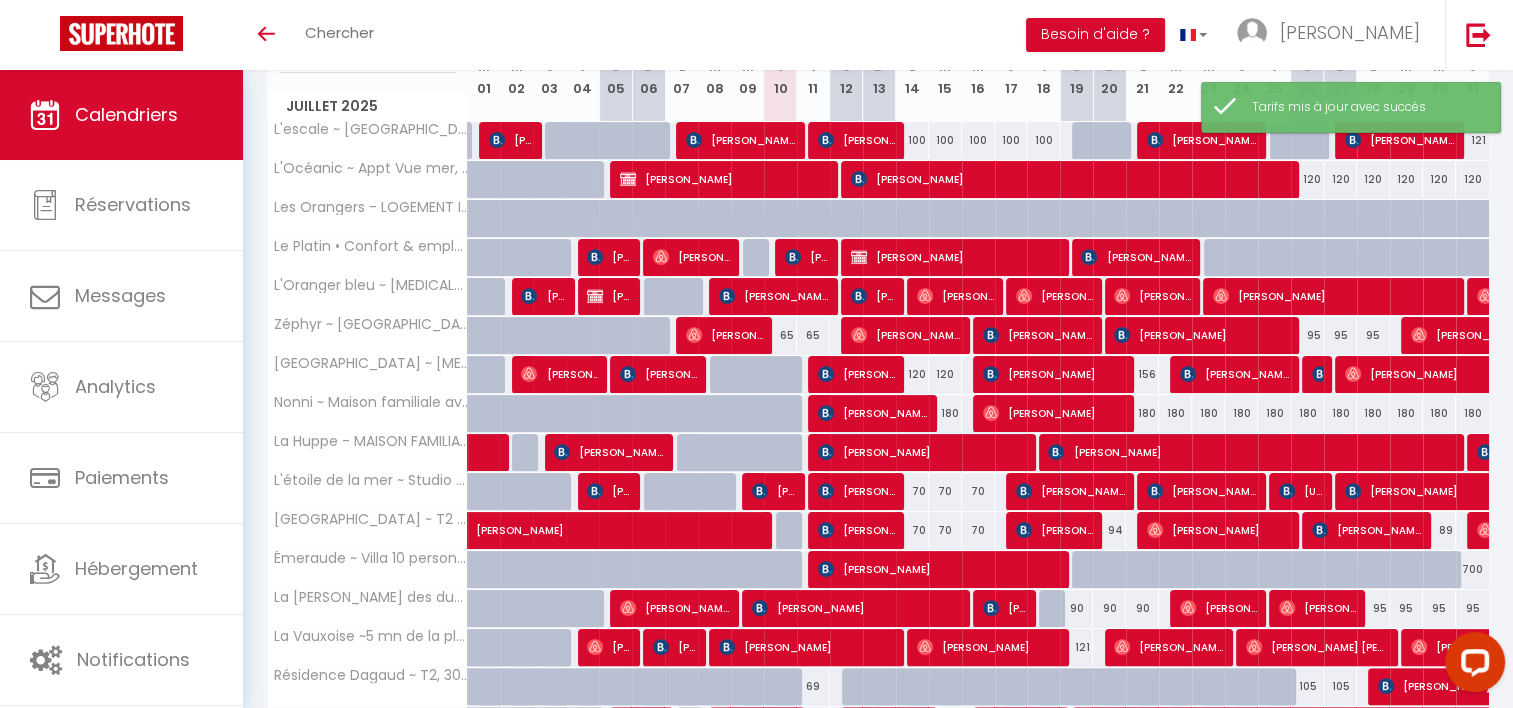 click at bounding box center [1055, 609] 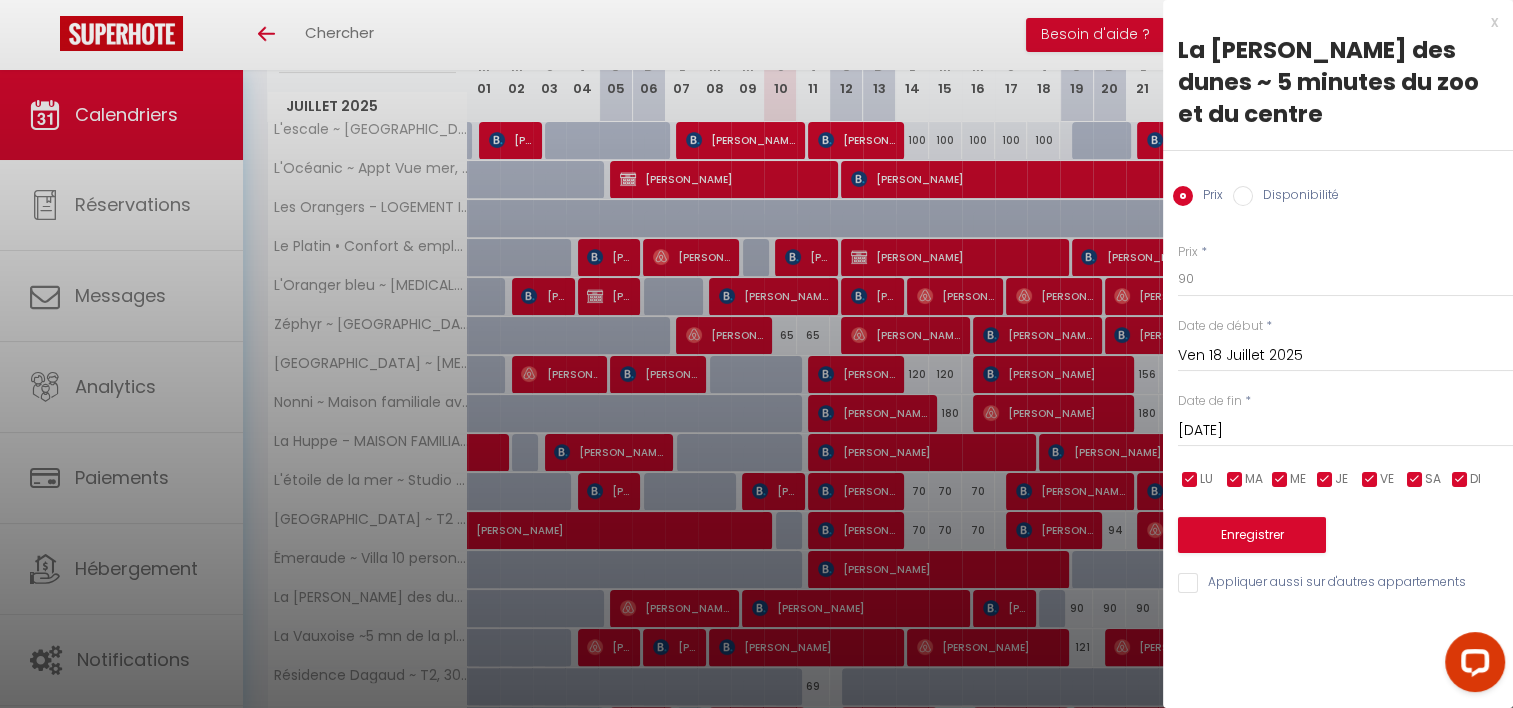 click on "Prix     Disponibilité" at bounding box center [1338, 184] 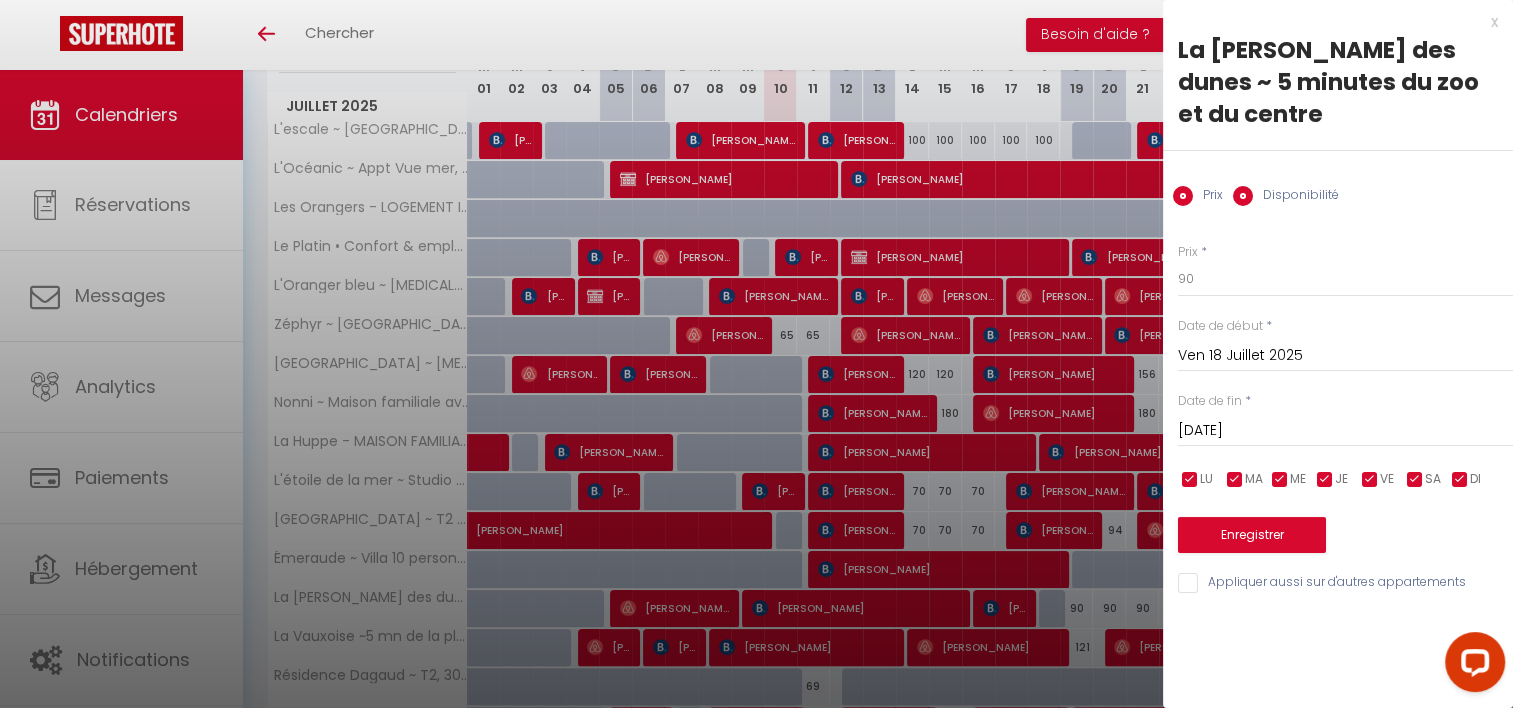 radio on "false" 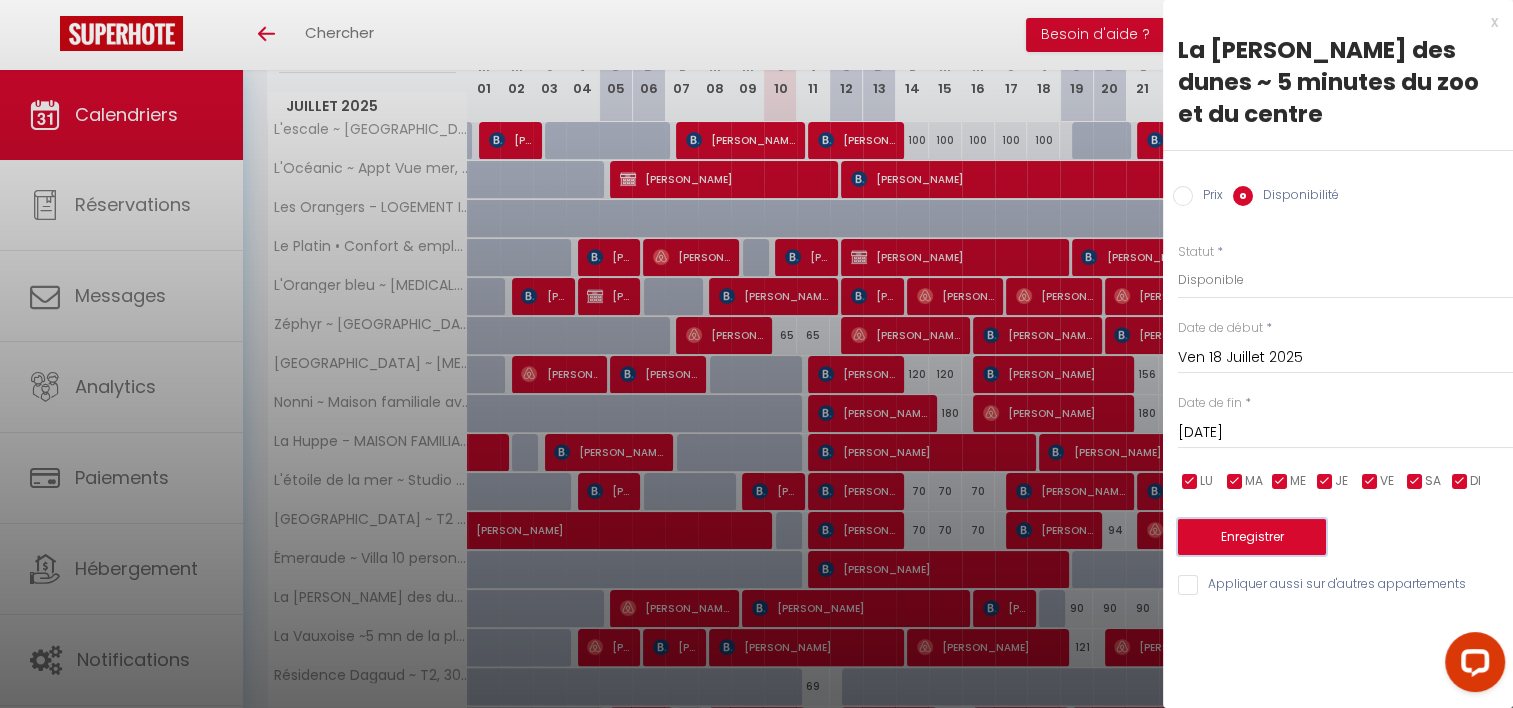 click on "Enregistrer" at bounding box center (1252, 537) 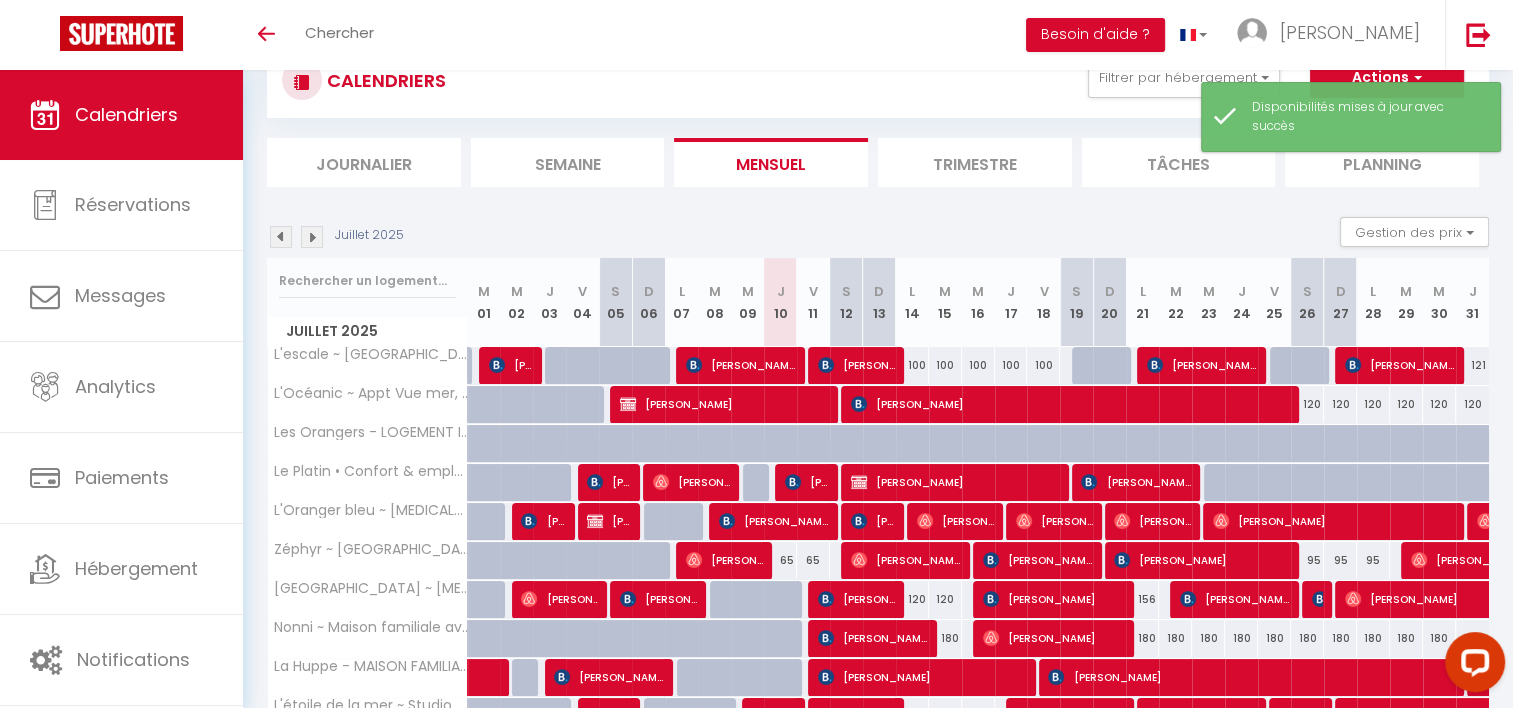 scroll, scrollTop: 227, scrollLeft: 0, axis: vertical 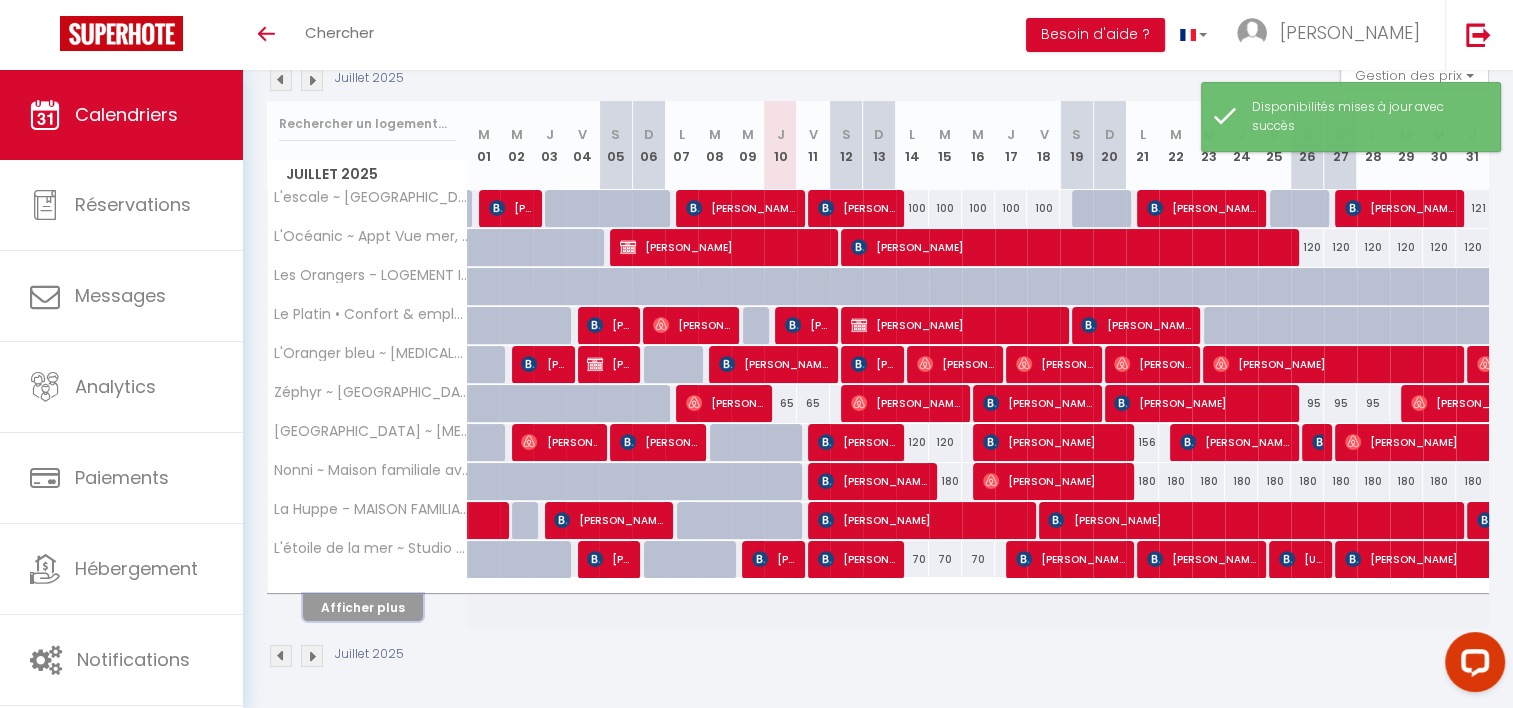 click on "Afficher plus" at bounding box center (363, 607) 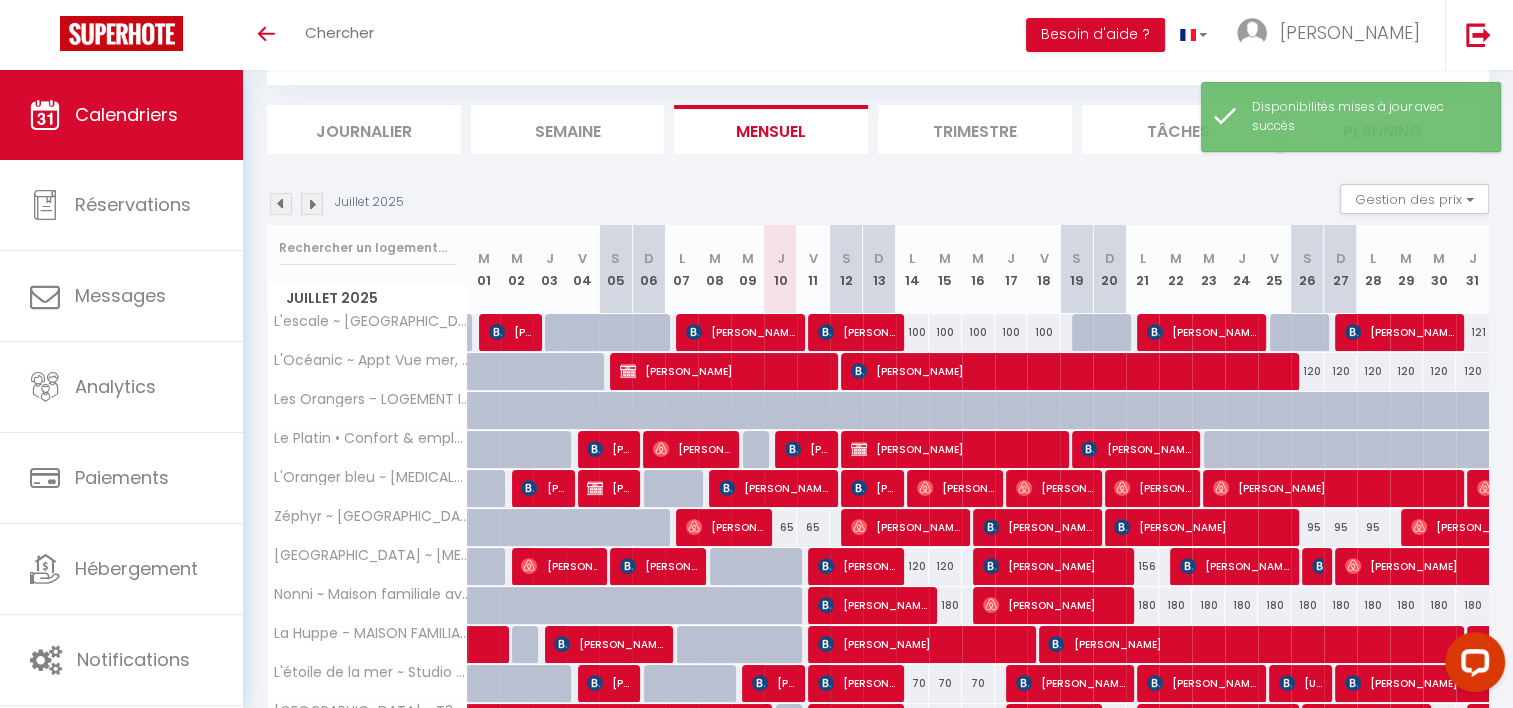 scroll, scrollTop: 95, scrollLeft: 0, axis: vertical 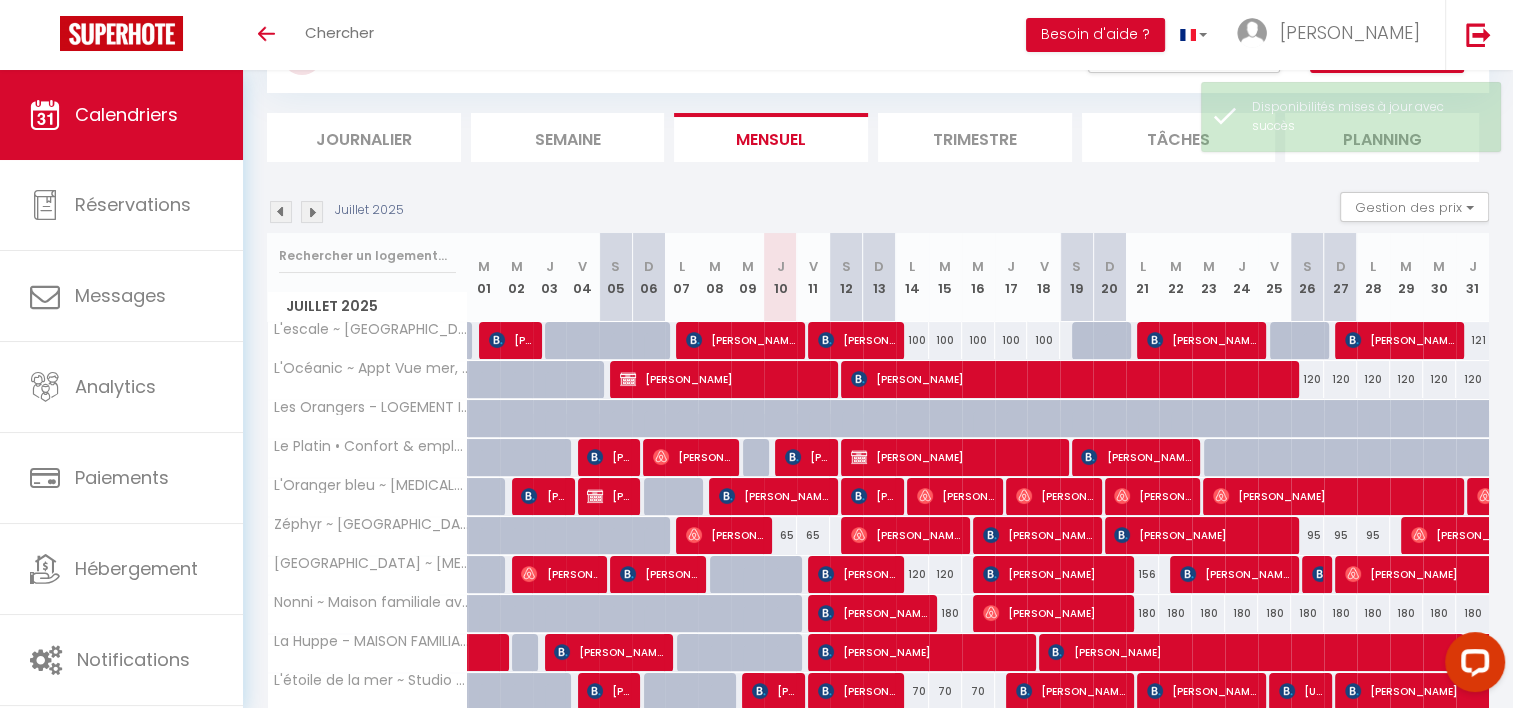 click on "Gestion des prix
Nb Nuits minimum   Règles   Disponibilité" at bounding box center [1408, 212] 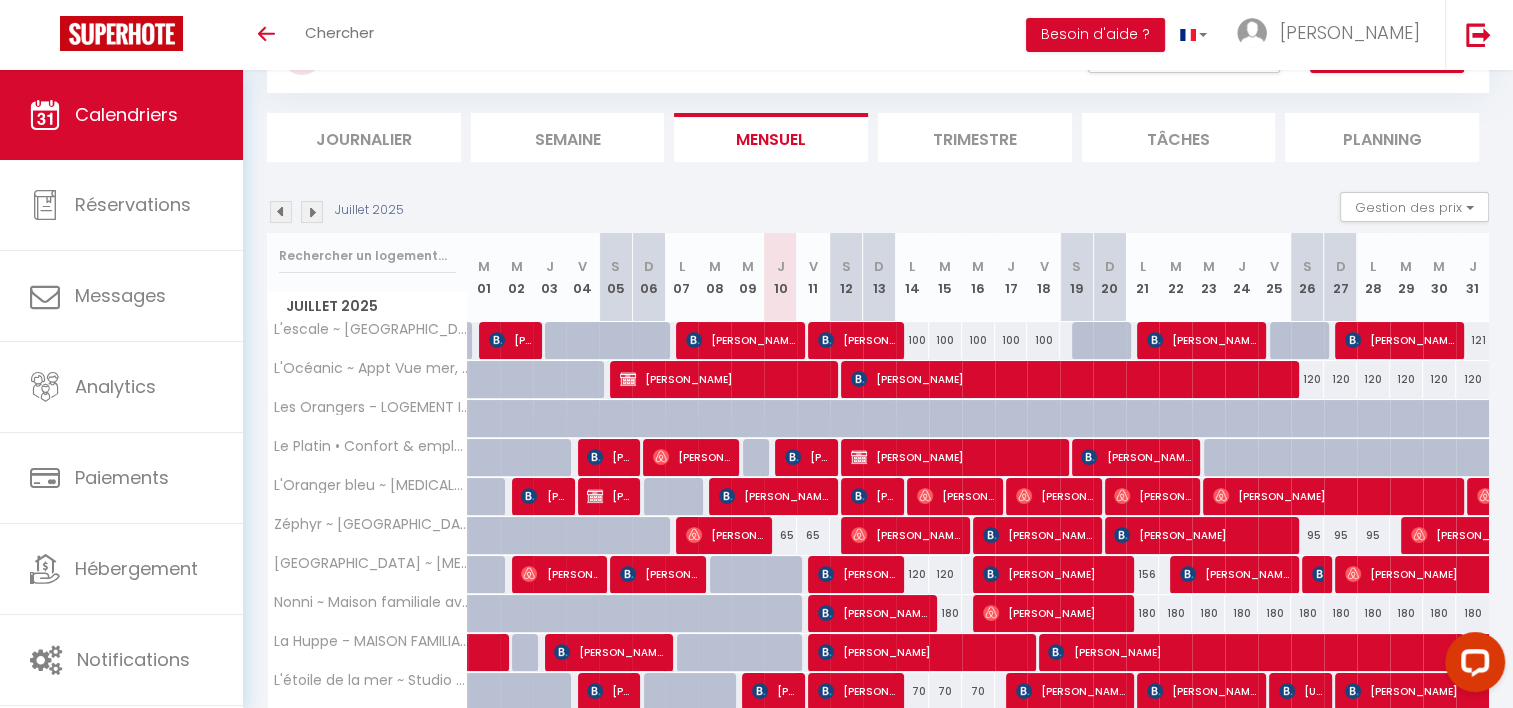 click on "Gestion des prix
Nb Nuits minimum   Règles   Disponibilité" at bounding box center (1408, 212) 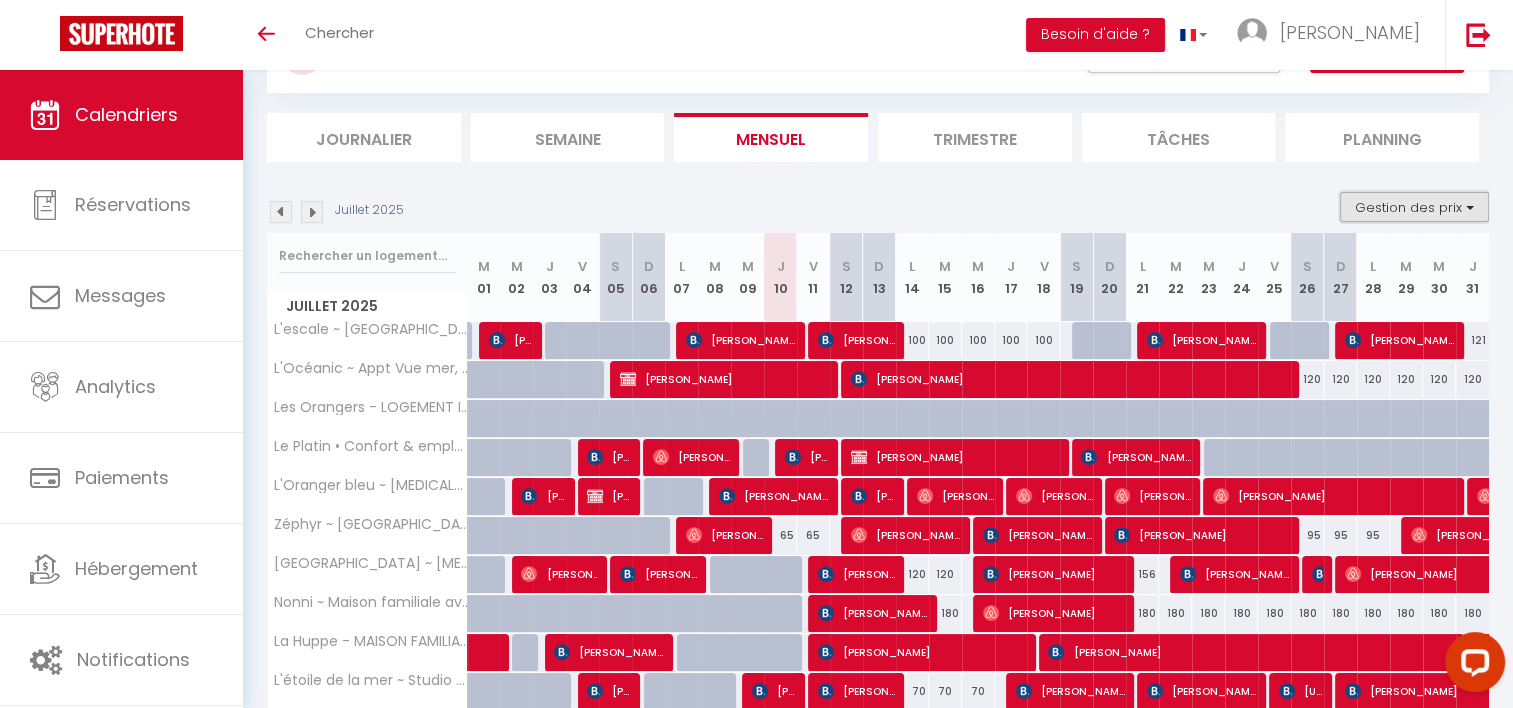 click on "Gestion des prix" at bounding box center [1414, 207] 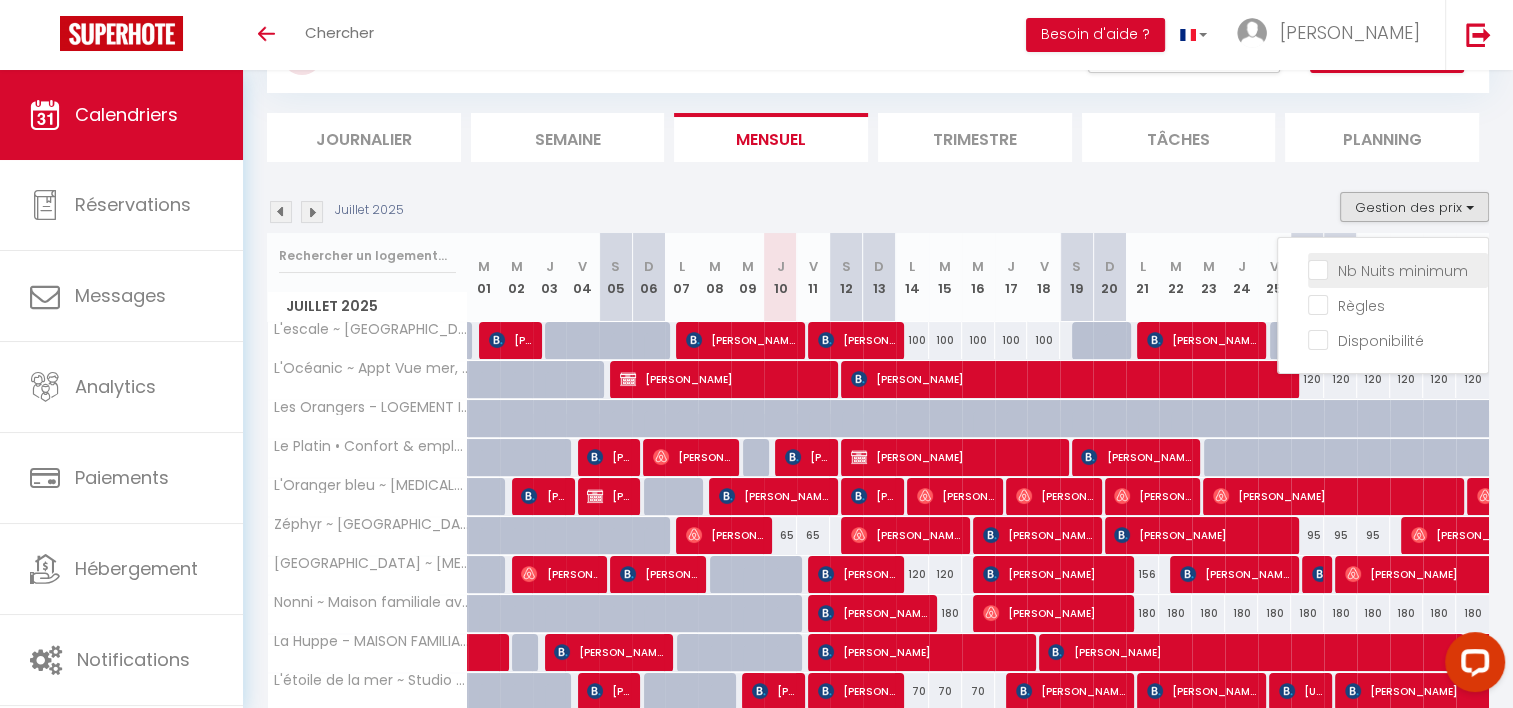 click on "Nb Nuits minimum" at bounding box center (1398, 269) 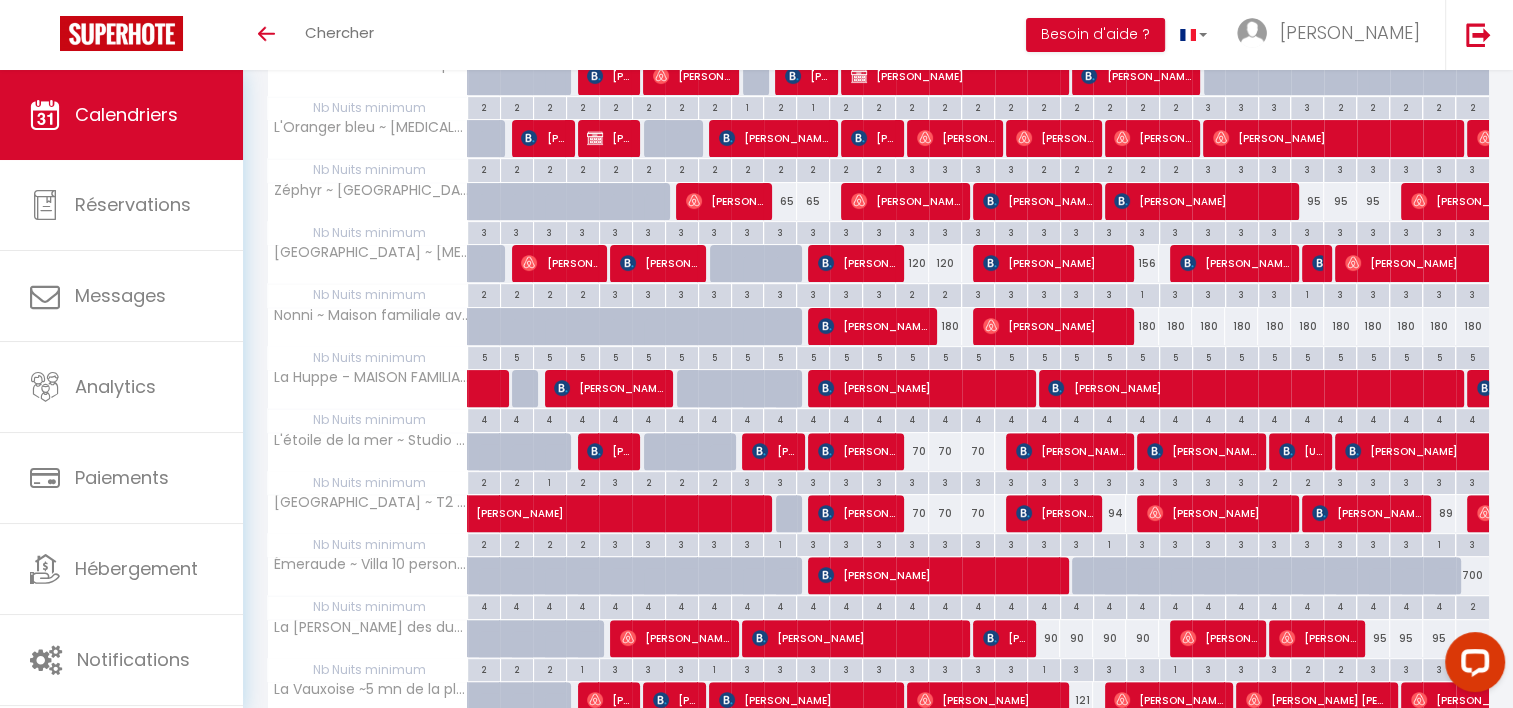 scroll, scrollTop: 548, scrollLeft: 0, axis: vertical 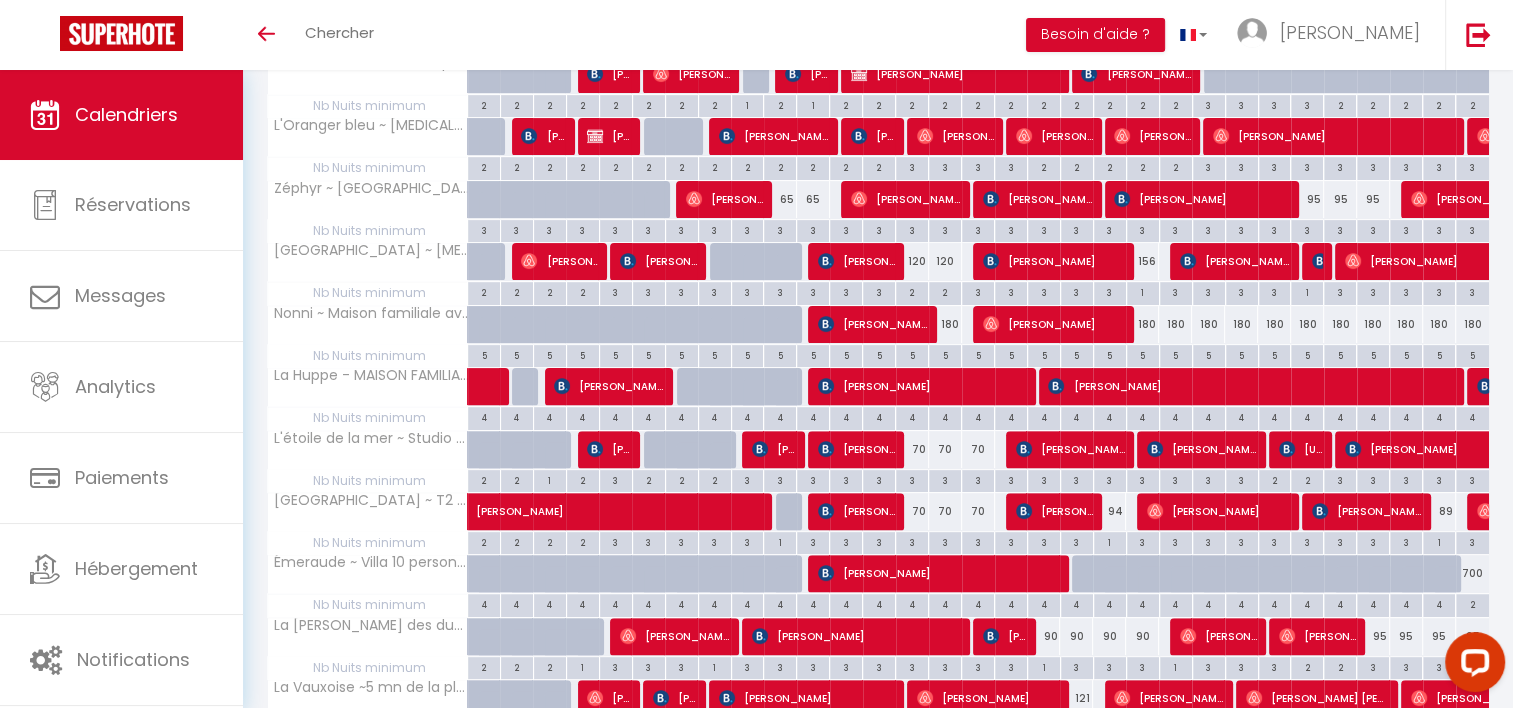 click on "1" at bounding box center [1044, 666] 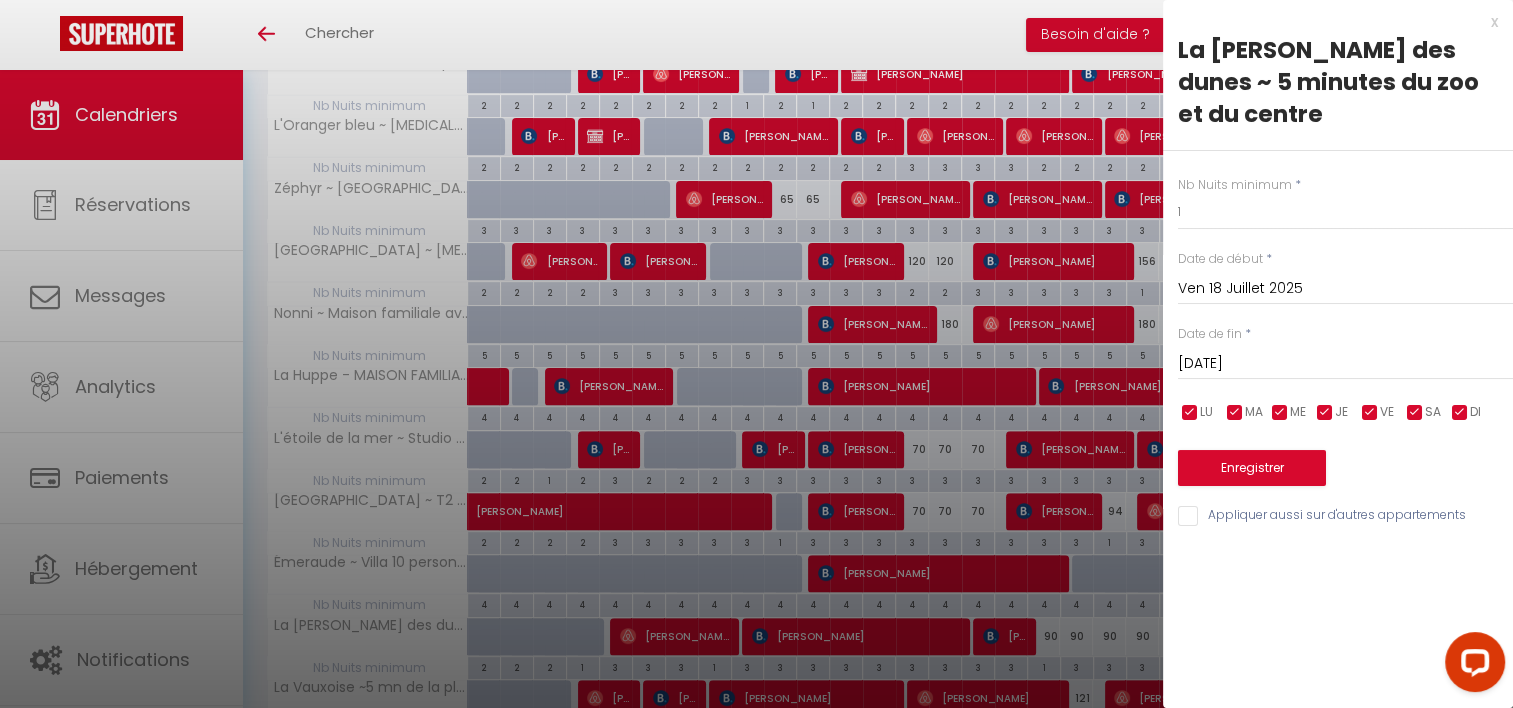 click on "Nb Nuits minimum
*   1
Date de début
*     [DATE]         <   [DATE]   >   Dim Lun Mar Mer Jeu Ven Sam   1 2 3 4 5 6 7 8 9 10 11 12 13 14 15 16 17 18 19 20 21 22 23 24 25 26 27 28 29 30 31     <   2025   >   [PERSON_NAME] Mars Avril Mai Juin Juillet Août Septembre Octobre Novembre Décembre     <   [DATE] - [DATE]   >   2020 2021 2022 2023 2024 2025 2026 2027 2028 2029
Date de fin
*     [DATE]         <   [DATE]   >   Dim Lun Mar Mer Jeu Ven Sam   1 2 3 4 5 6 7 8 9 10 11 12 13 14 15 16 17 18 19 20 21 22 23 24 25 26 27 28 29 30 31     <   2025   >   [PERSON_NAME] Mars Avril Mai Juin Juillet Août Septembre Octobre Novembre Décembre     <   [DATE] - [DATE]   >   2020 2021 2022 2023 2024 2025 2026 2027 2028 2029     LU   MA   ME   JE   VE   SA   DI
Enregistrer
Appliquer aussi sur d'autres appartements" at bounding box center (1338, 340) 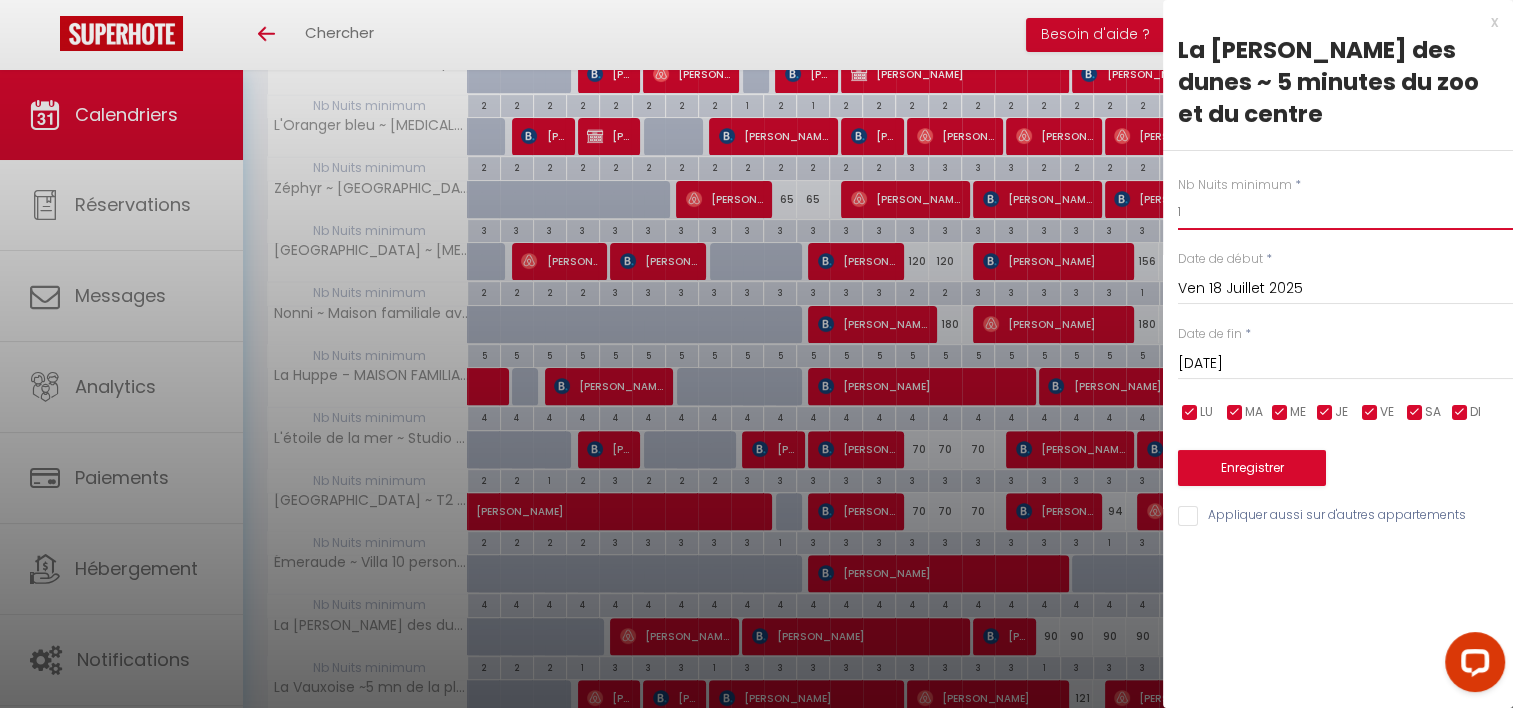 click on "1" at bounding box center (1345, 212) 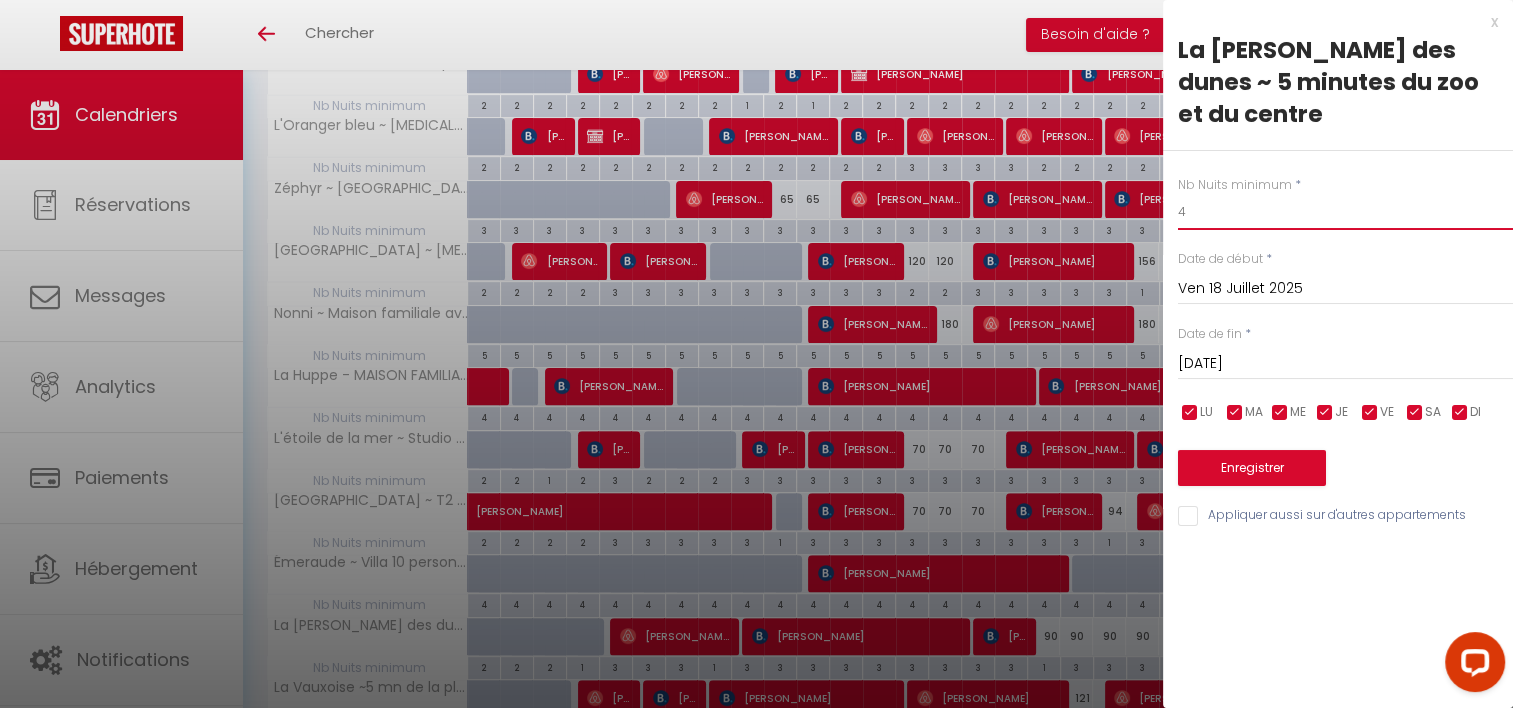 type on "4" 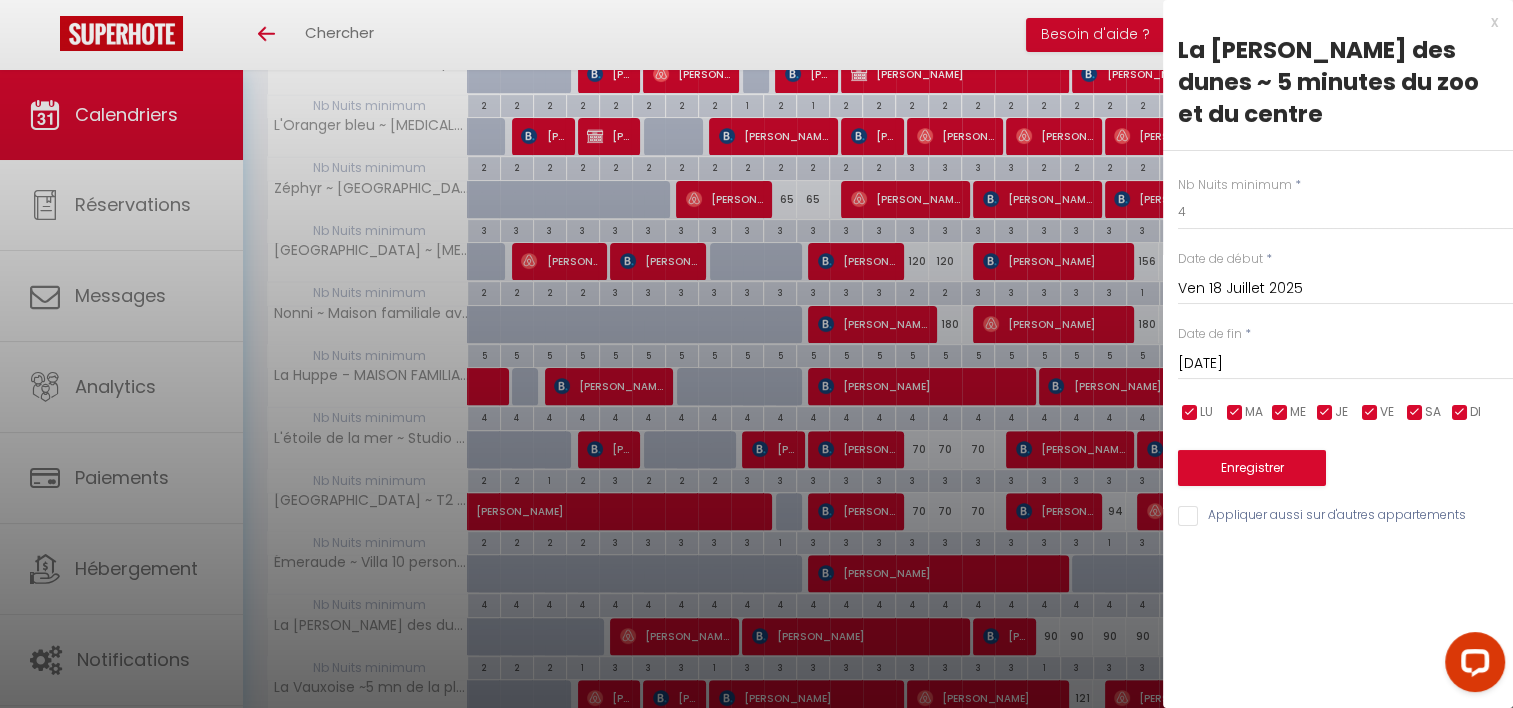click on "[DATE]" at bounding box center (1345, 364) 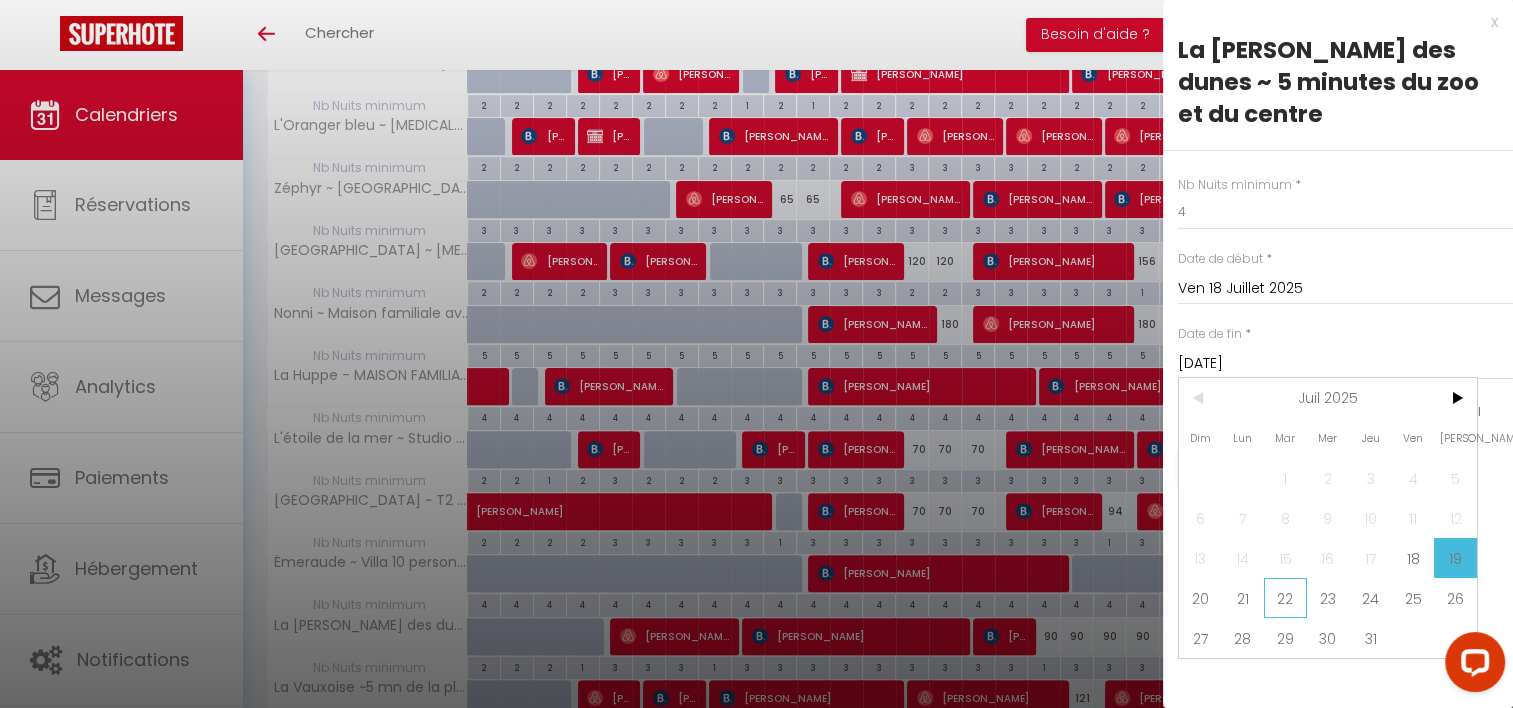 click on "22" at bounding box center (1285, 598) 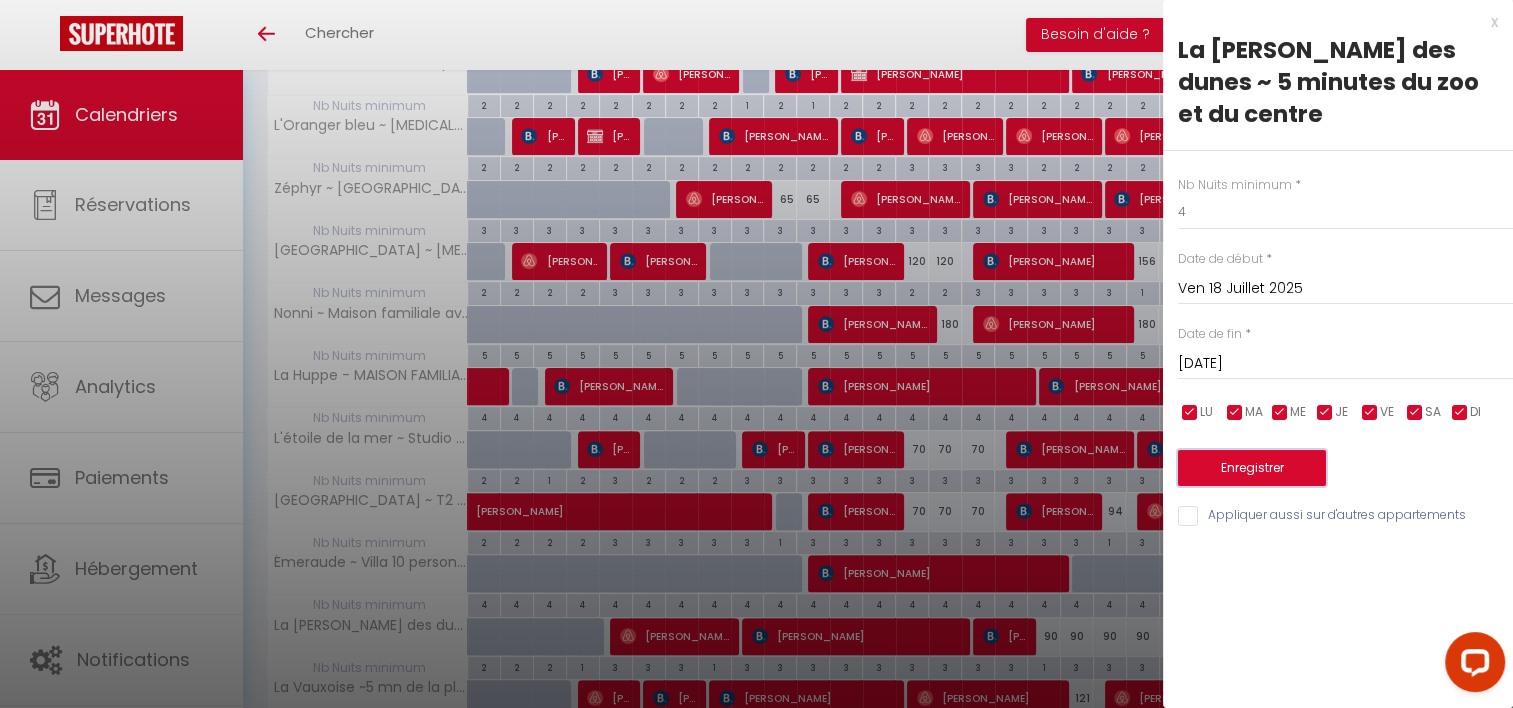 click on "Enregistrer" at bounding box center [1252, 468] 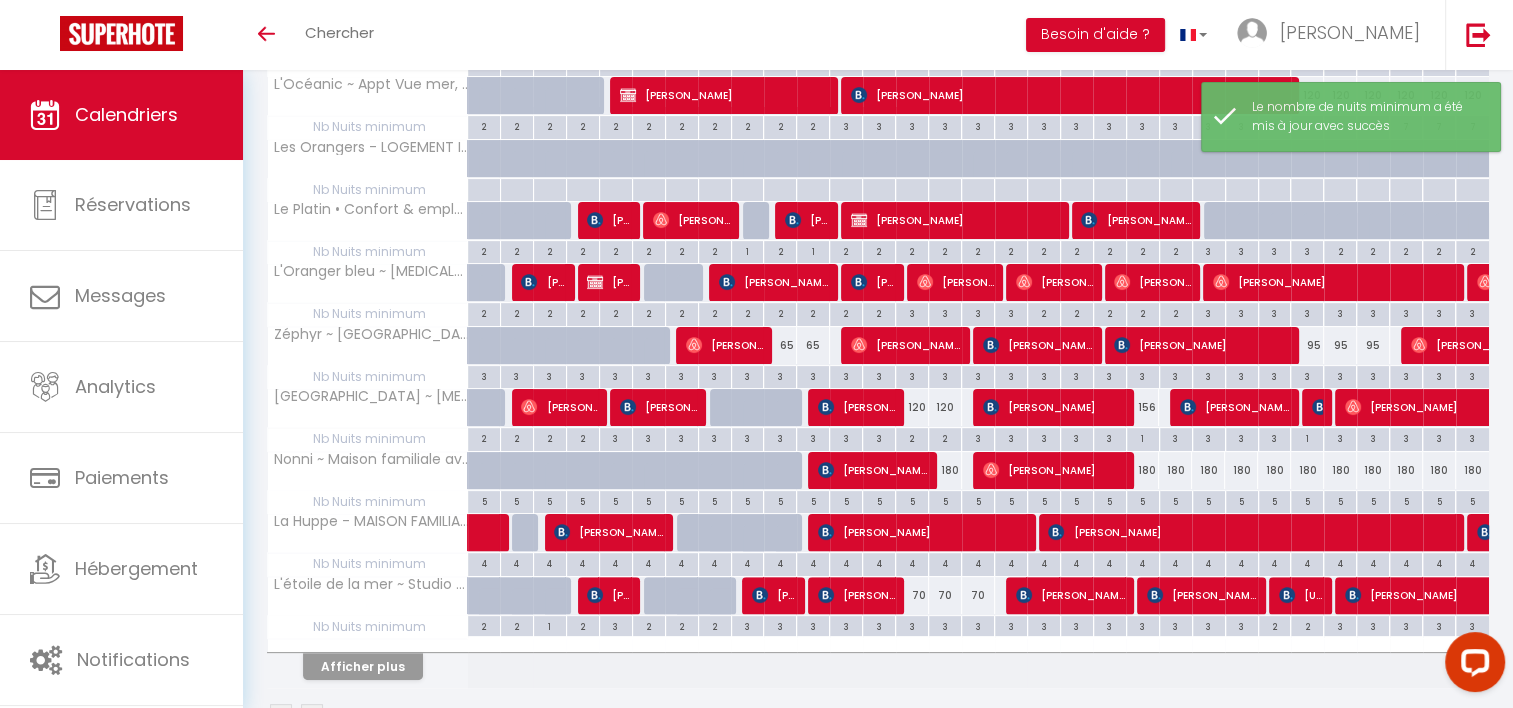 scroll, scrollTop: 399, scrollLeft: 0, axis: vertical 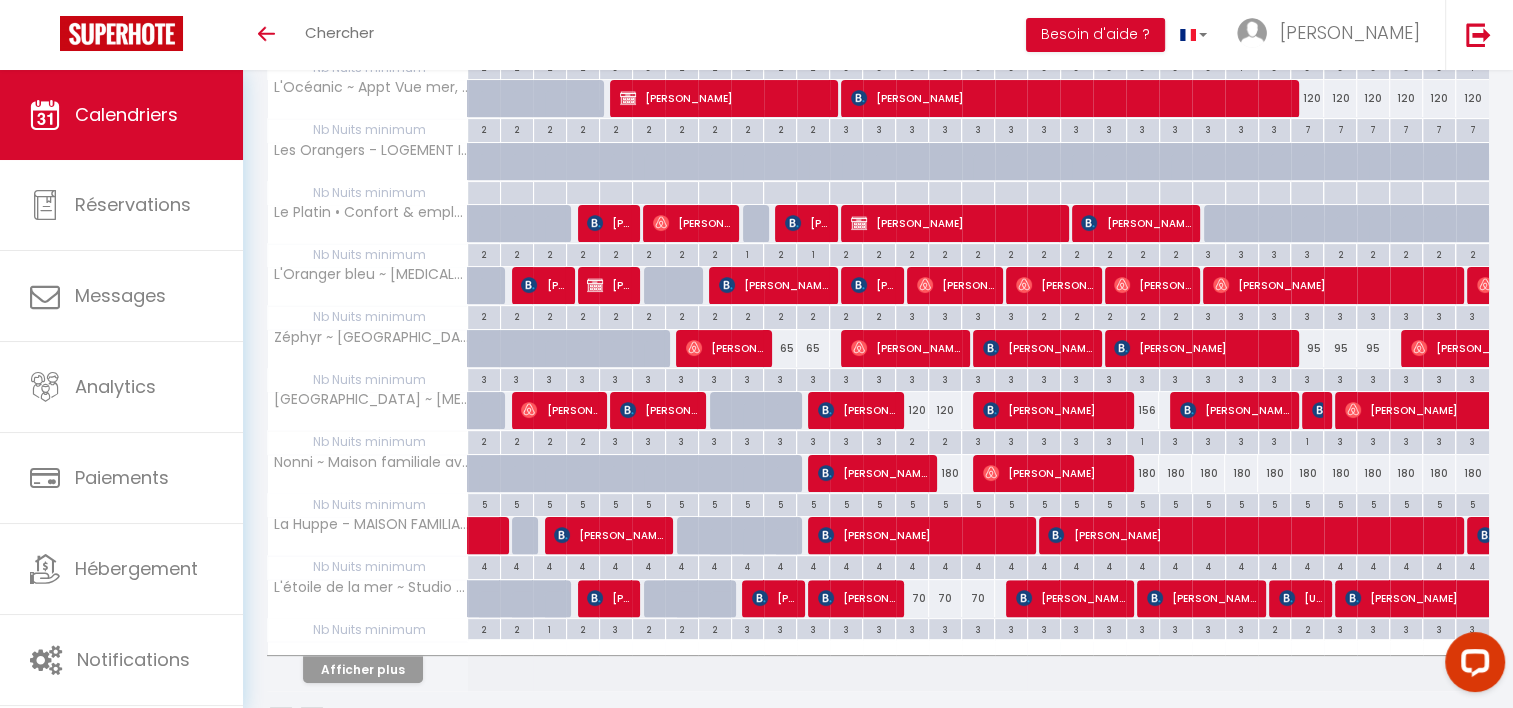 click on "180" at bounding box center (945, 473) 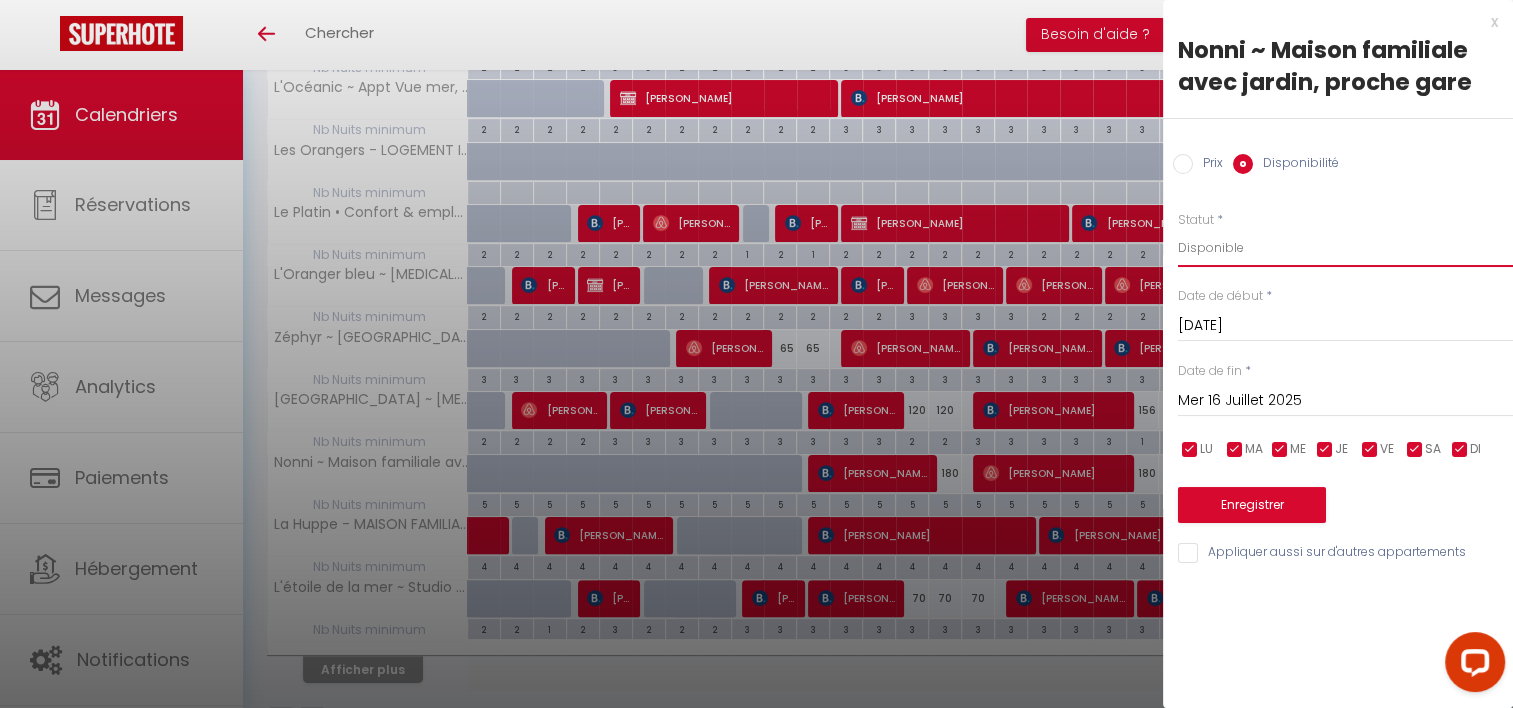 click on "Disponible
Indisponible" at bounding box center (1345, 248) 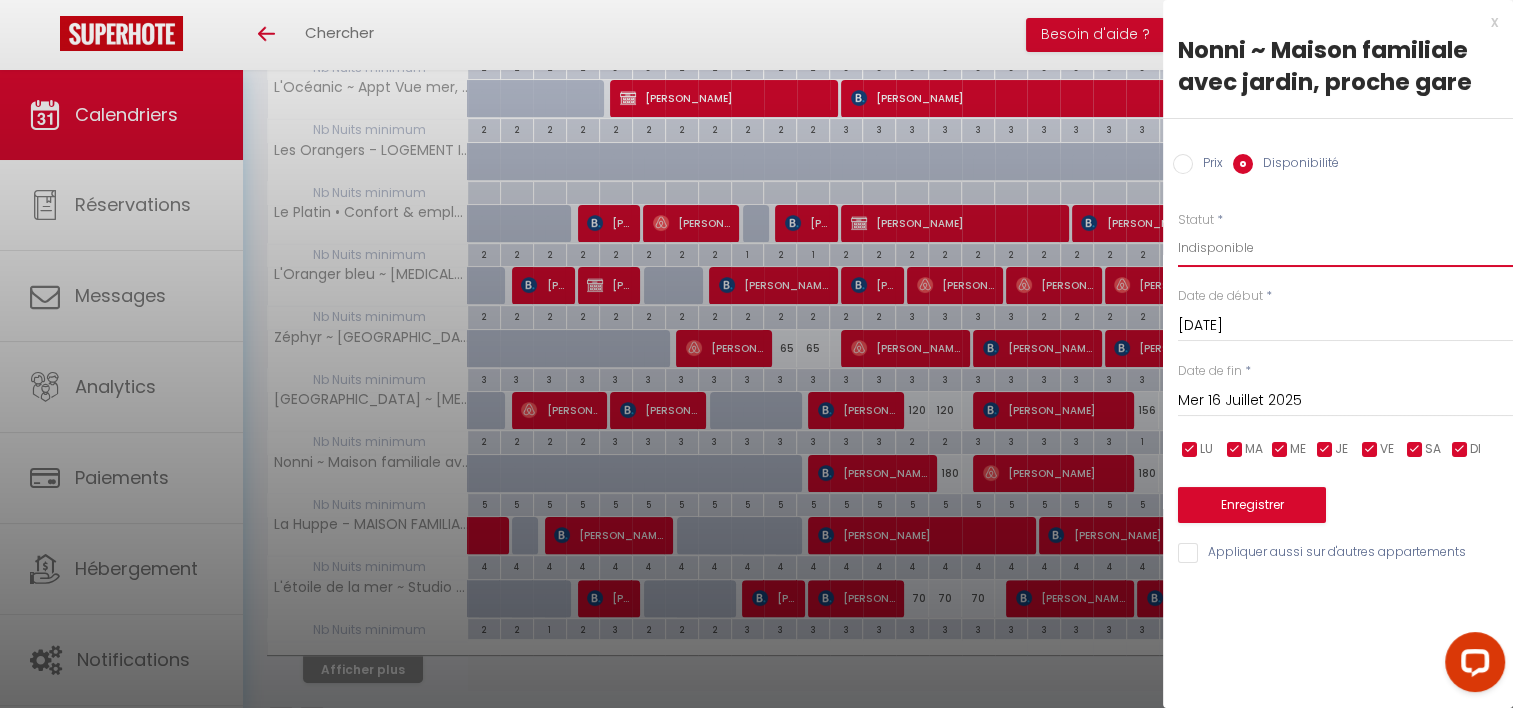 click on "Disponible
Indisponible" at bounding box center (1345, 248) 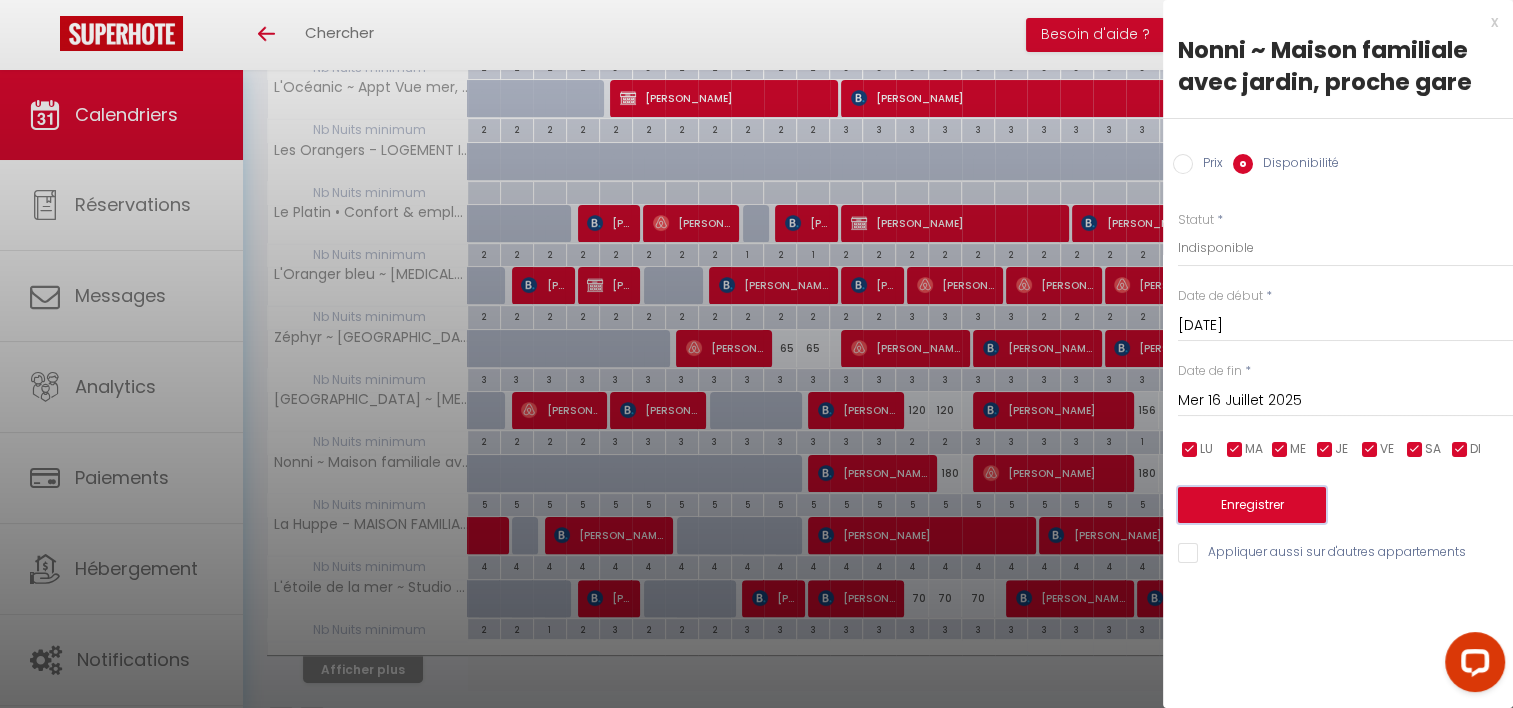 click on "Enregistrer" at bounding box center [1252, 505] 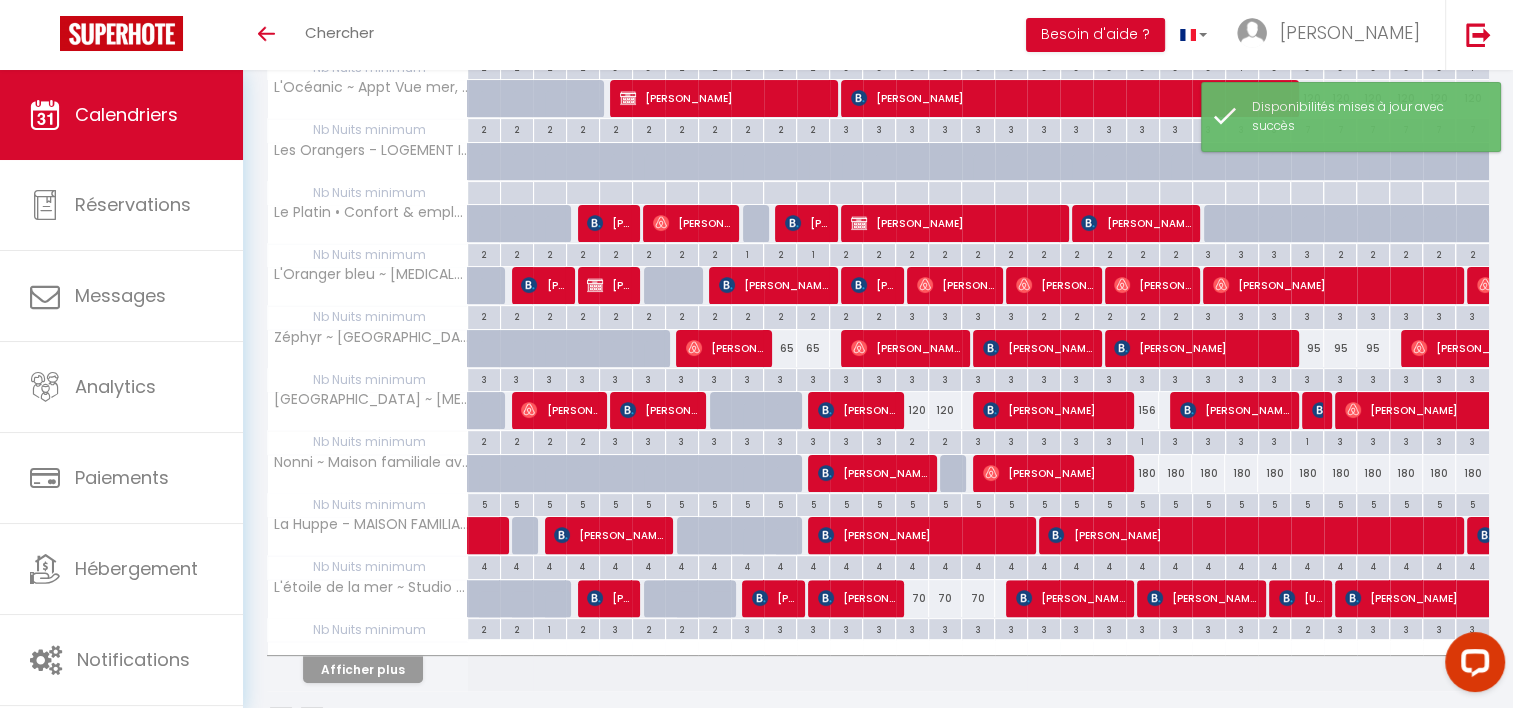 scroll, scrollTop: 459, scrollLeft: 0, axis: vertical 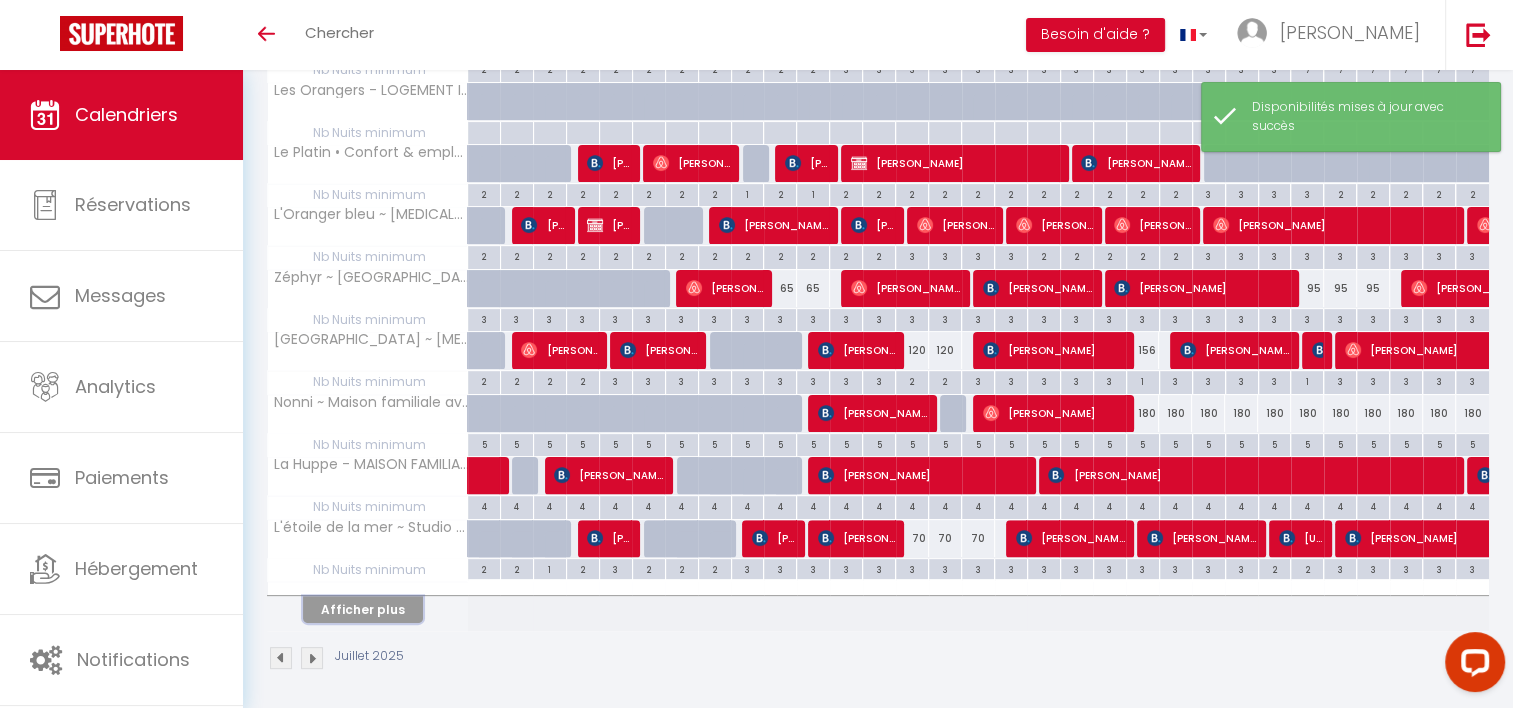 click on "Afficher plus" at bounding box center (363, 609) 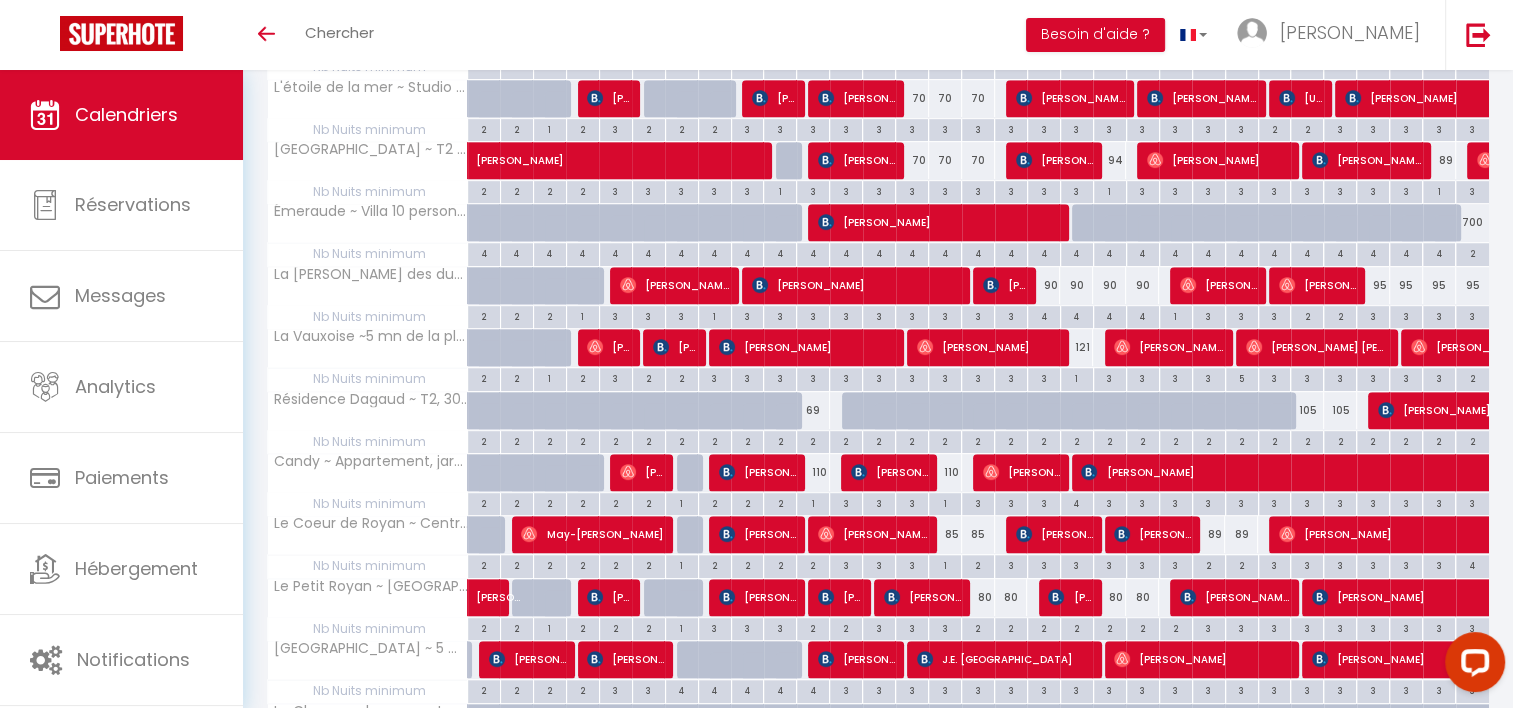 scroll, scrollTop: 904, scrollLeft: 0, axis: vertical 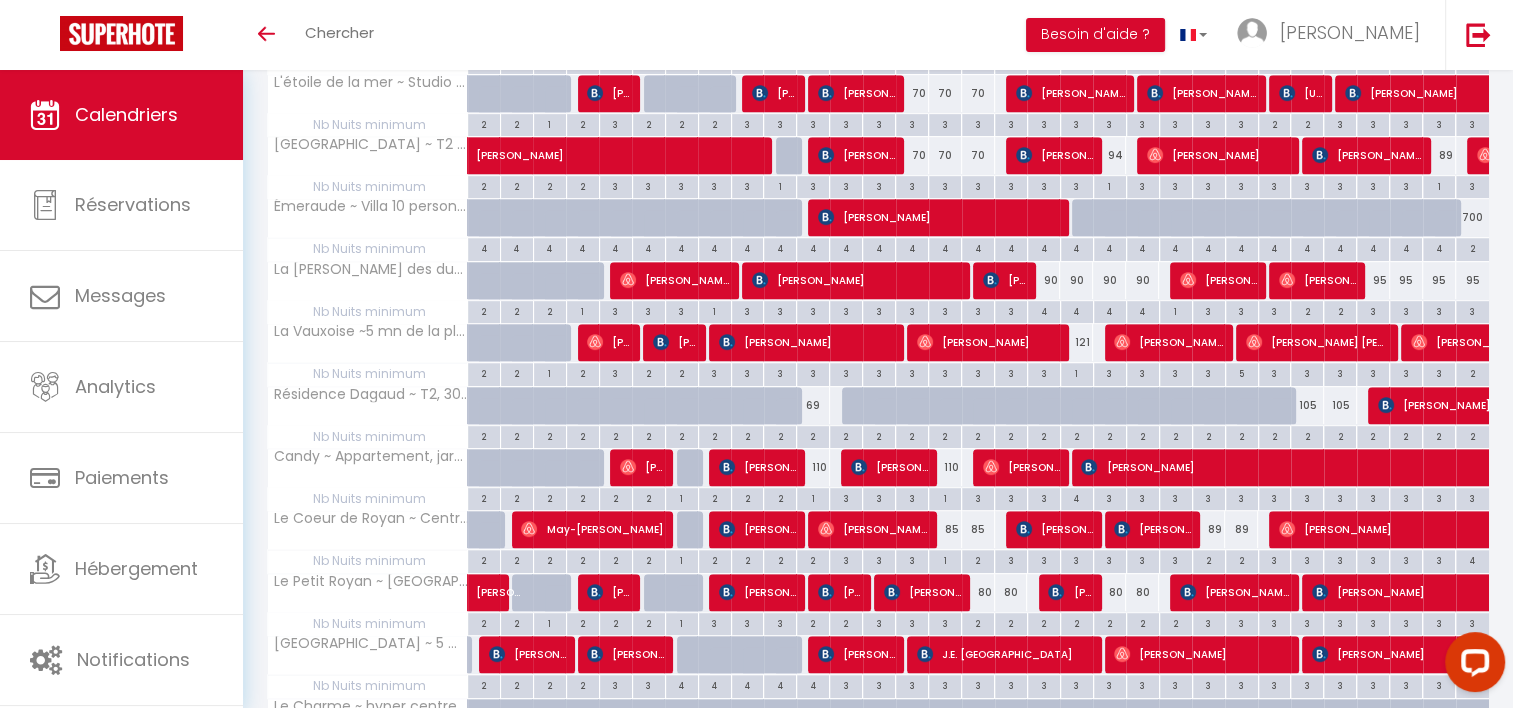 click on "85" at bounding box center (945, 529) 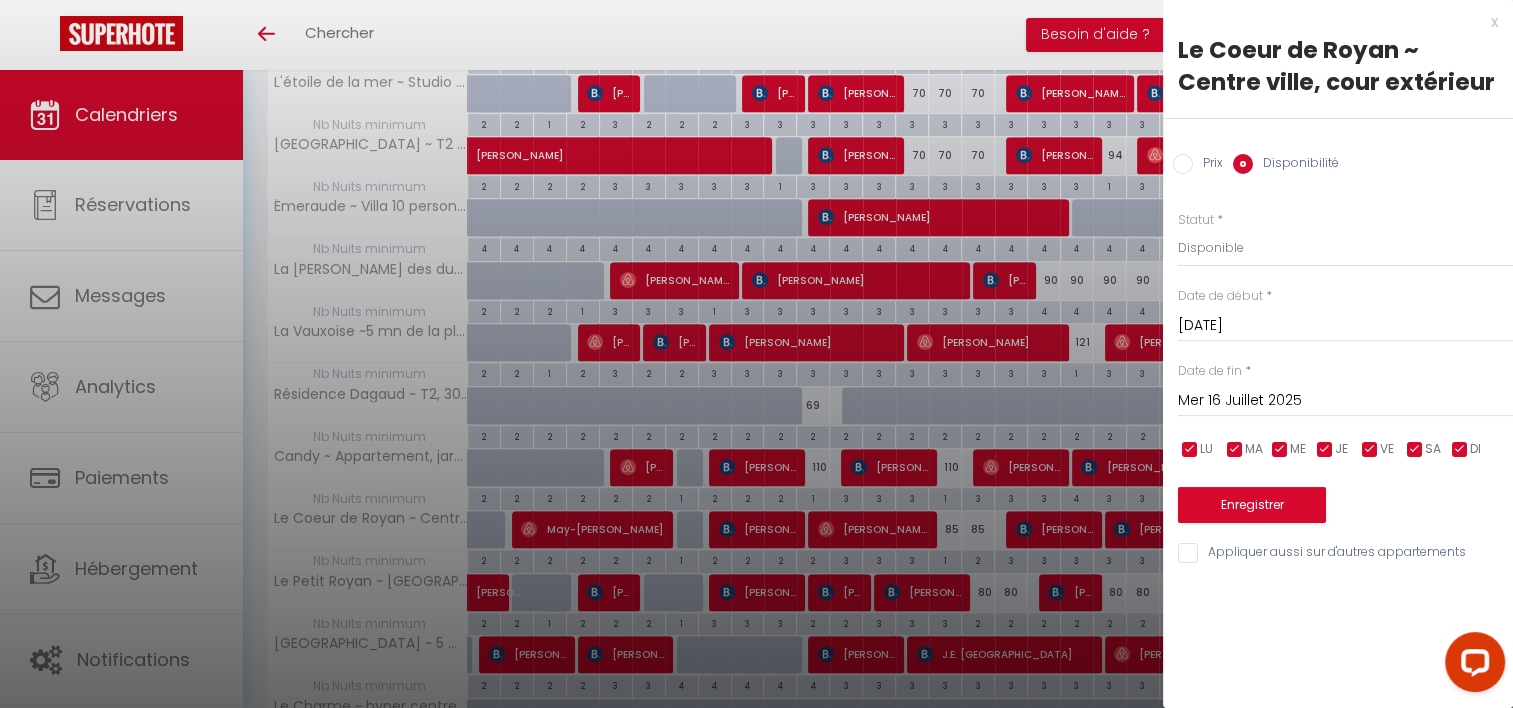 drag, startPoint x: 904, startPoint y: 620, endPoint x: 948, endPoint y: 556, distance: 77.665955 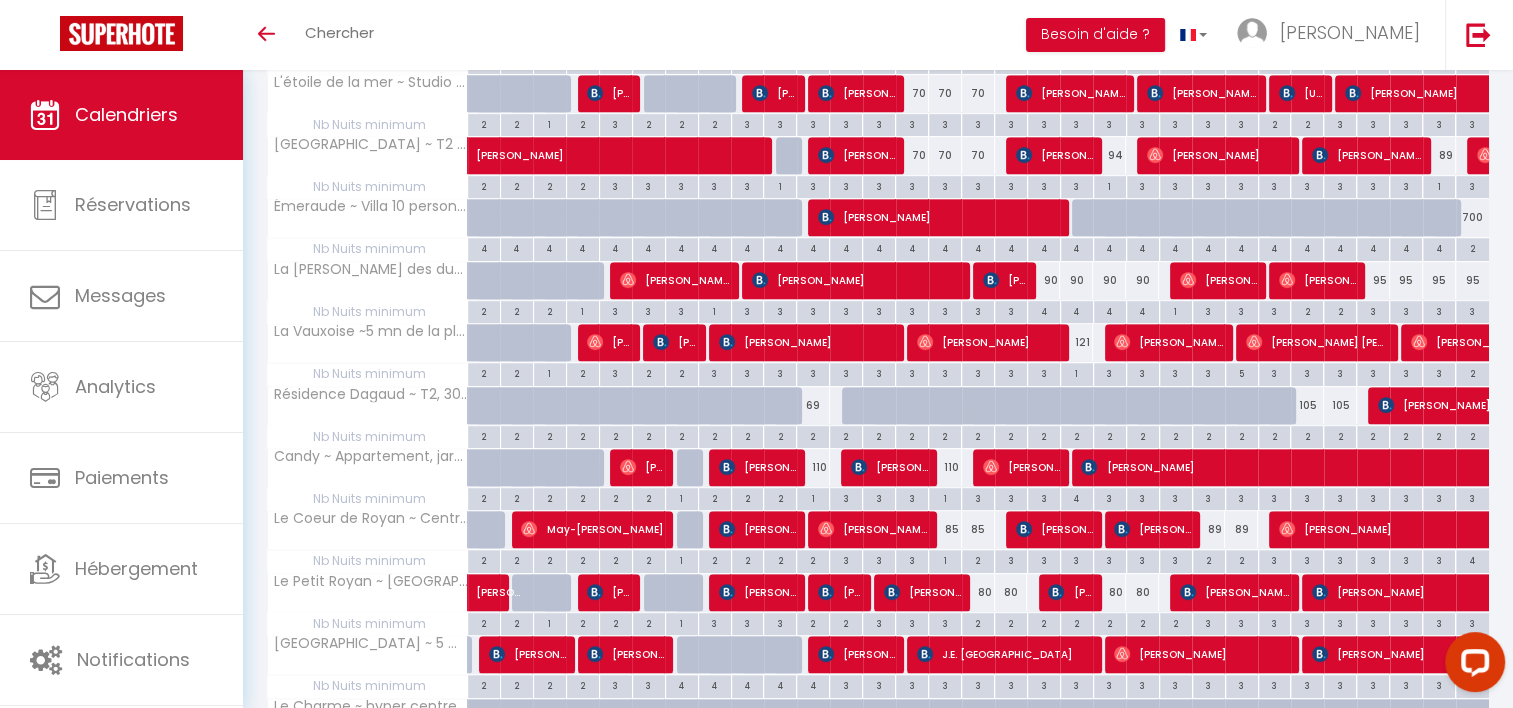 click on "Coaching SuperHote ce soir à 18h00, pour participer:  [URL][DOMAIN_NAME][SECURITY_DATA]   ×     Toggle navigation       Toggle Search     Toggle menubar     Chercher   BUTTON
Besoin d'aide ?
[PERSON_NAME]        Équipe     Résultat de la recherche   Aucun résultat     Calendriers     Réservations     Messages     Analytics      Paiements     Hébergement     Notifications                 Résultat de la recherche   Id   Appart   Voyageur    Checkin   Checkout   Nuits   Pers.   Plateforme   Statut     Résultat de la recherche   Aucun résultat           CALENDRIERS
Filtrer par hébergement
Tous       L'escale ~ [GEOGRAPHIC_DATA], Centre ville, 100m de la [GEOGRAPHIC_DATA] ~ Villa 10 personnes face à l'Océan     [GEOGRAPHIC_DATA][PERSON_NAME] ~ 5 minutes du zoo et du centre     [GEOGRAPHIC_DATA] ~5 mn de la plage, résidence sécurisée" at bounding box center [756, 29] 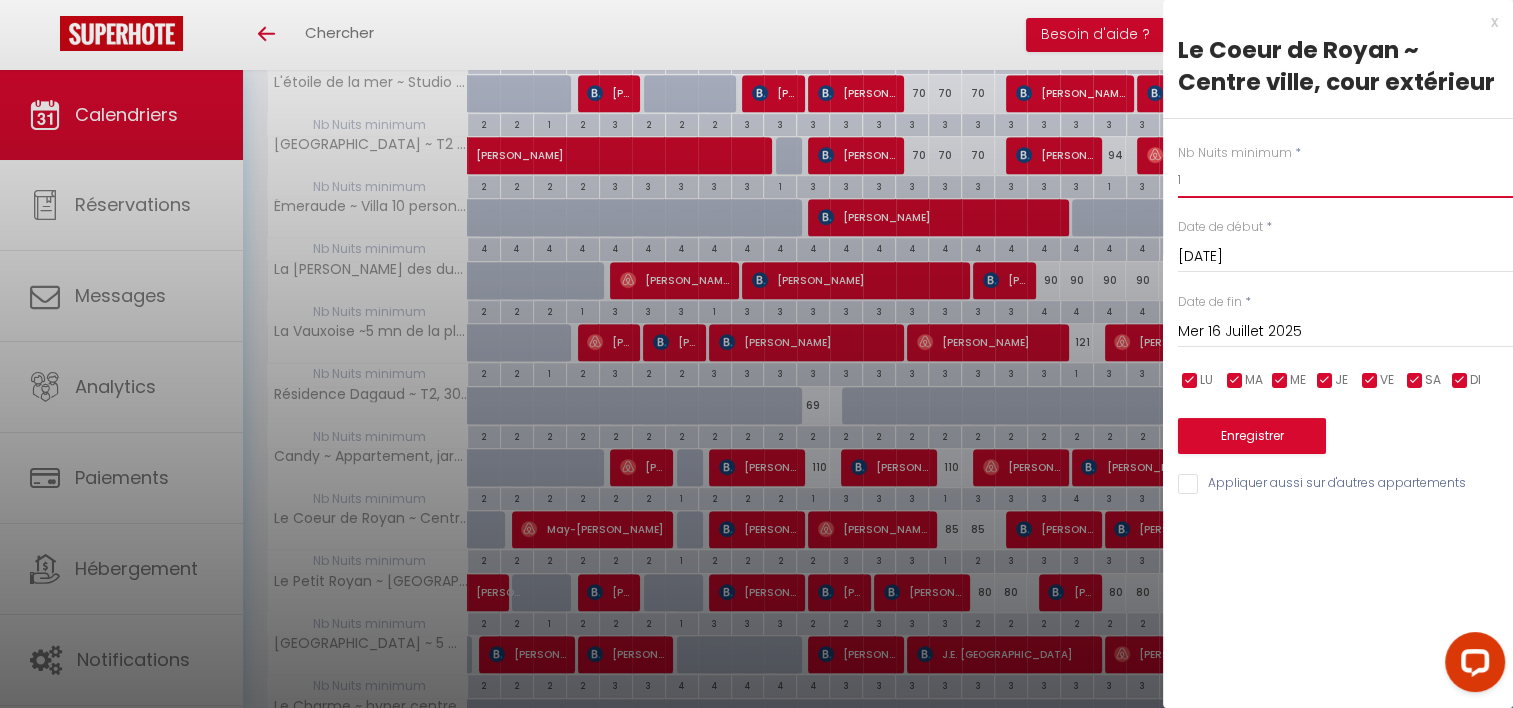 click on "1" at bounding box center [1345, 180] 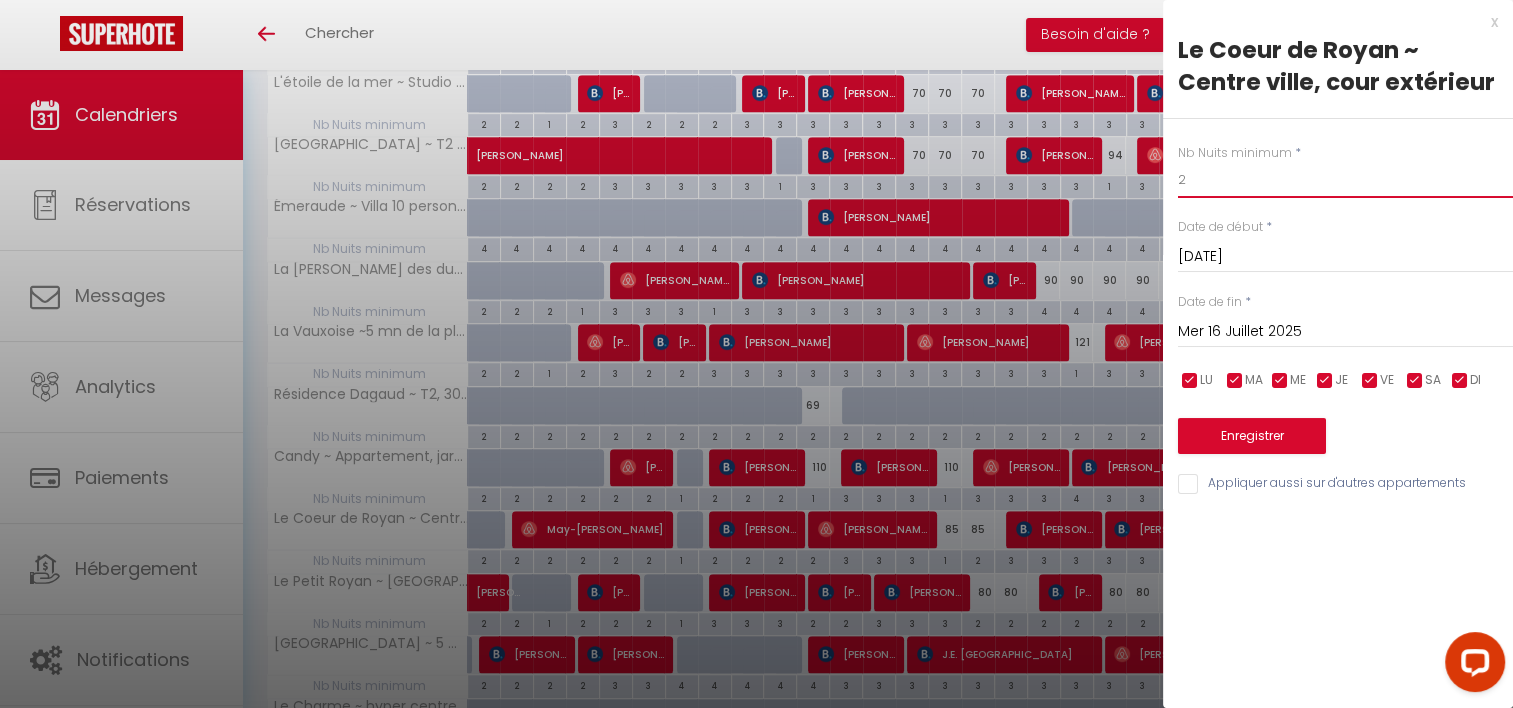 type on "2" 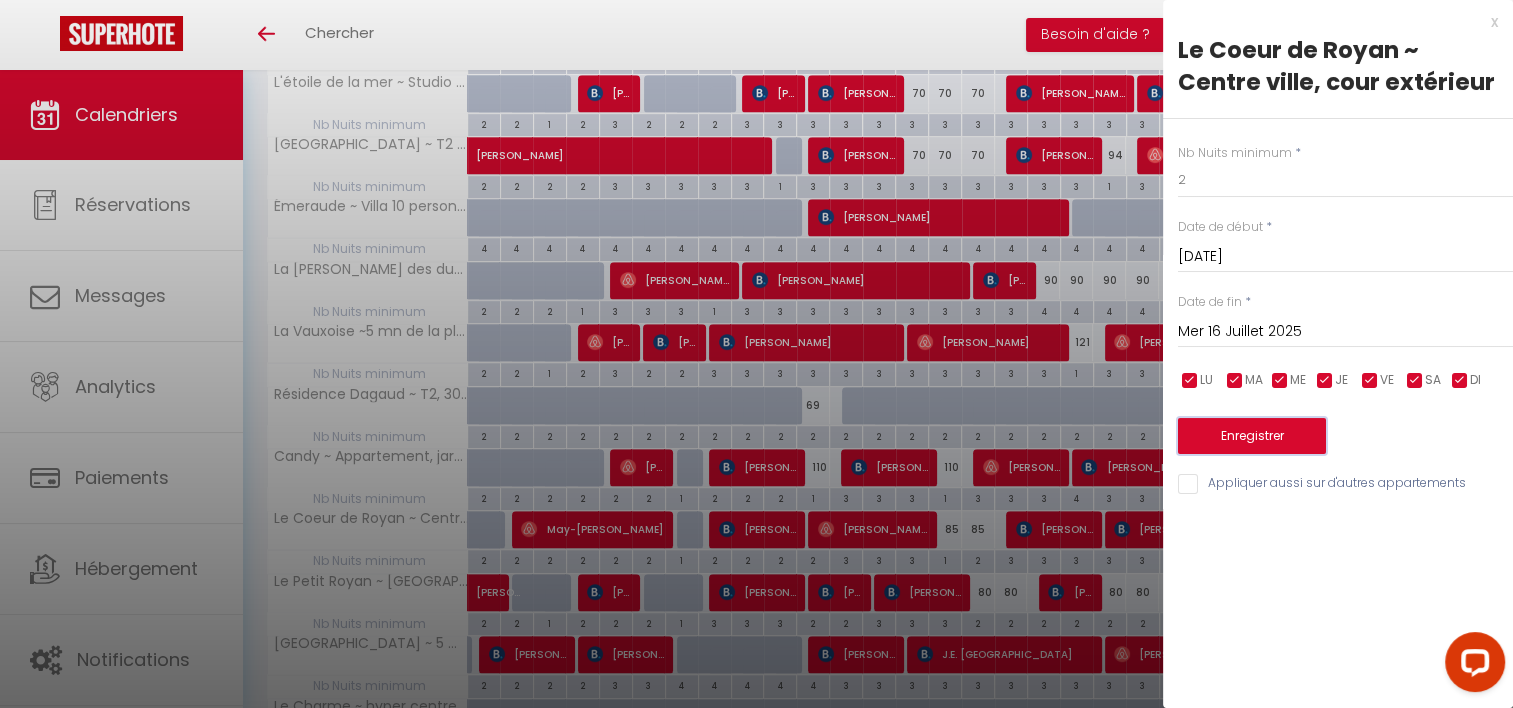 click on "Enregistrer" at bounding box center (1252, 436) 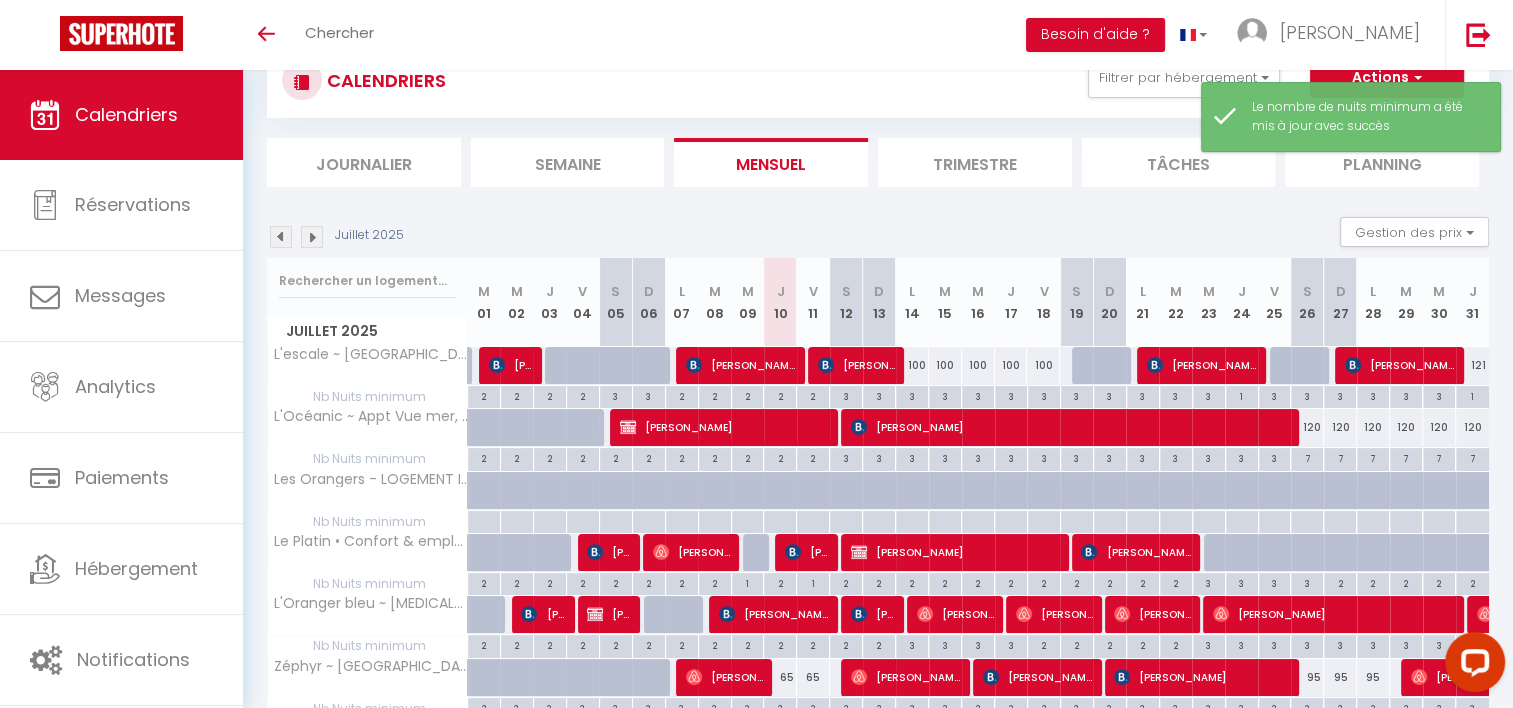 scroll, scrollTop: 459, scrollLeft: 0, axis: vertical 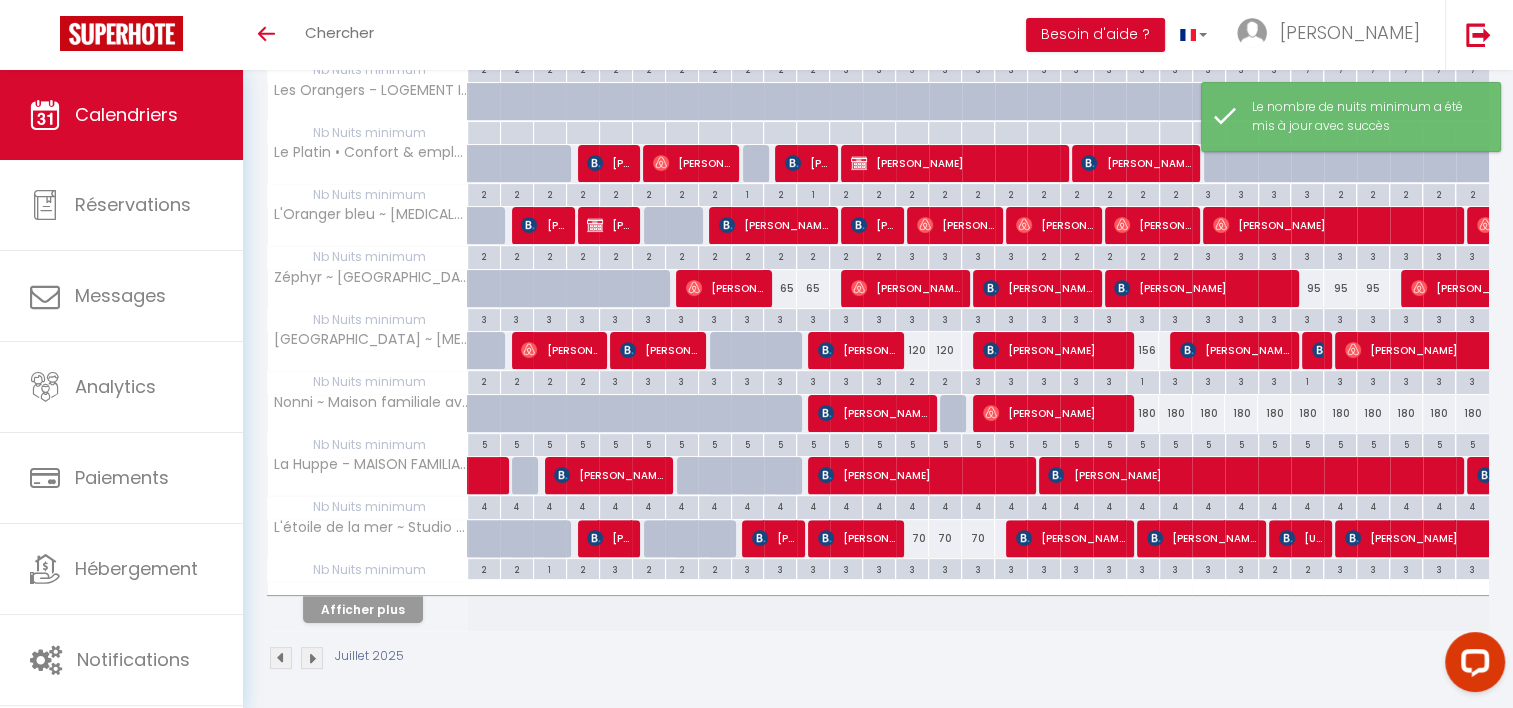click at bounding box center [368, 588] 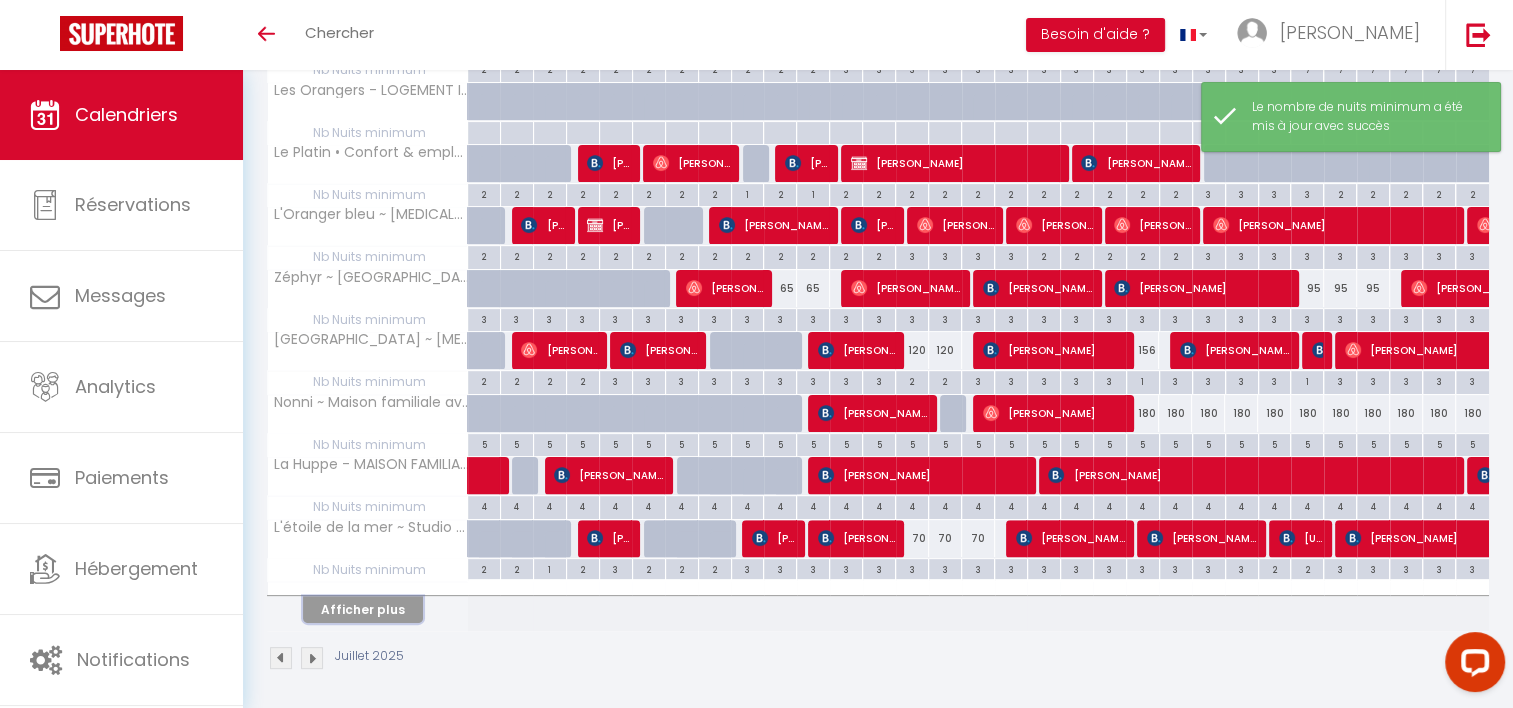 click on "Afficher plus" at bounding box center (363, 609) 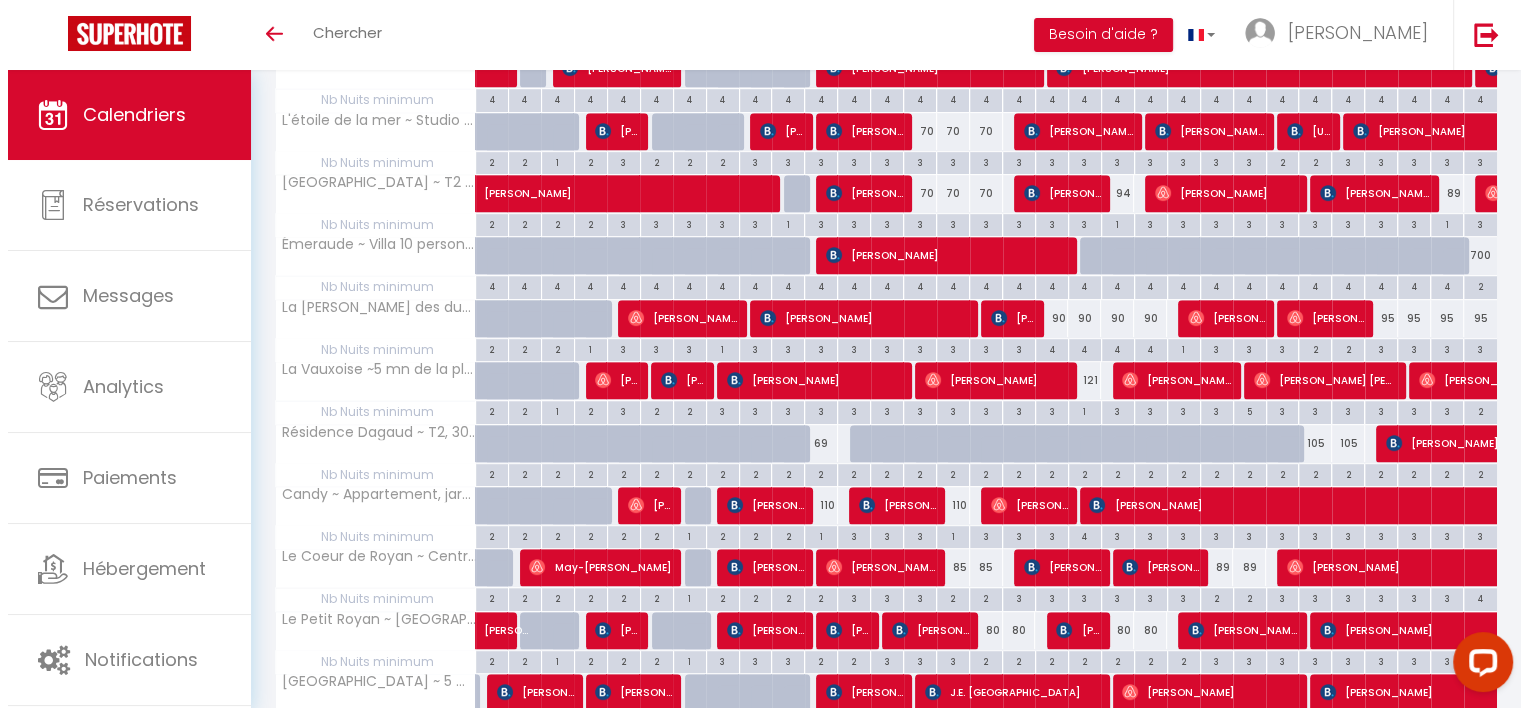 scroll, scrollTop: 875, scrollLeft: 0, axis: vertical 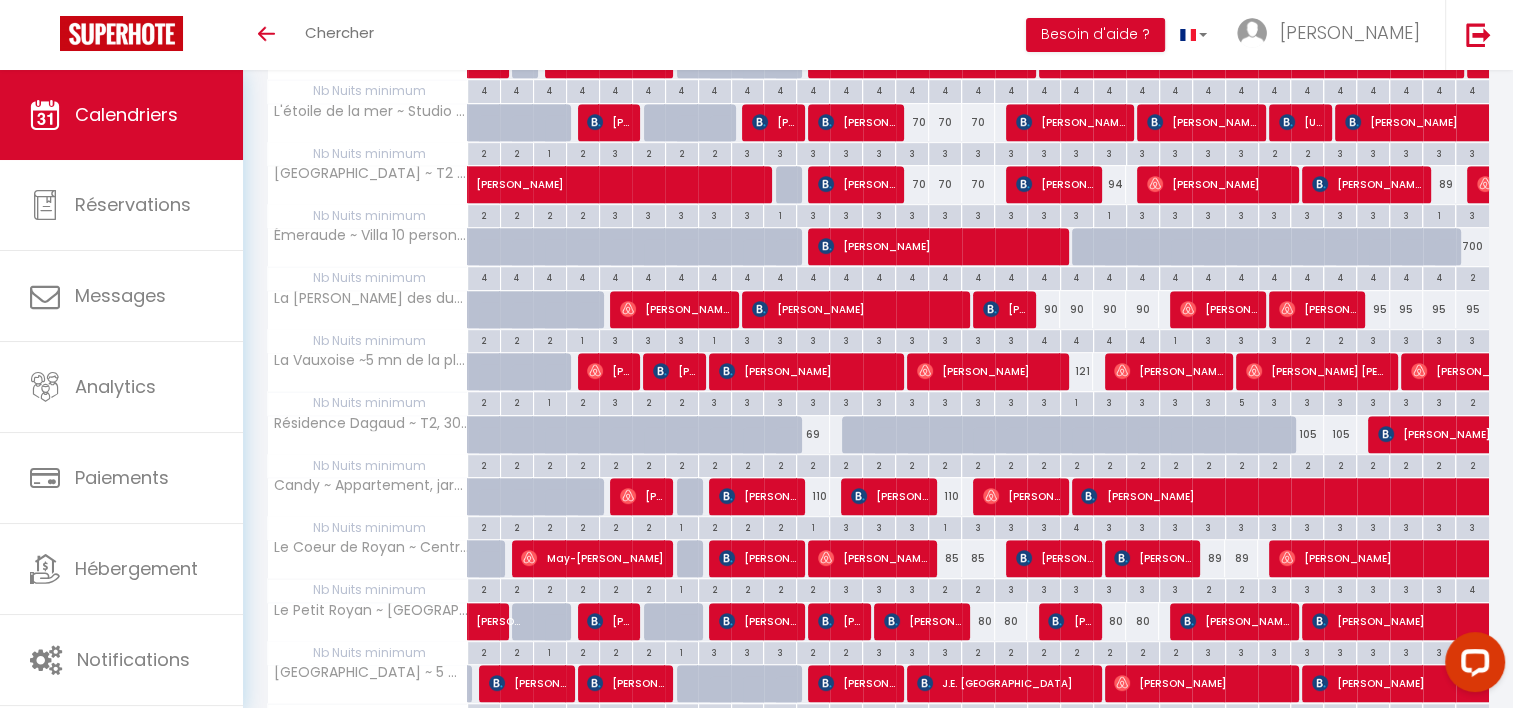 click on "89" at bounding box center [1208, 558] 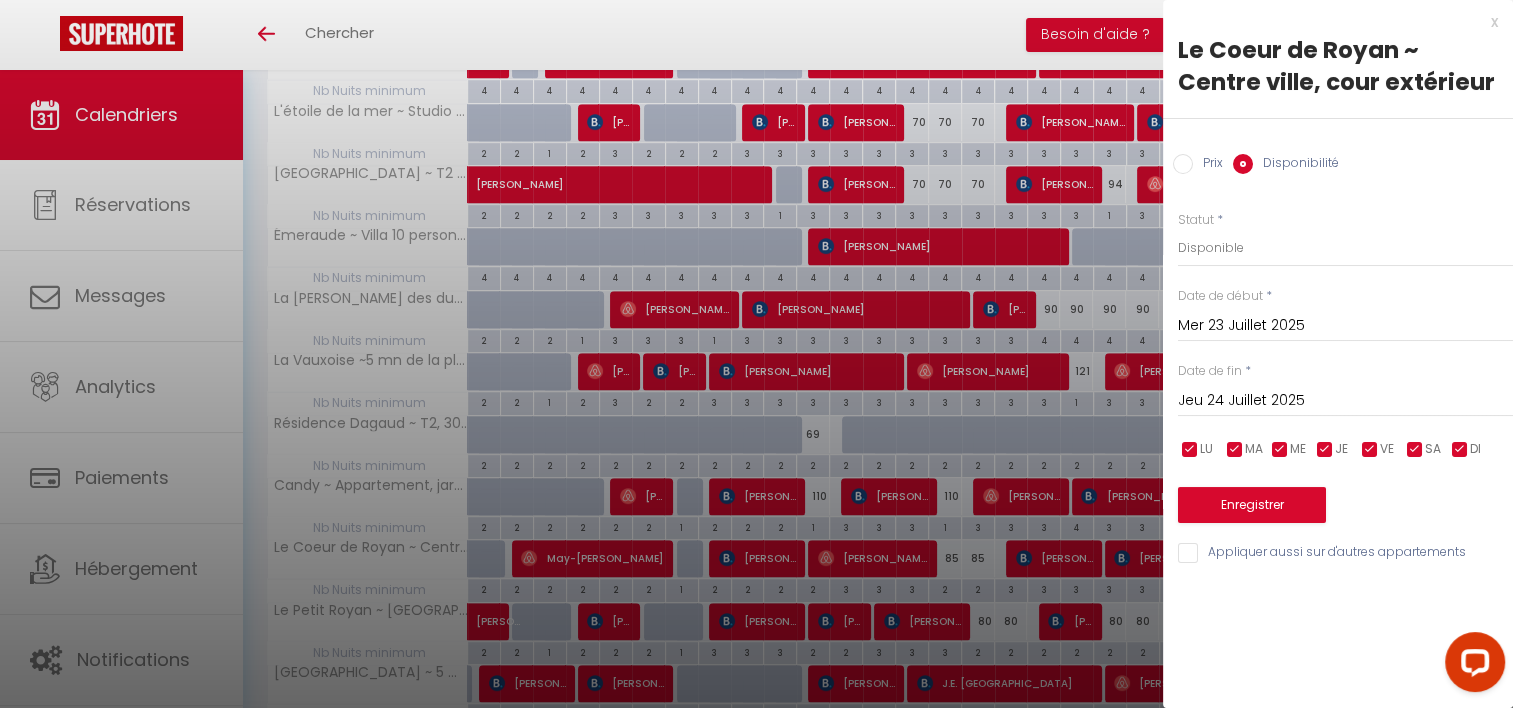 click on "Appliquer aussi sur d'autres appartements" at bounding box center [1345, 553] 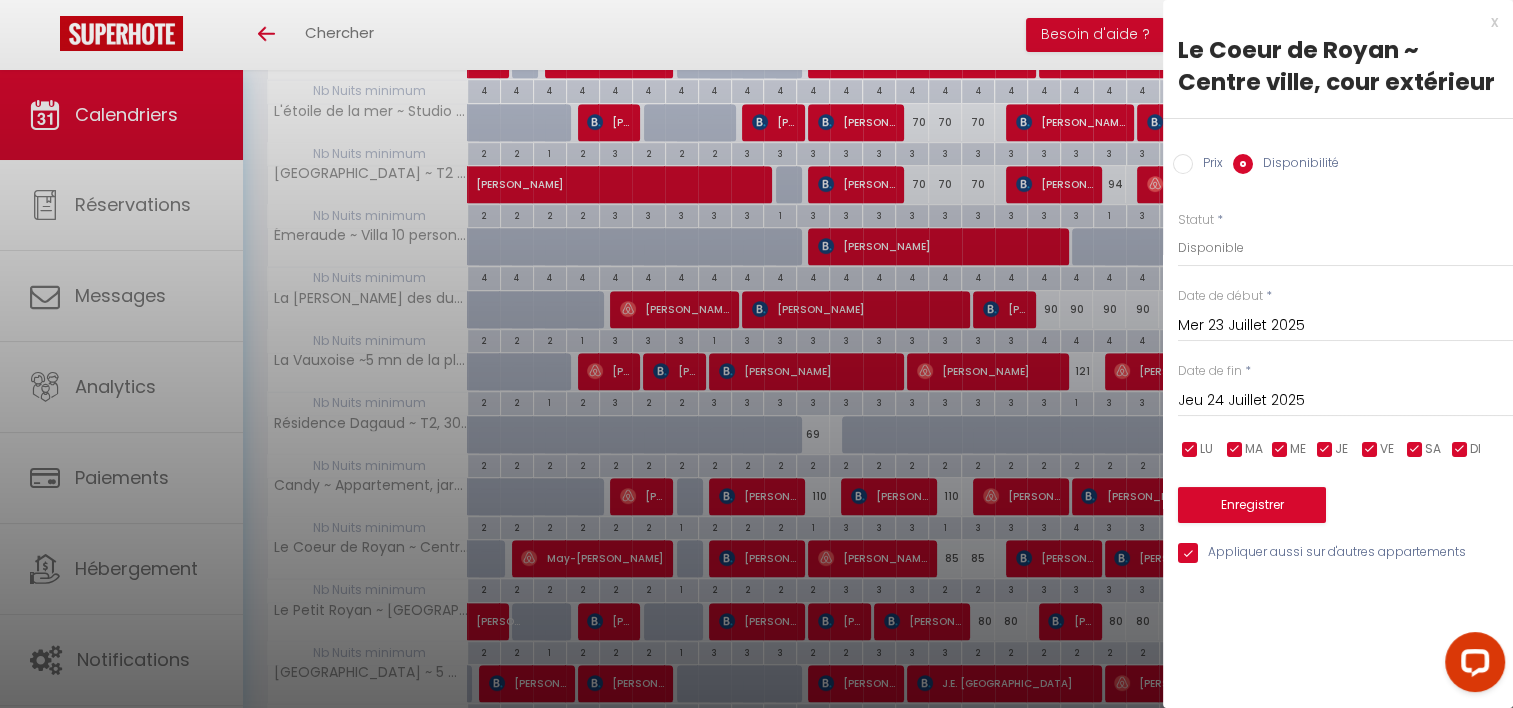 click on "Prix     Disponibilité" at bounding box center (1338, 152) 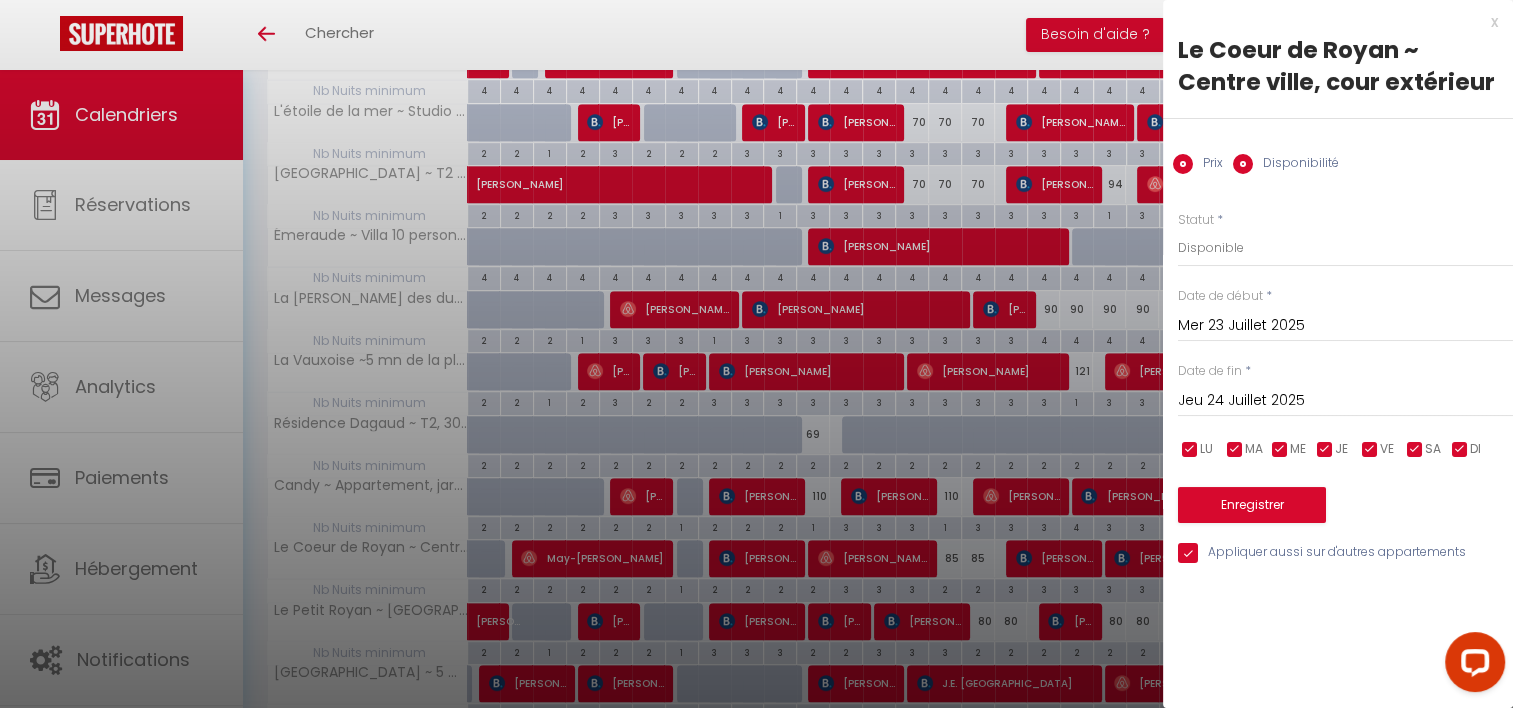 radio on "false" 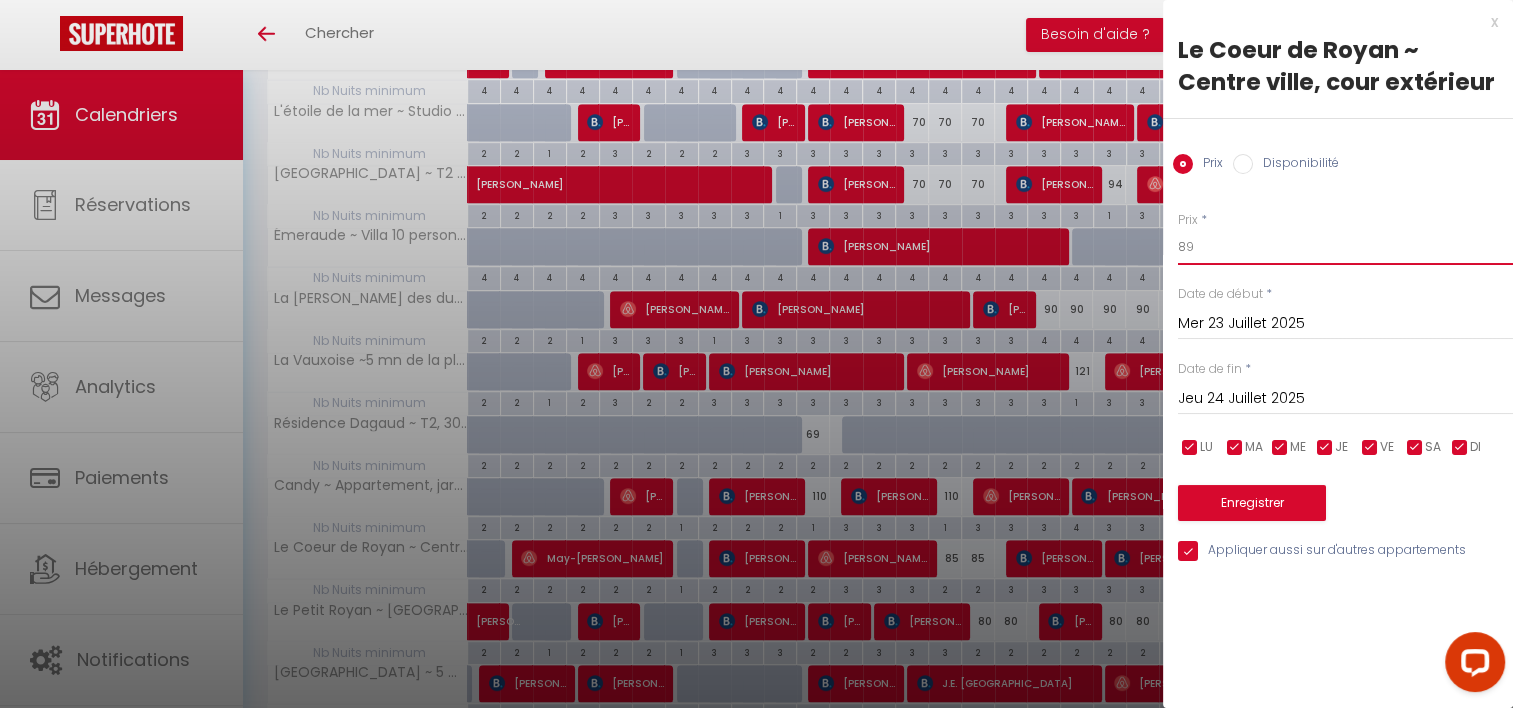 click on "89" at bounding box center (1345, 247) 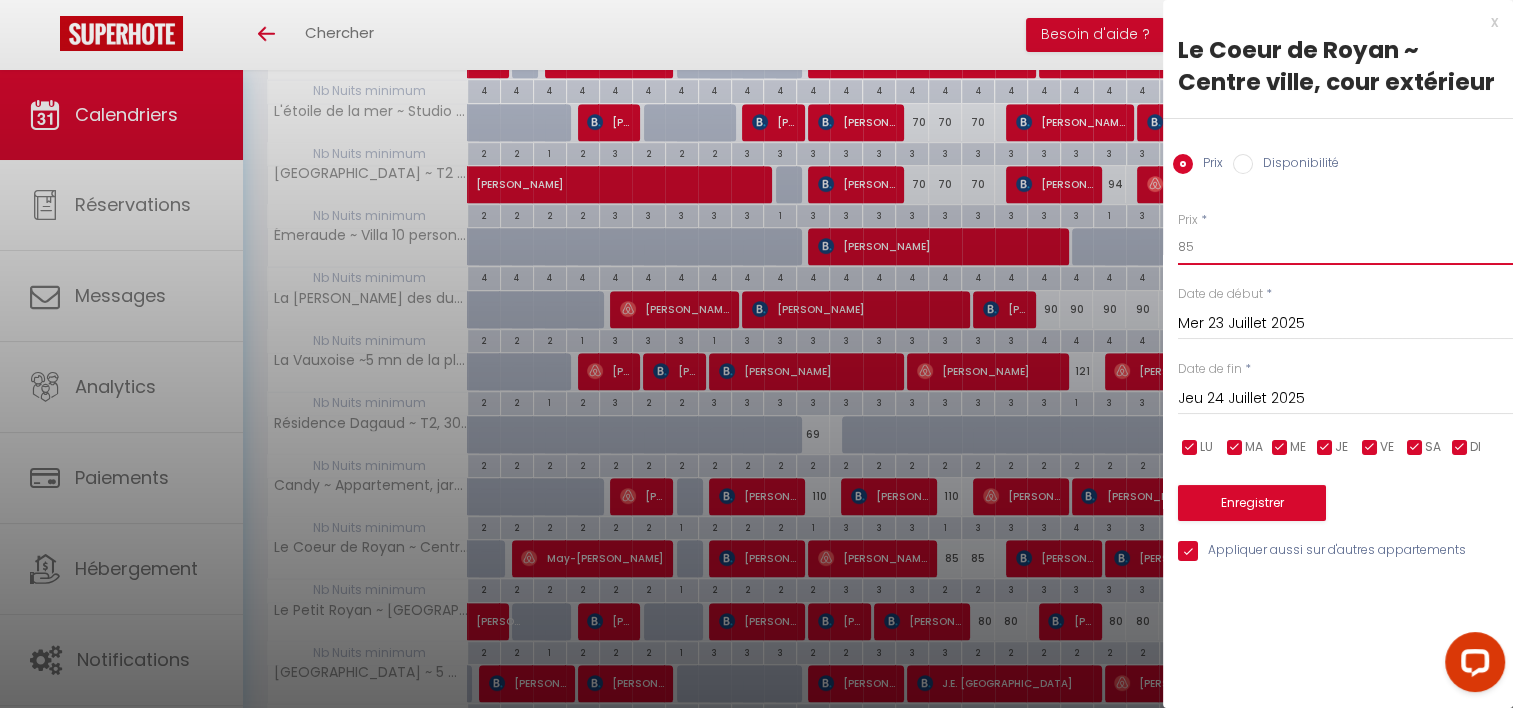 type on "85" 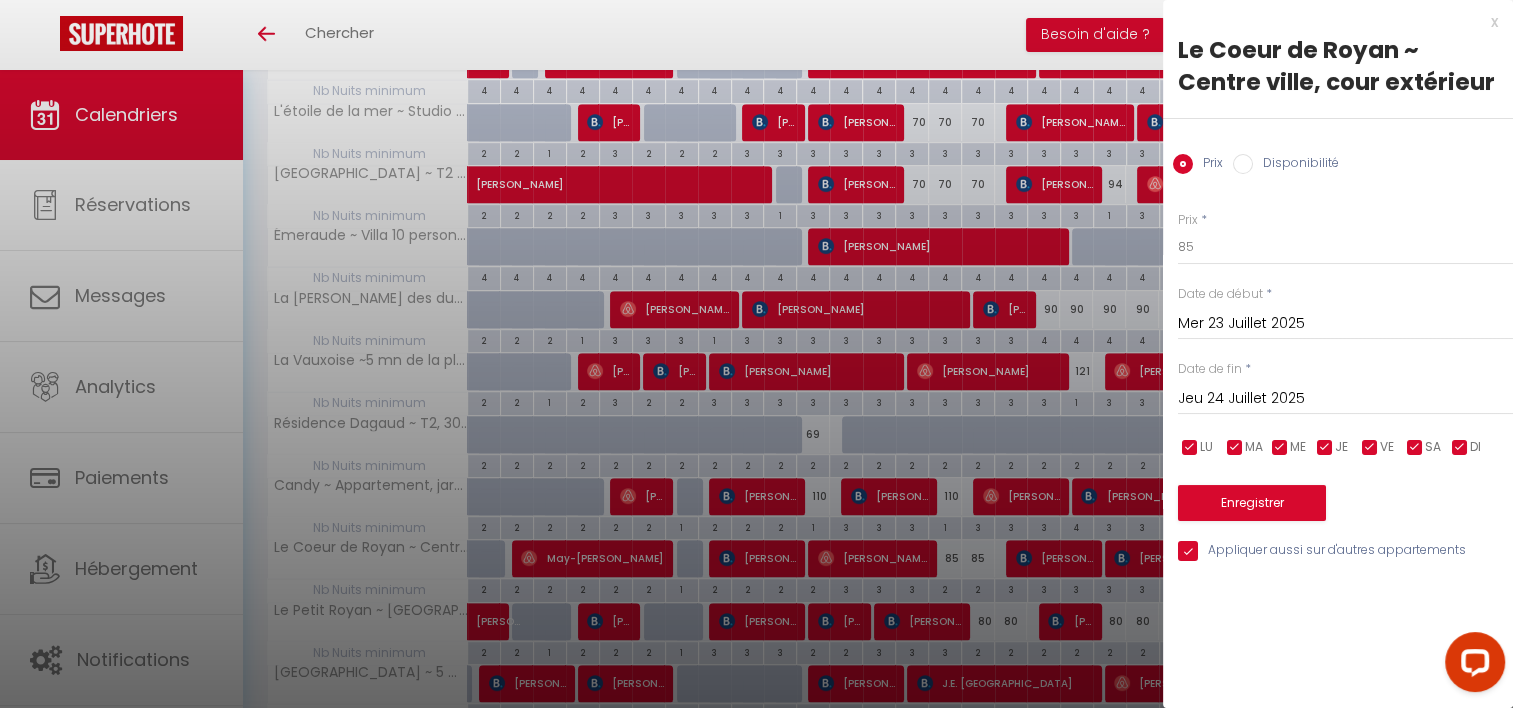 click on "Jeu 24 Juillet 2025" at bounding box center (1345, 399) 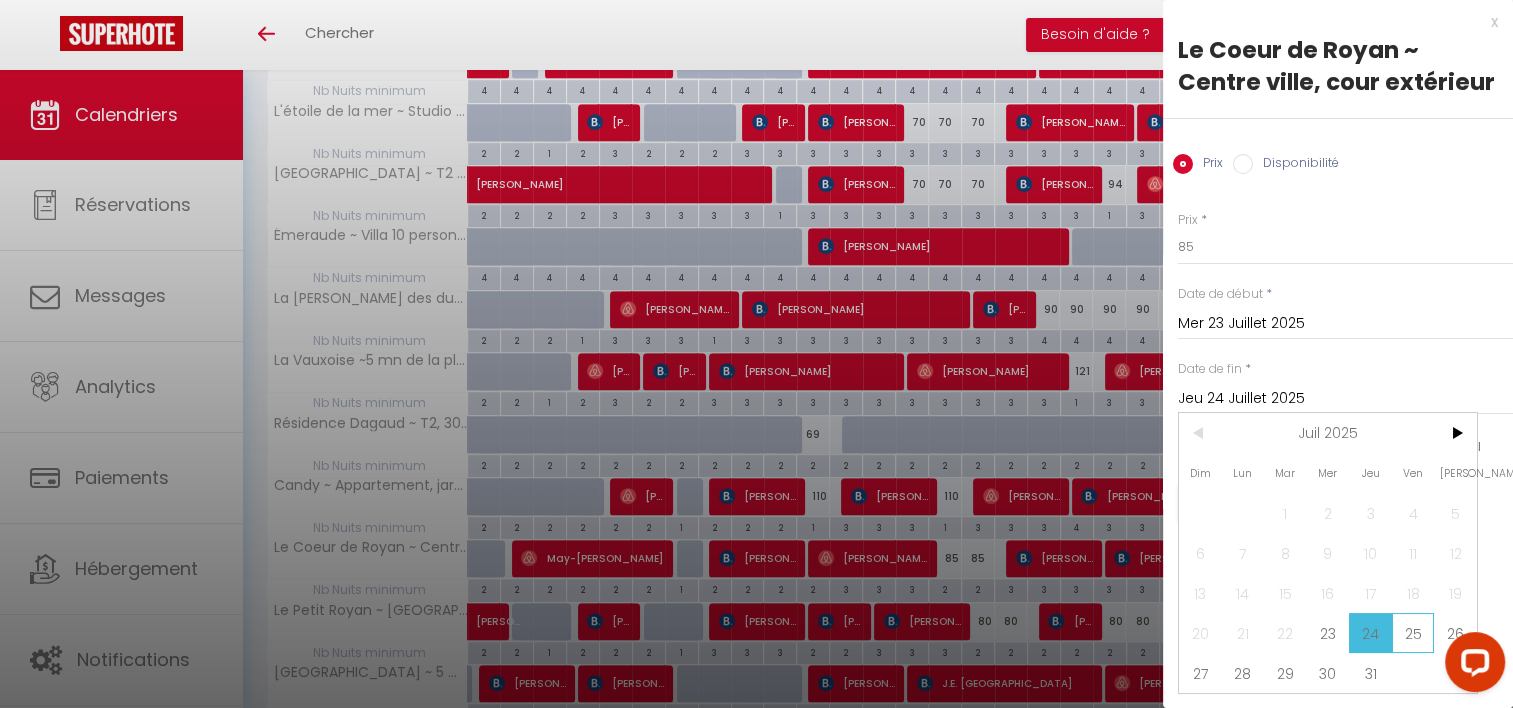 click on "25" at bounding box center [1413, 633] 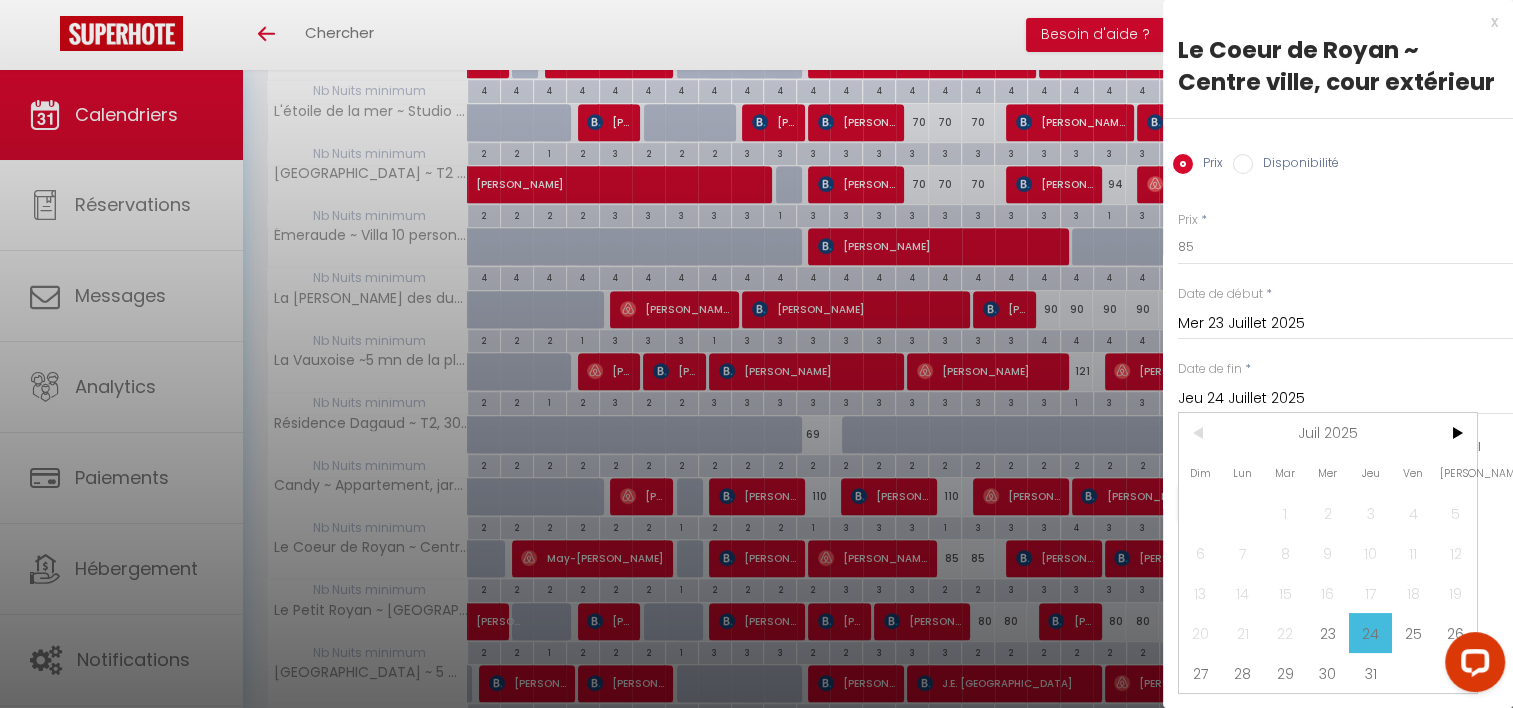type on "Ven 25 Juillet 2025" 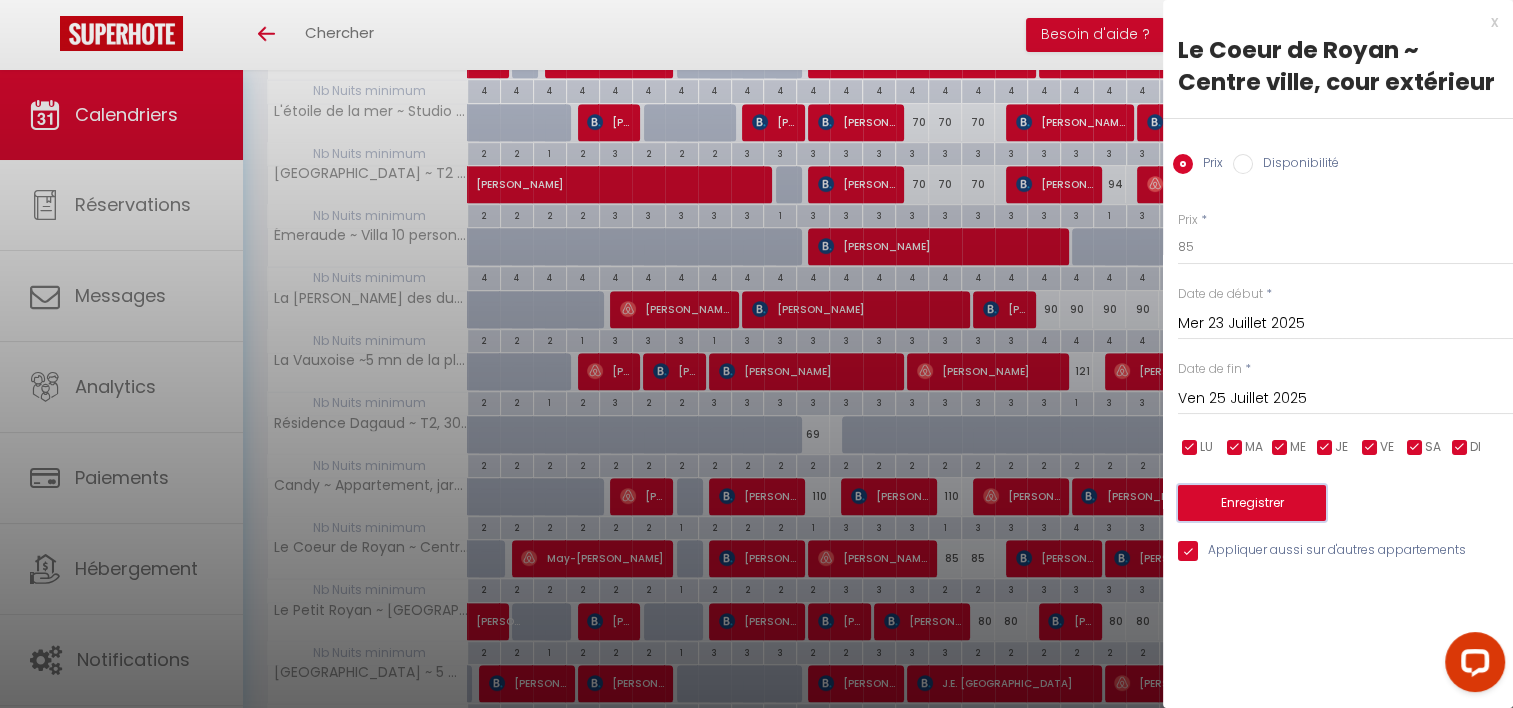 click on "Enregistrer" at bounding box center [1252, 503] 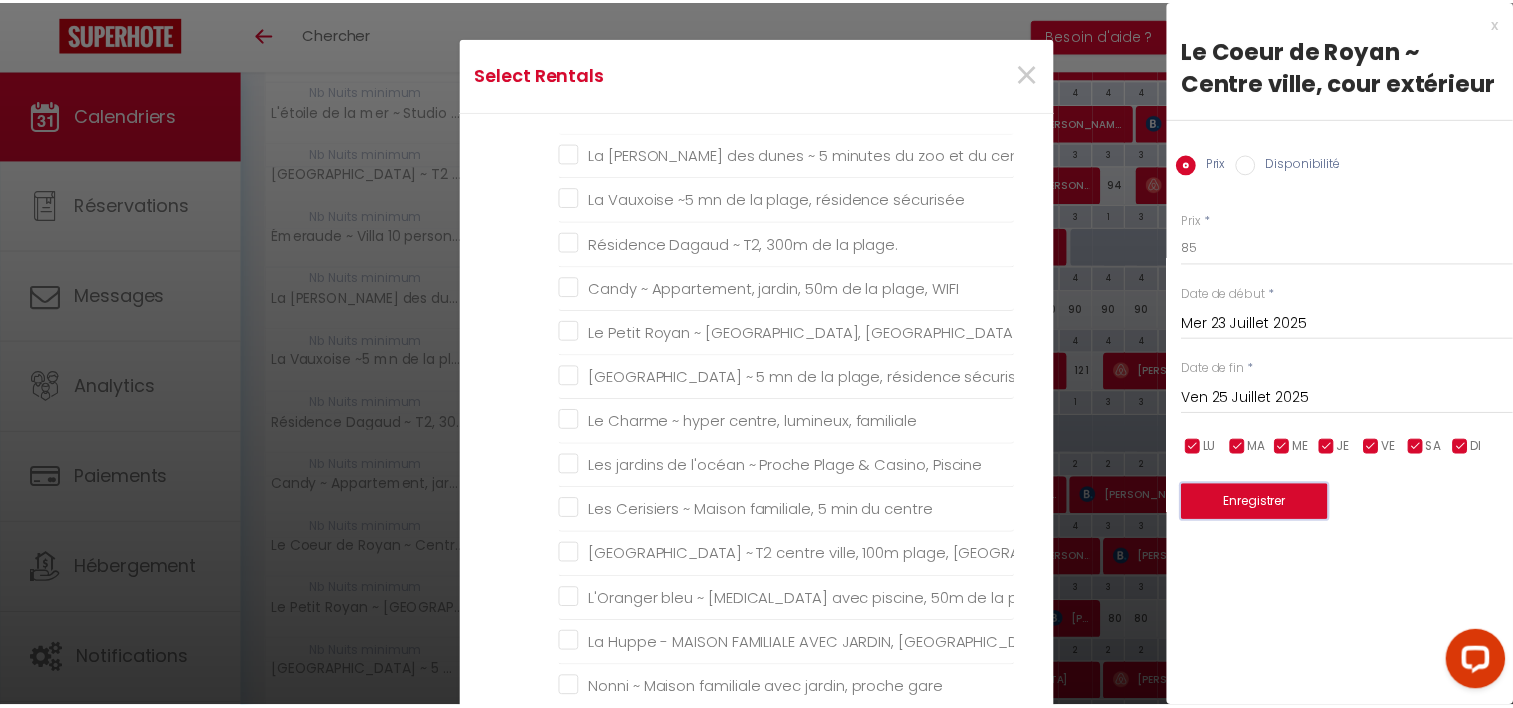 scroll, scrollTop: 0, scrollLeft: 0, axis: both 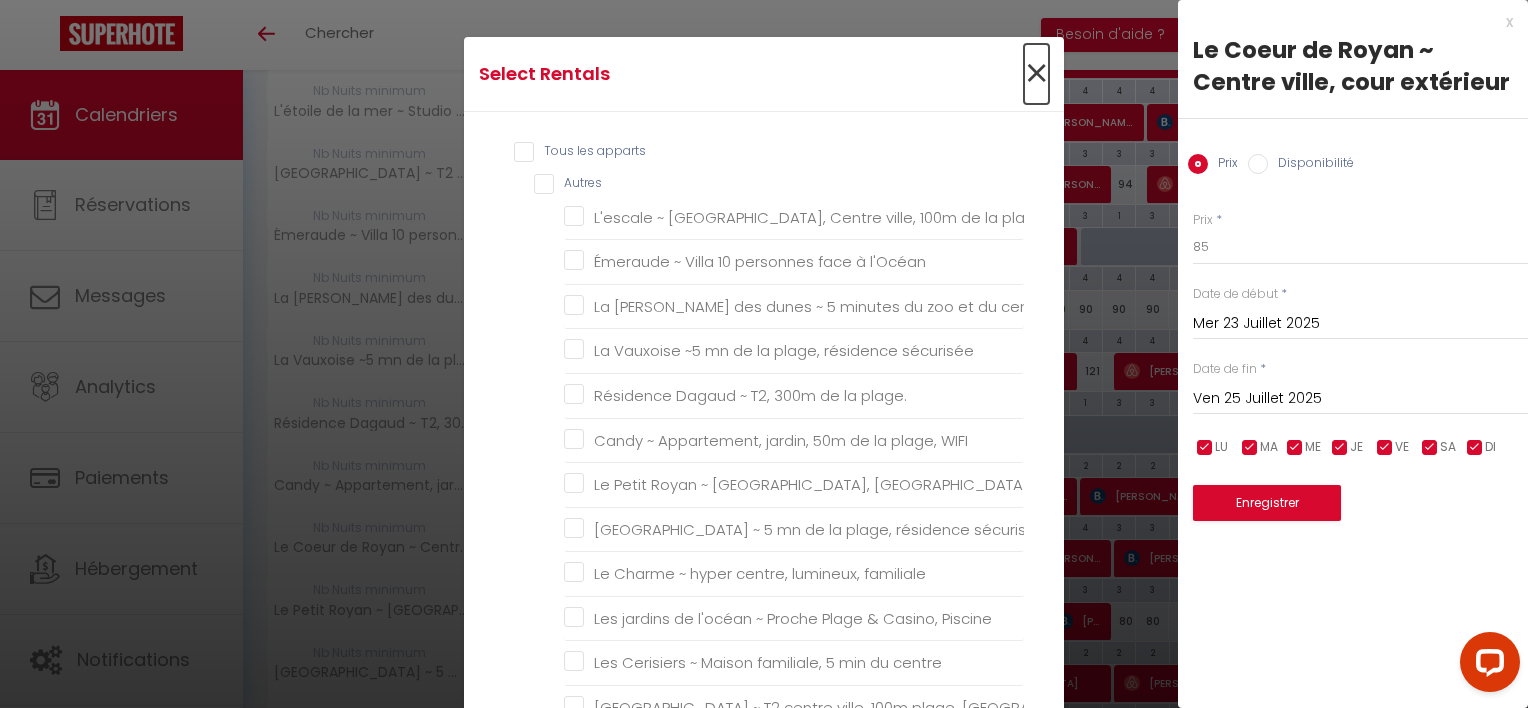 click on "×" at bounding box center [1036, 74] 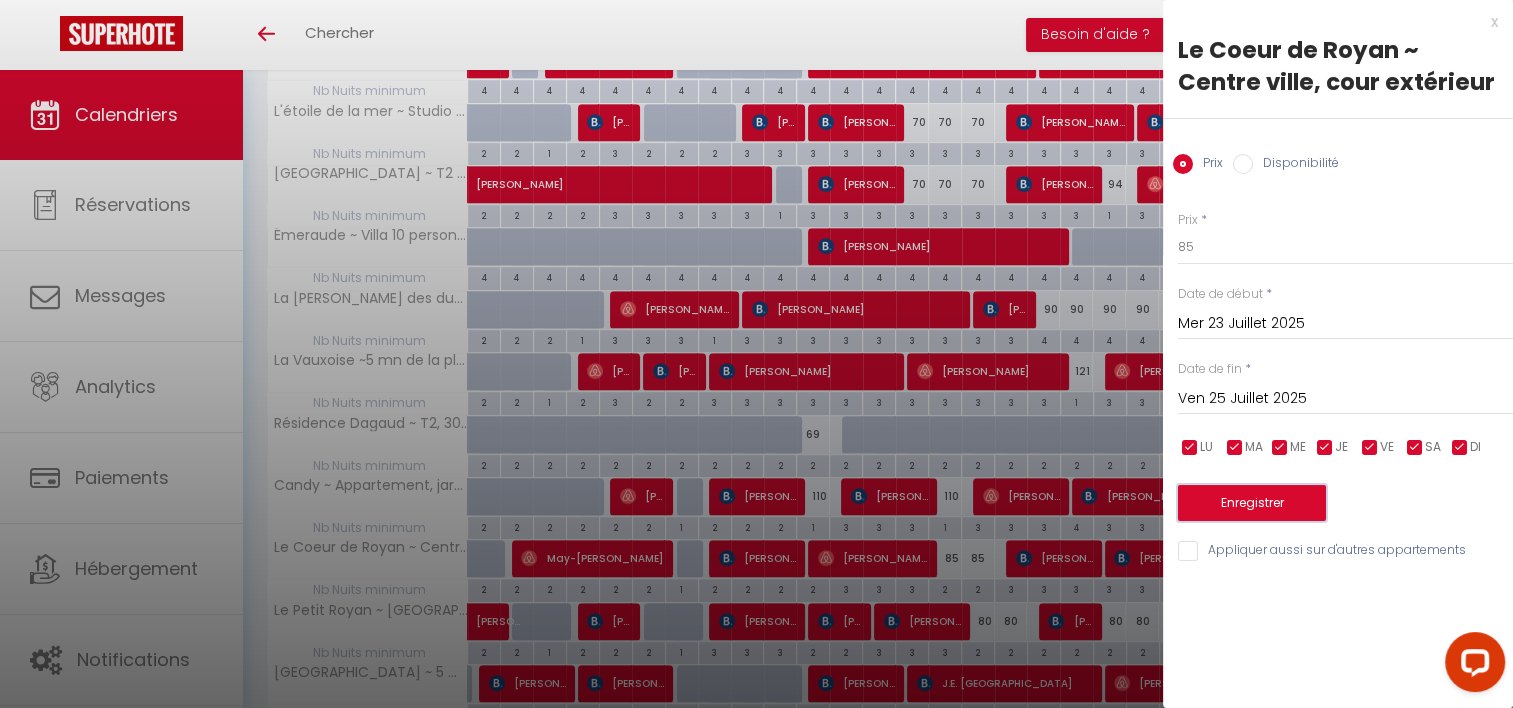 click on "Enregistrer" at bounding box center (1252, 503) 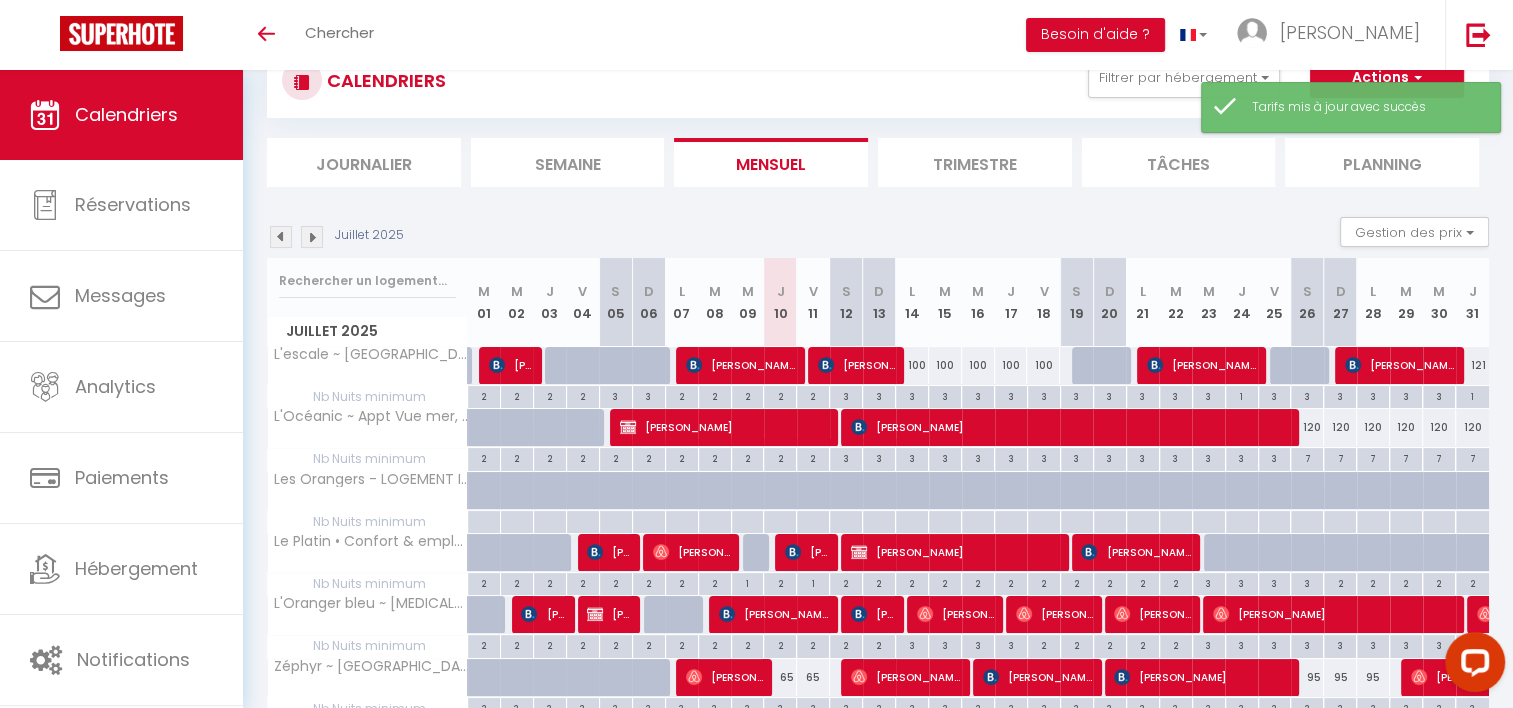 scroll, scrollTop: 459, scrollLeft: 0, axis: vertical 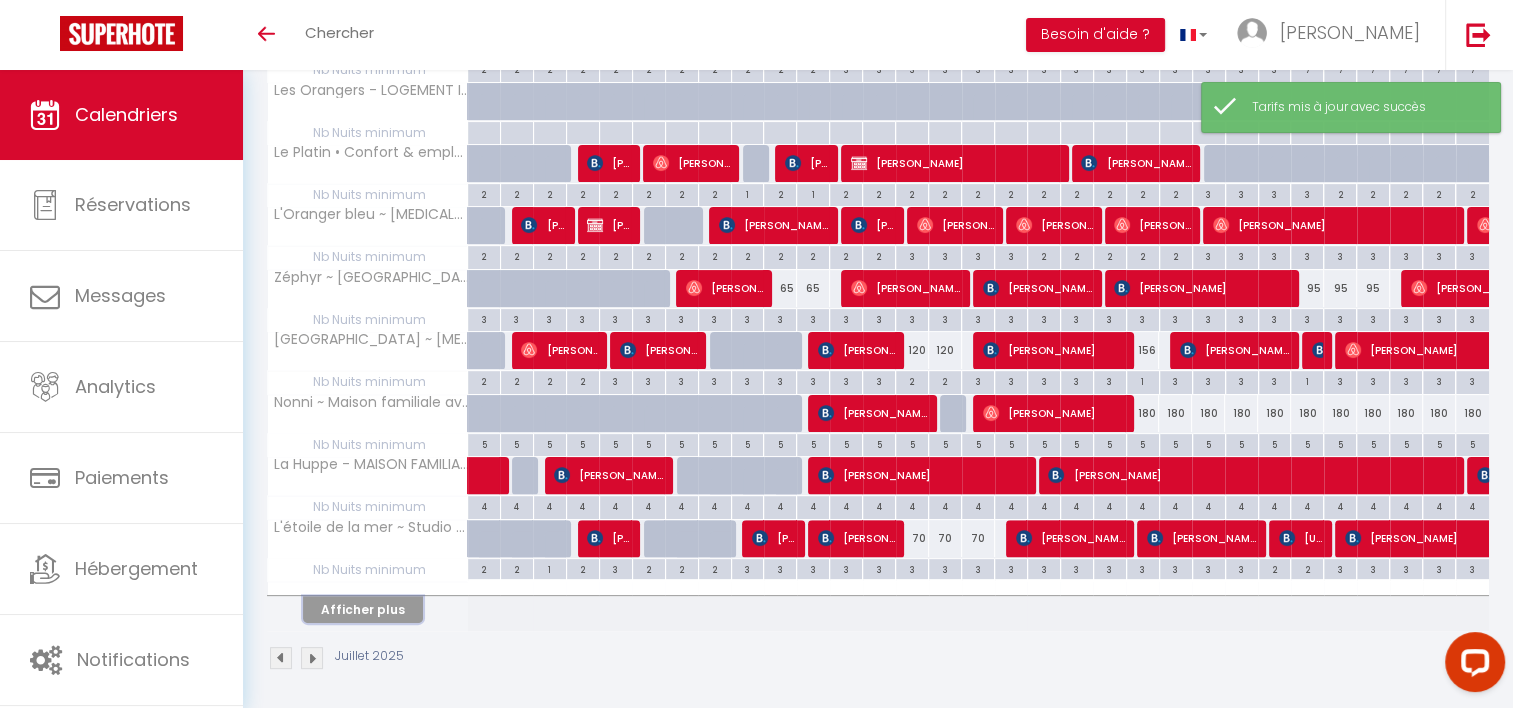 click on "Afficher plus" at bounding box center (363, 609) 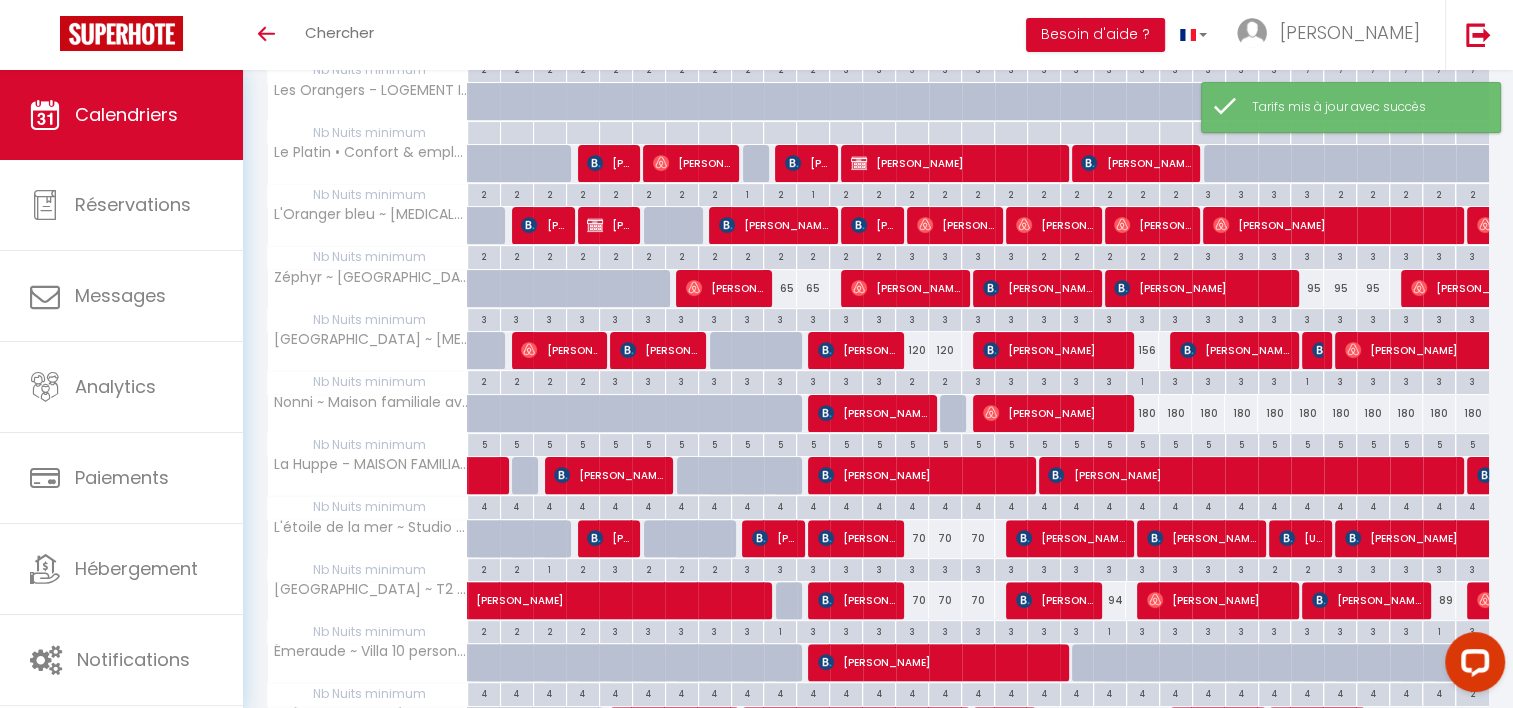 click on "[GEOGRAPHIC_DATA] ~ T2 centre ville, 100m plage, [GEOGRAPHIC_DATA]" at bounding box center (368, 601) 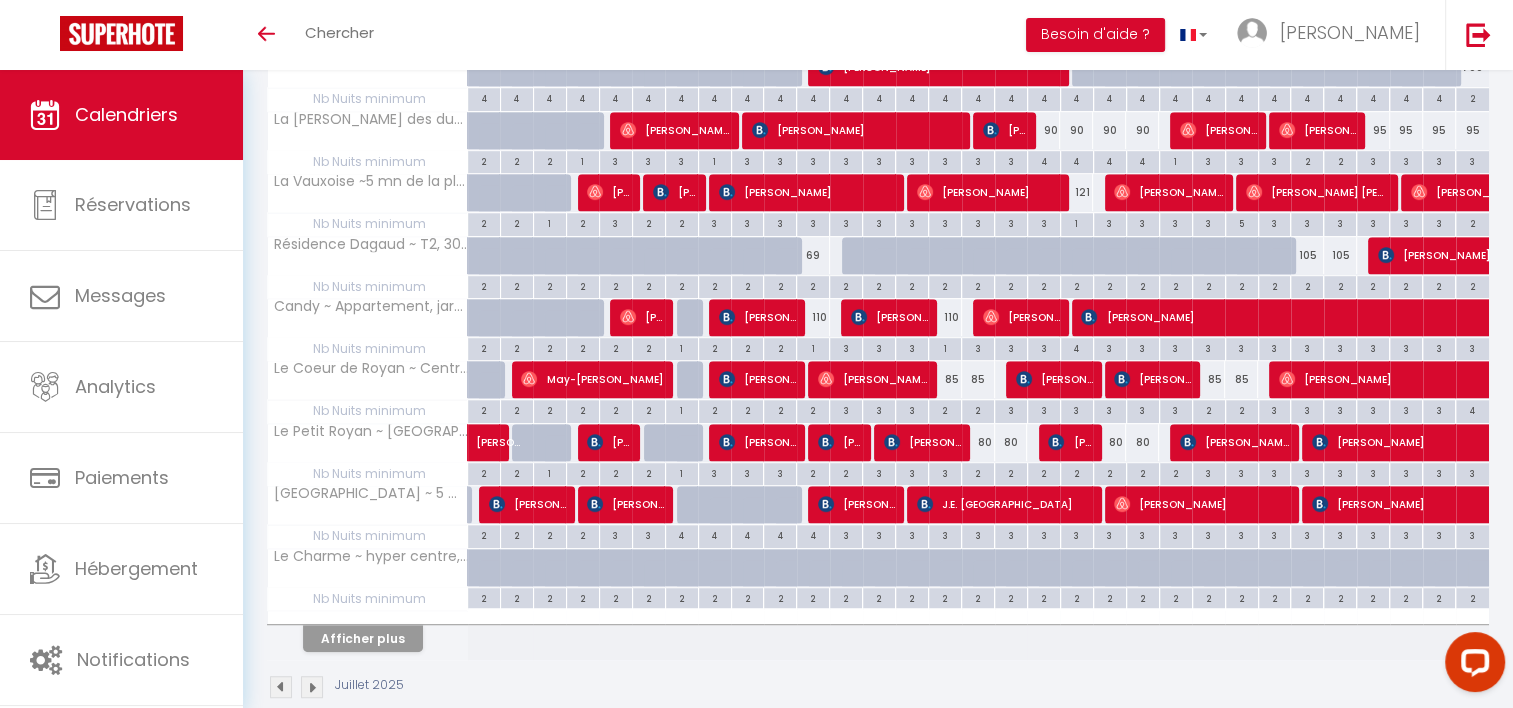 scroll, scrollTop: 1079, scrollLeft: 0, axis: vertical 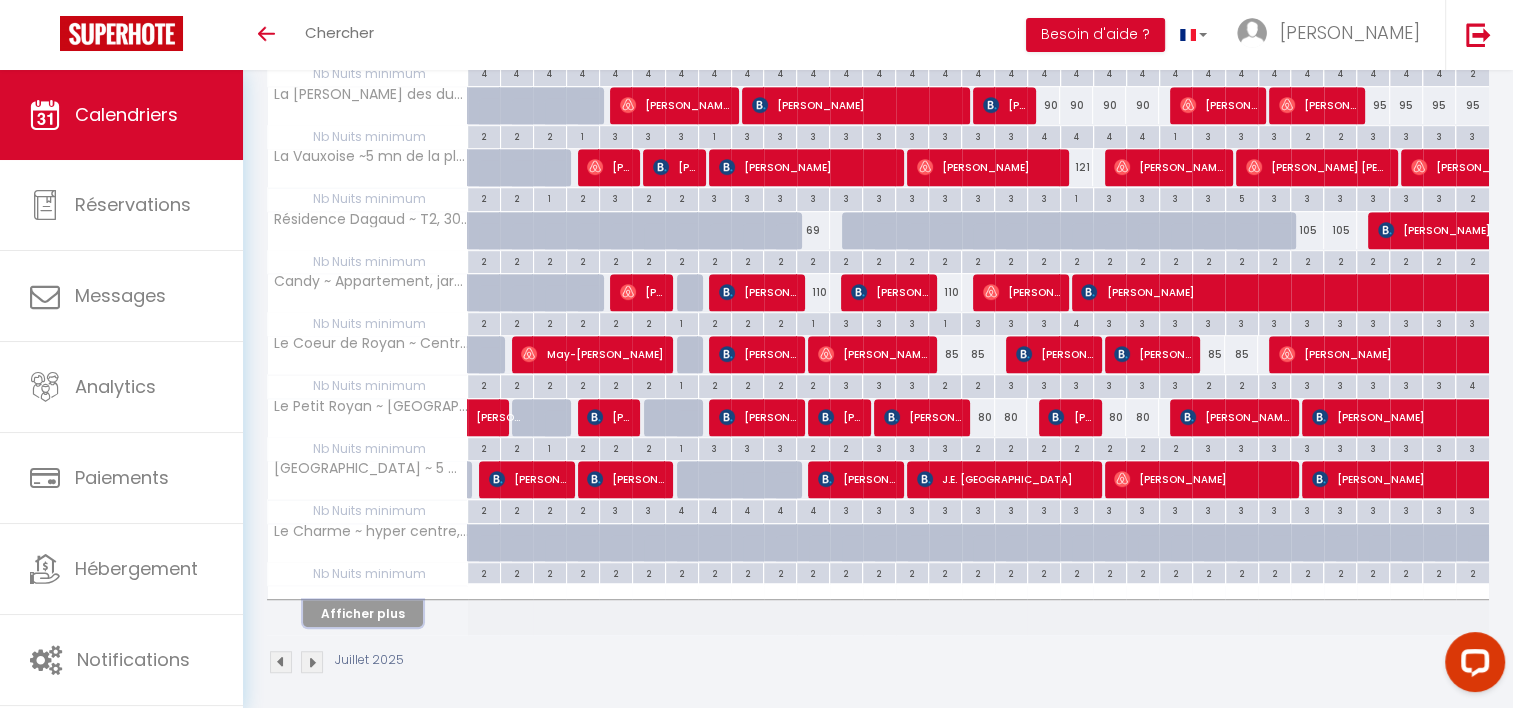 click on "Afficher plus" at bounding box center [363, 613] 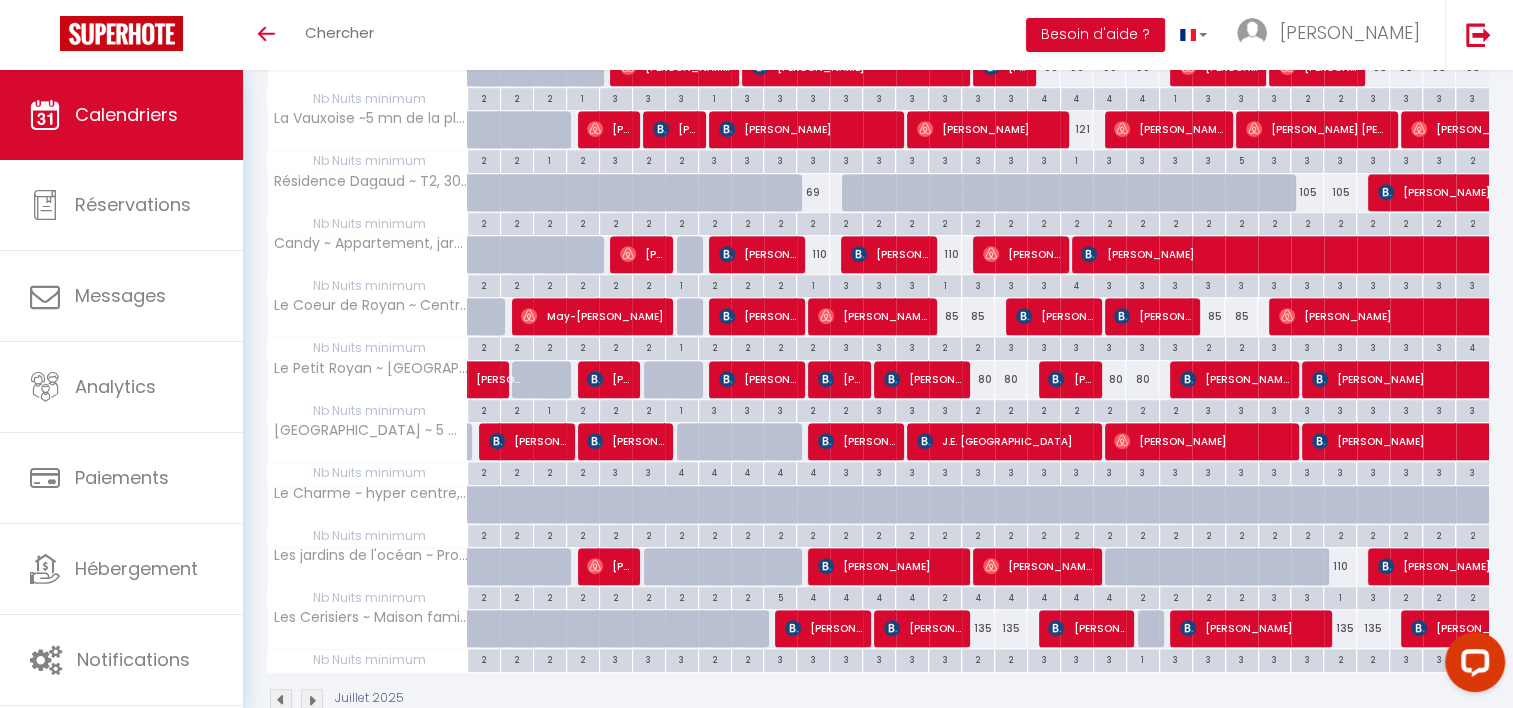 scroll, scrollTop: 1154, scrollLeft: 0, axis: vertical 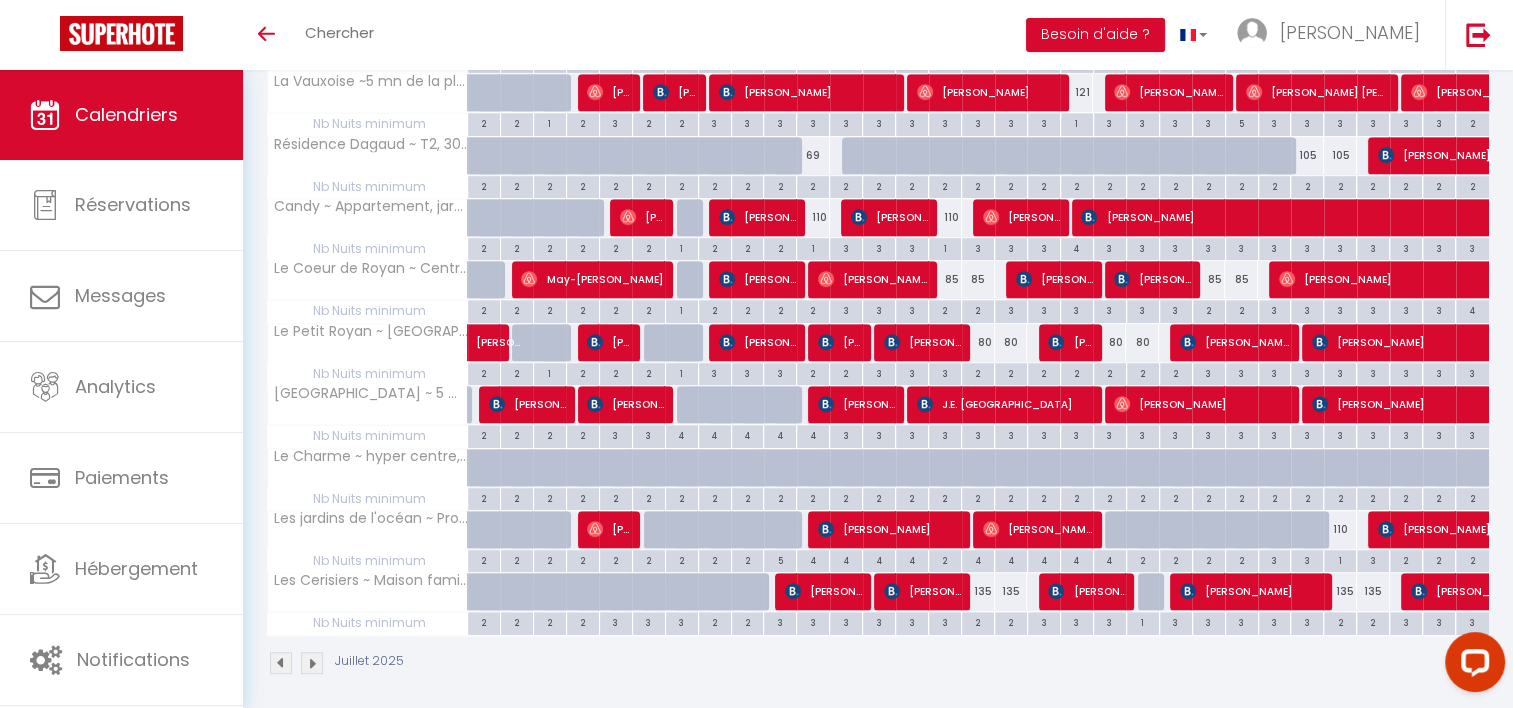 click on "135" at bounding box center (978, 591) 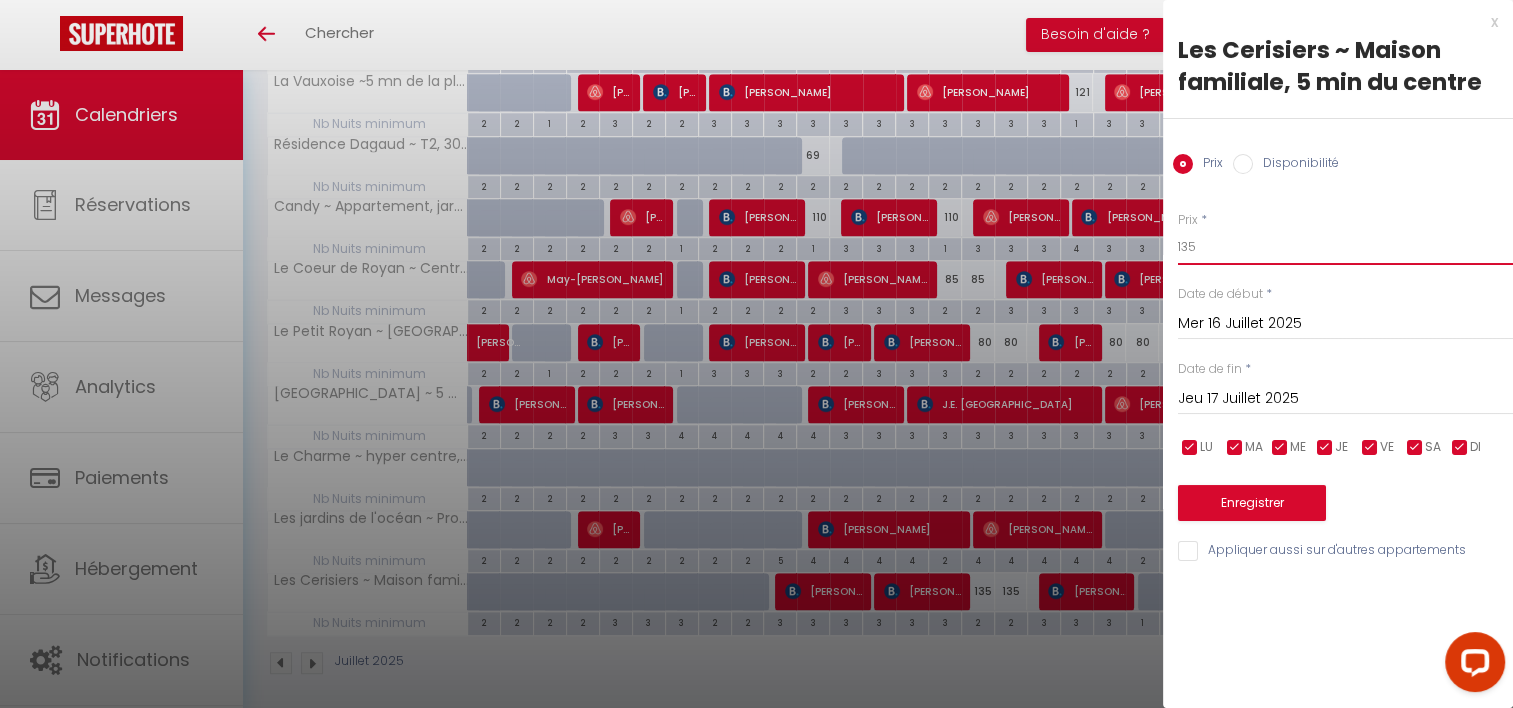 click on "135" at bounding box center [1345, 247] 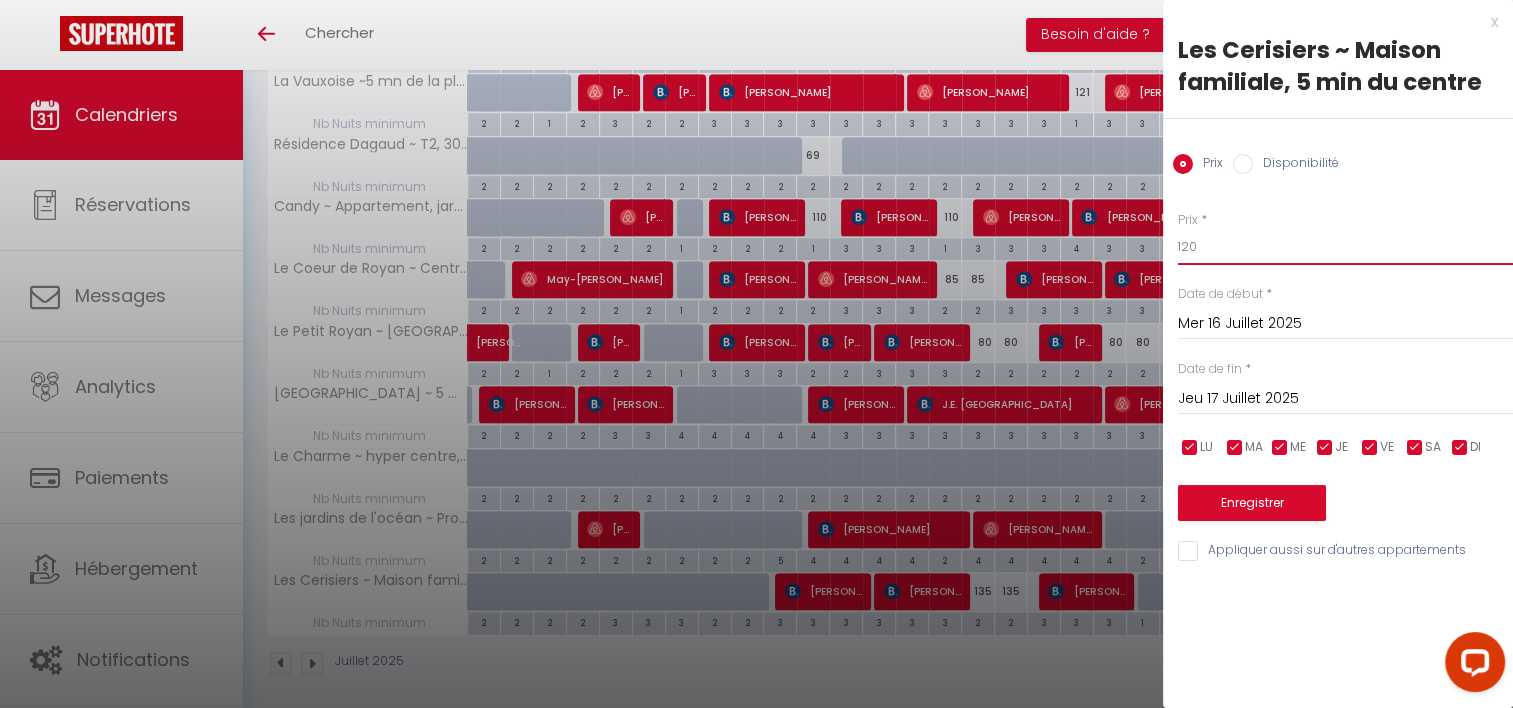 type on "120" 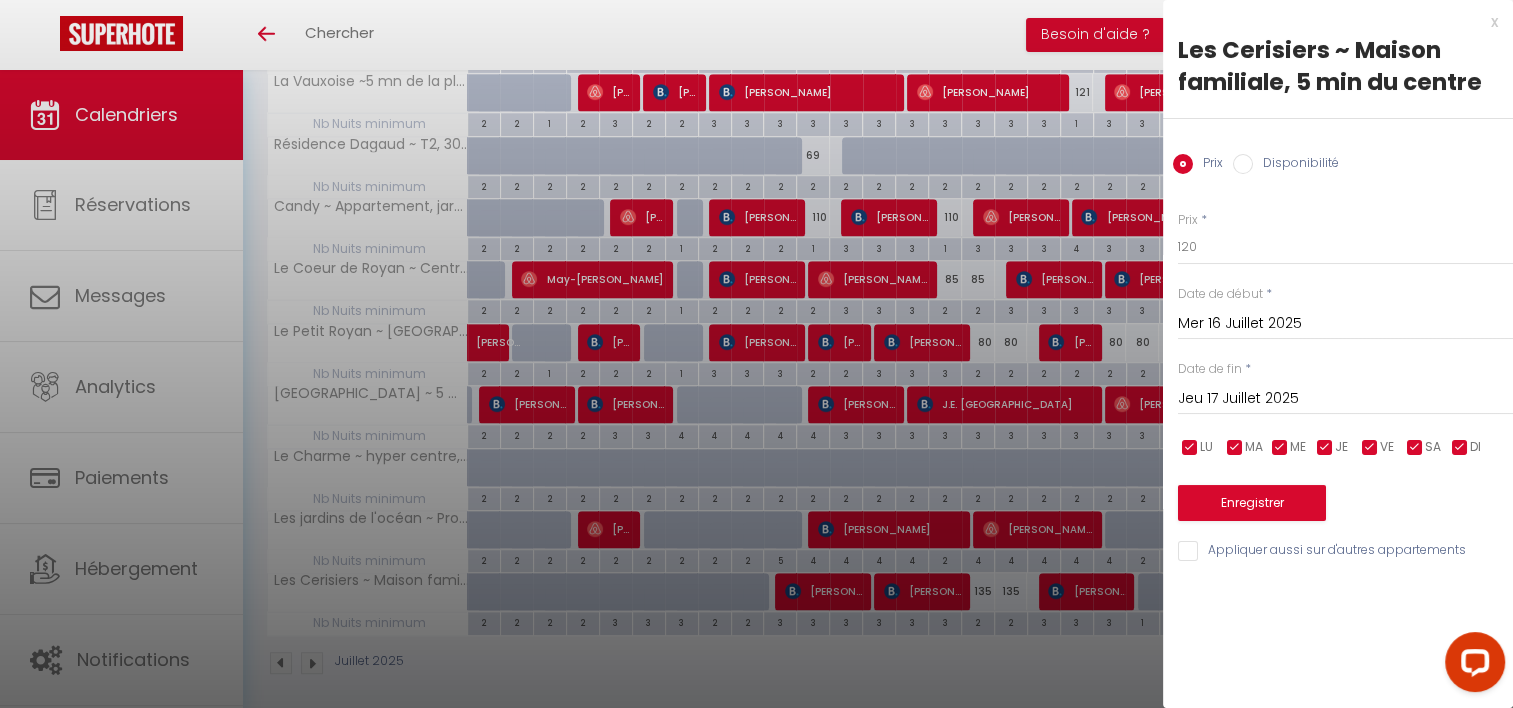 click on "[DATE]         <   [DATE]   >   Dim Lun Mar Mer Jeu Ven Sam   1 2 3 4 5 6 7 8 9 10 11 12 13 14 15 16 17 18 19 20 21 22 23 24 25 26 27 28 29 30 31     <   2025   >   [PERSON_NAME] Mars Avril Mai Juin Juillet Août Septembre Octobre Novembre Décembre     <   [DATE] - [DATE]   >   2020 2021 2022 2023 2024 2025 2026 2027 2028 2029" at bounding box center [1345, 397] 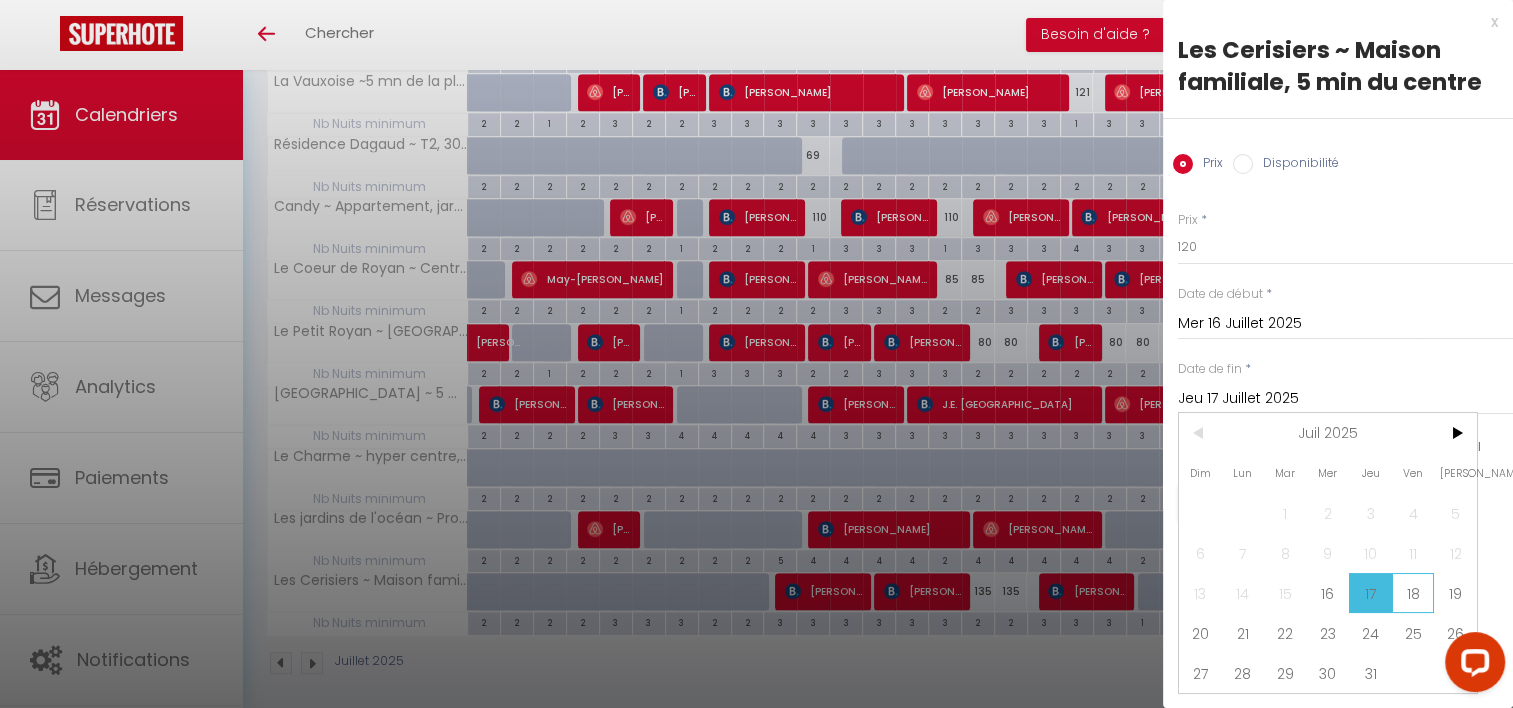click on "18" at bounding box center [1413, 593] 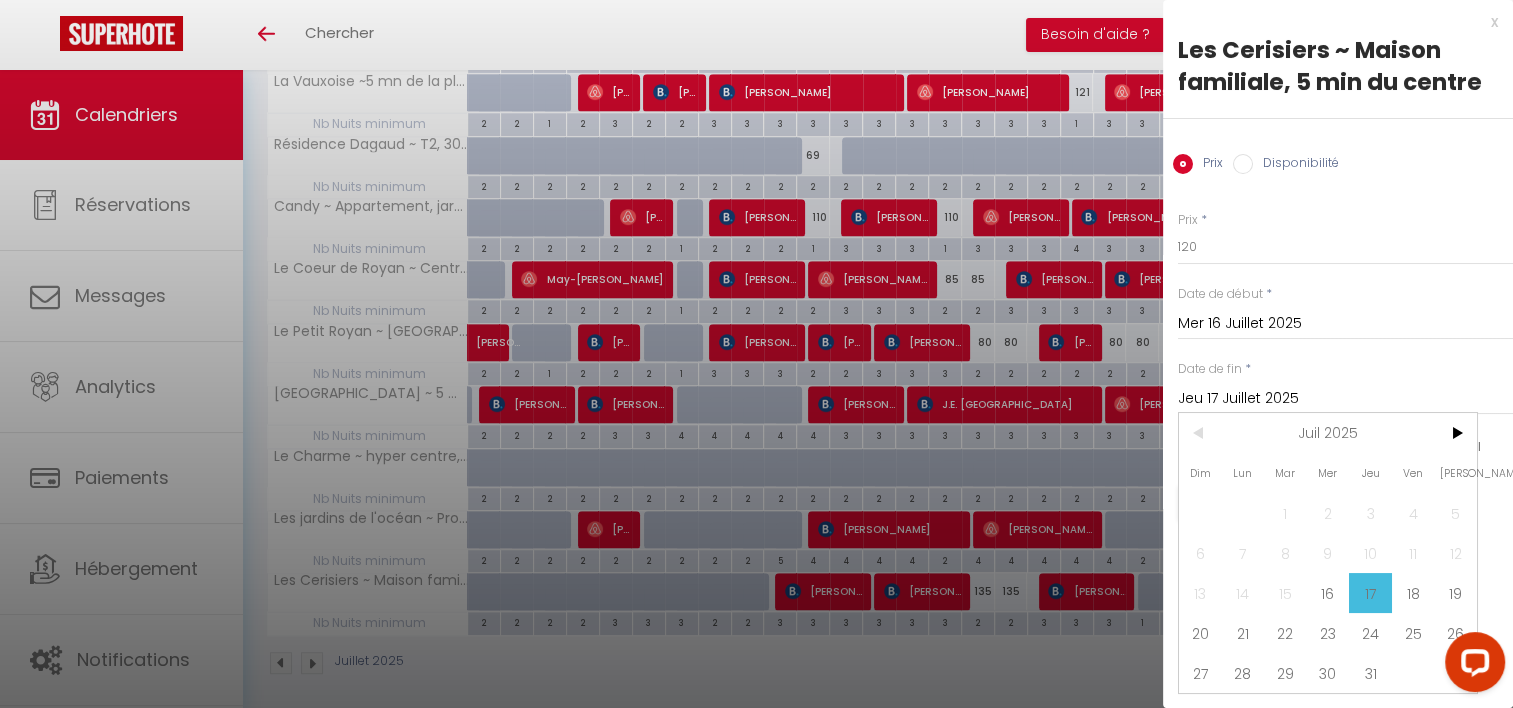 type on "Ven 18 Juillet 2025" 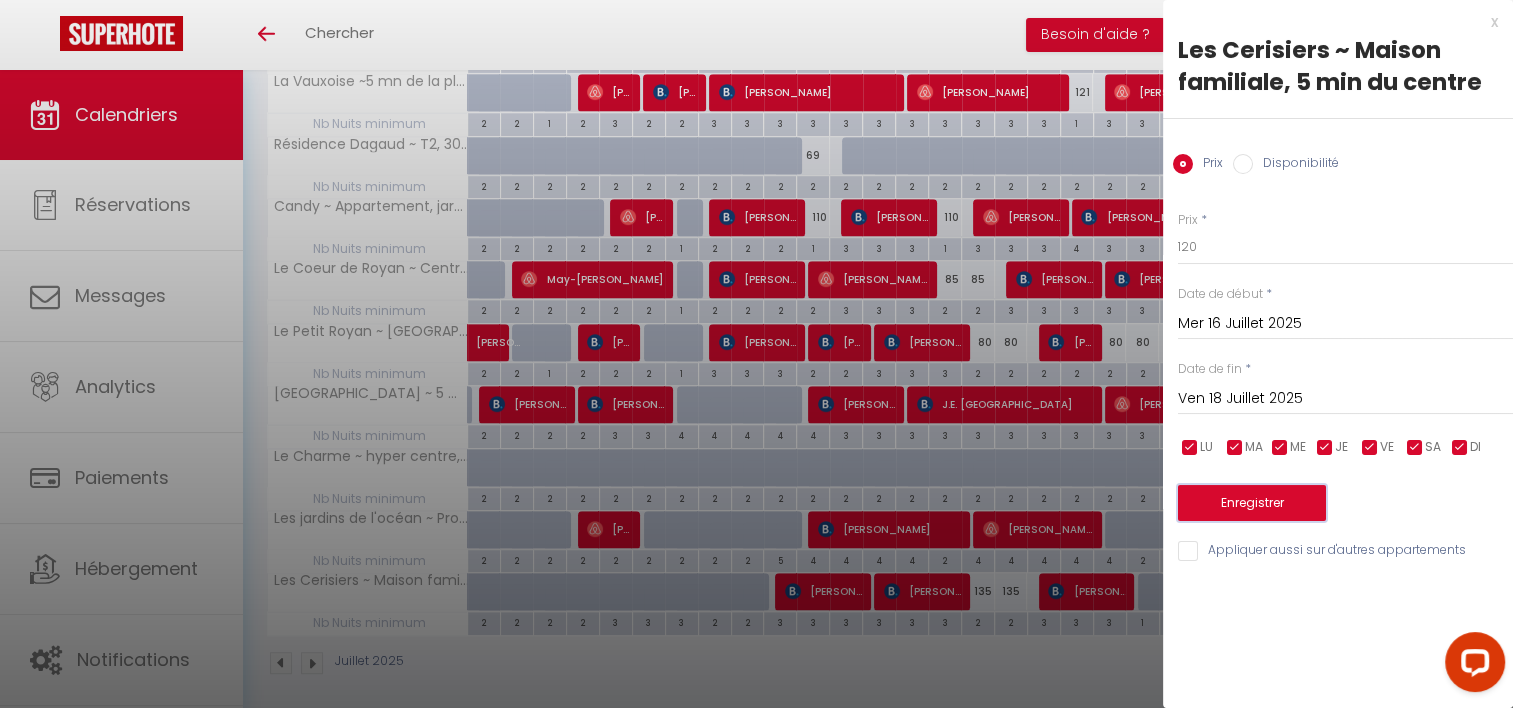 click on "Enregistrer" at bounding box center (1252, 503) 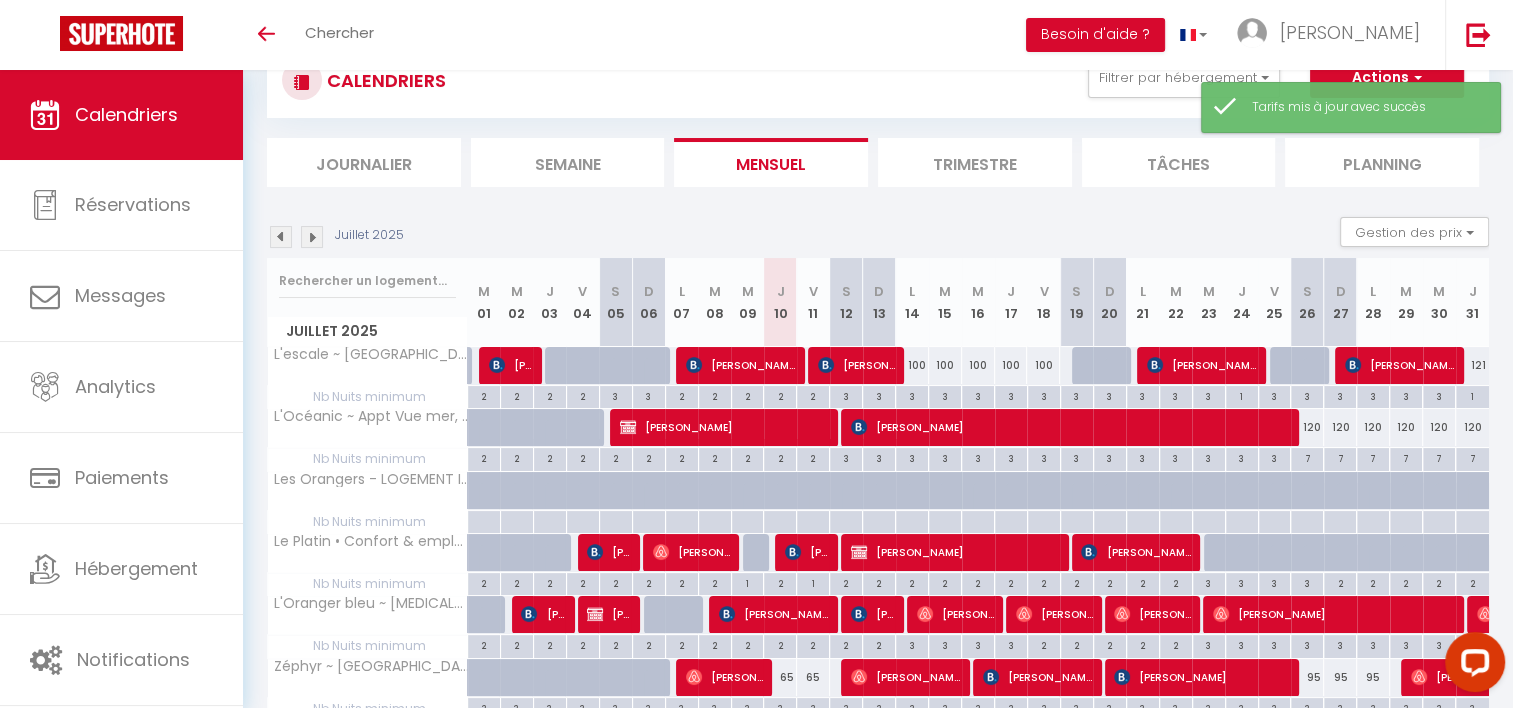 scroll, scrollTop: 459, scrollLeft: 0, axis: vertical 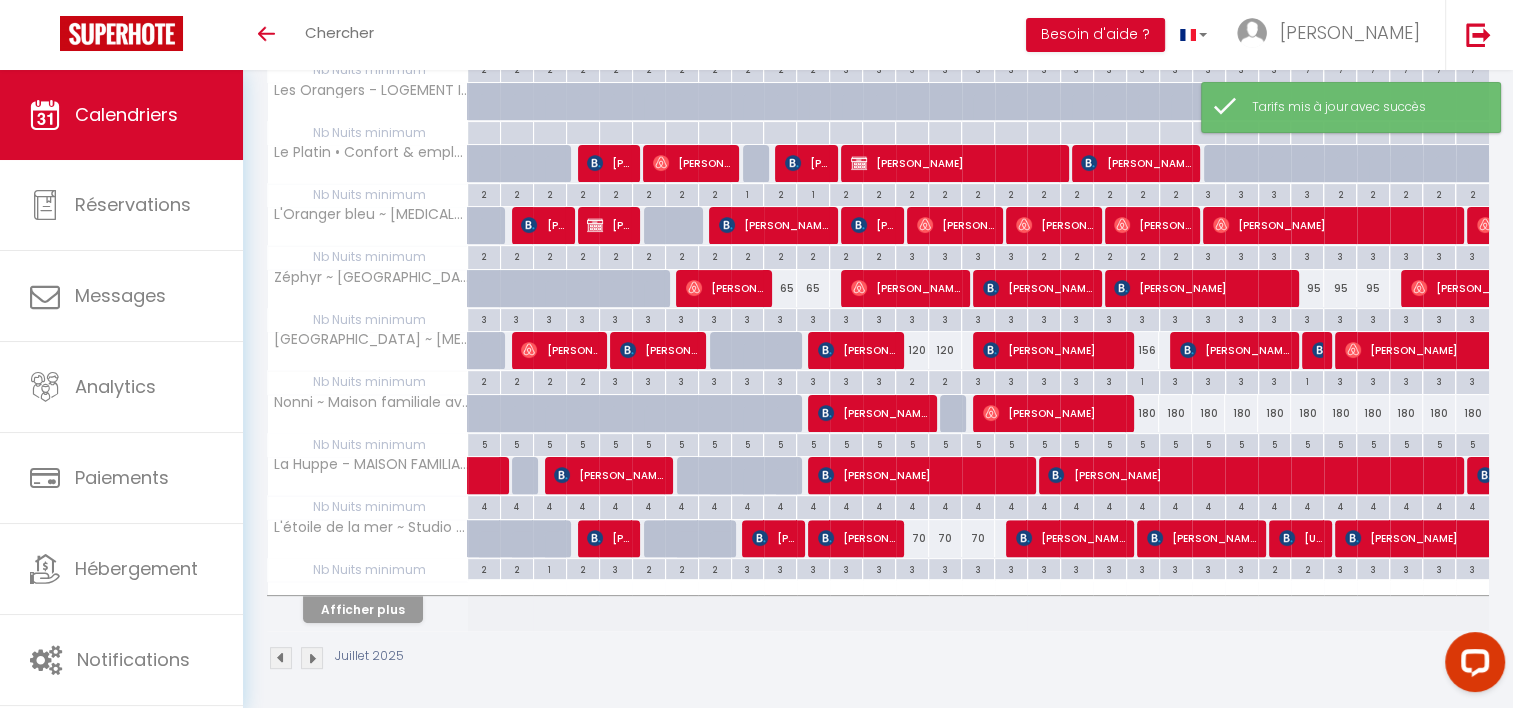 click on "Afficher plus" at bounding box center (368, 606) 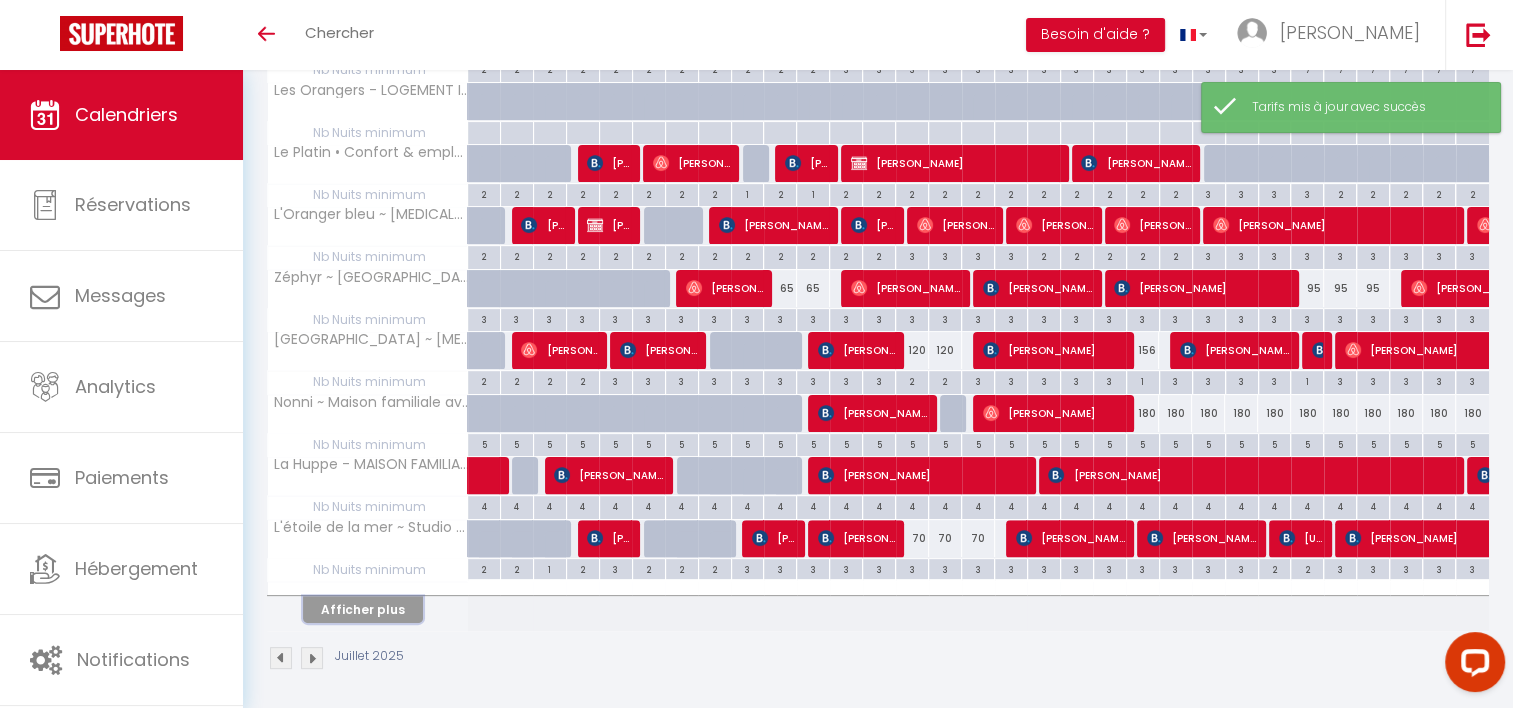 click on "Afficher plus" at bounding box center (363, 609) 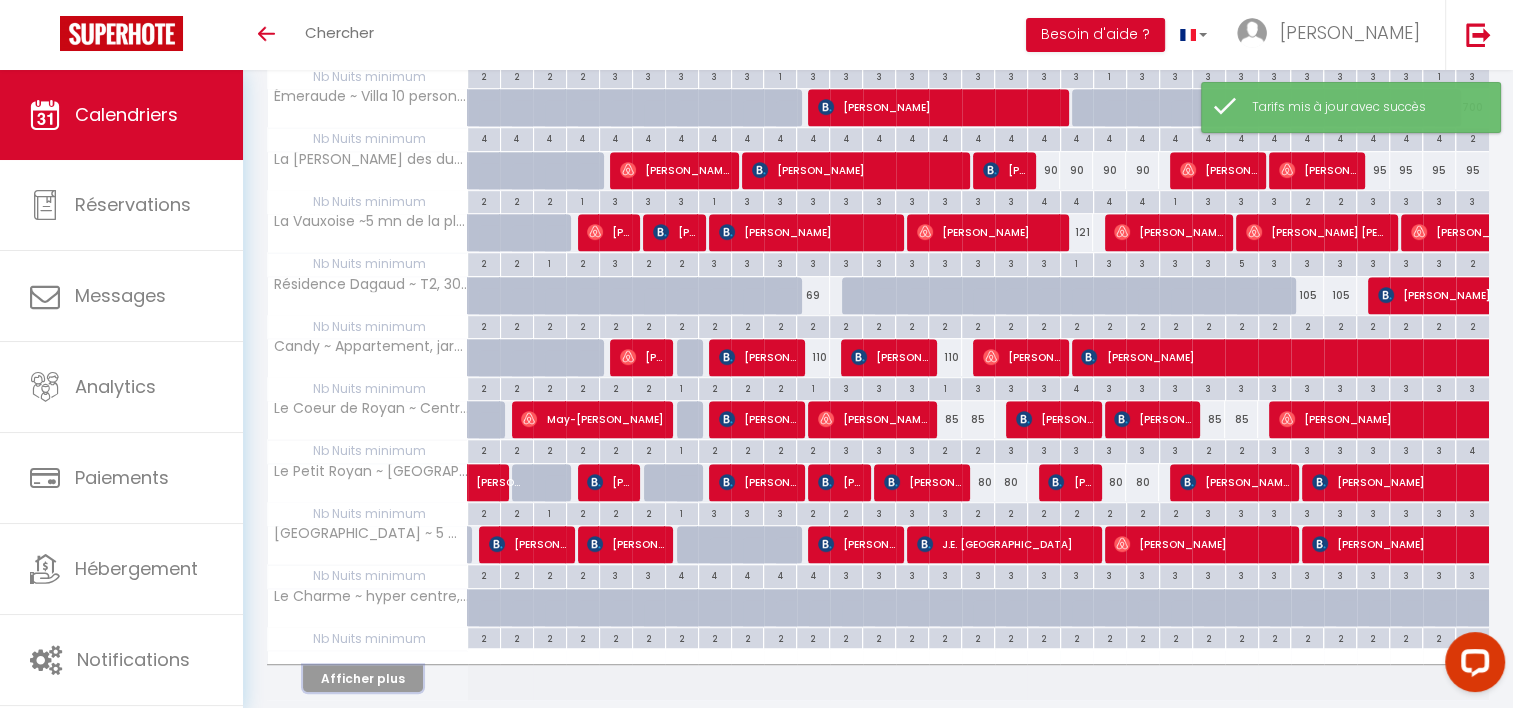 scroll, scrollTop: 1079, scrollLeft: 0, axis: vertical 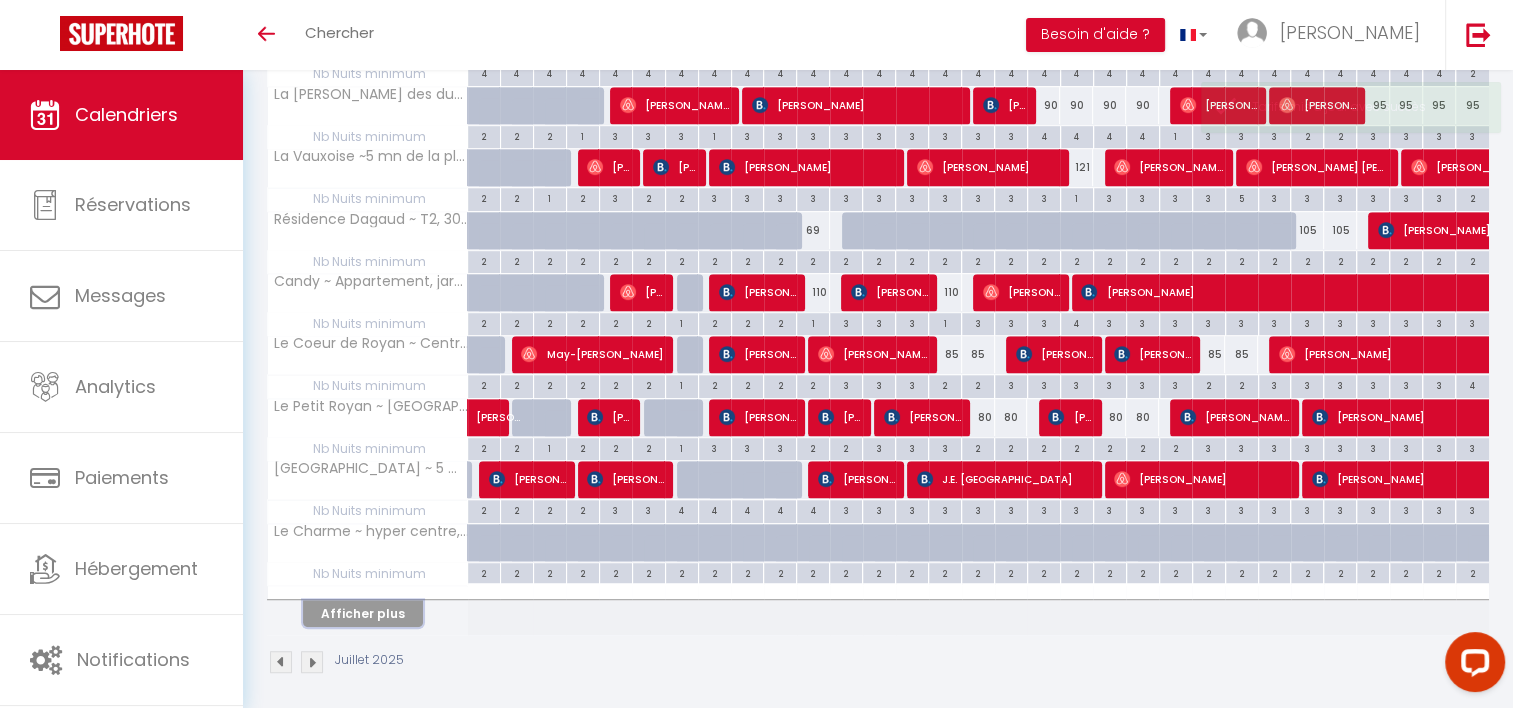 click on "Afficher plus" at bounding box center [363, 613] 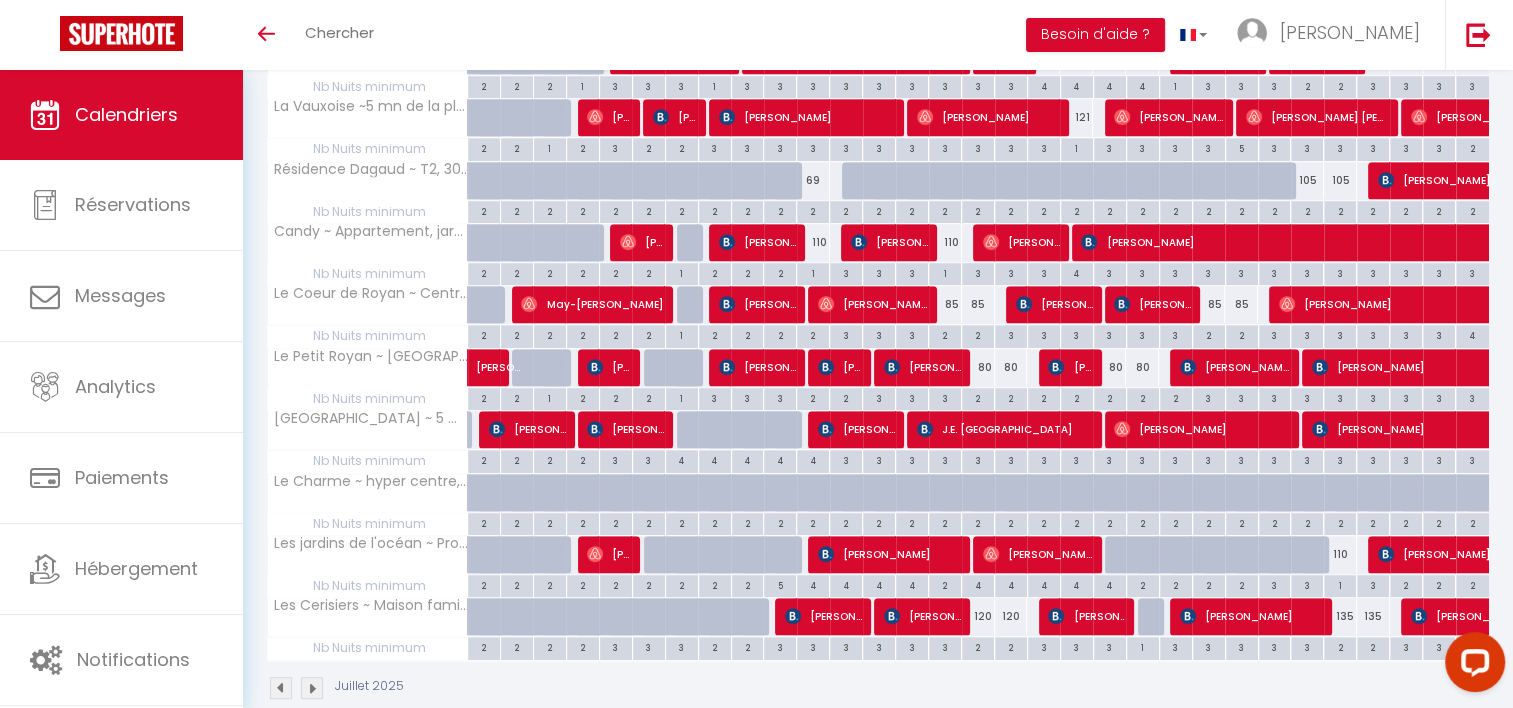 scroll, scrollTop: 1130, scrollLeft: 0, axis: vertical 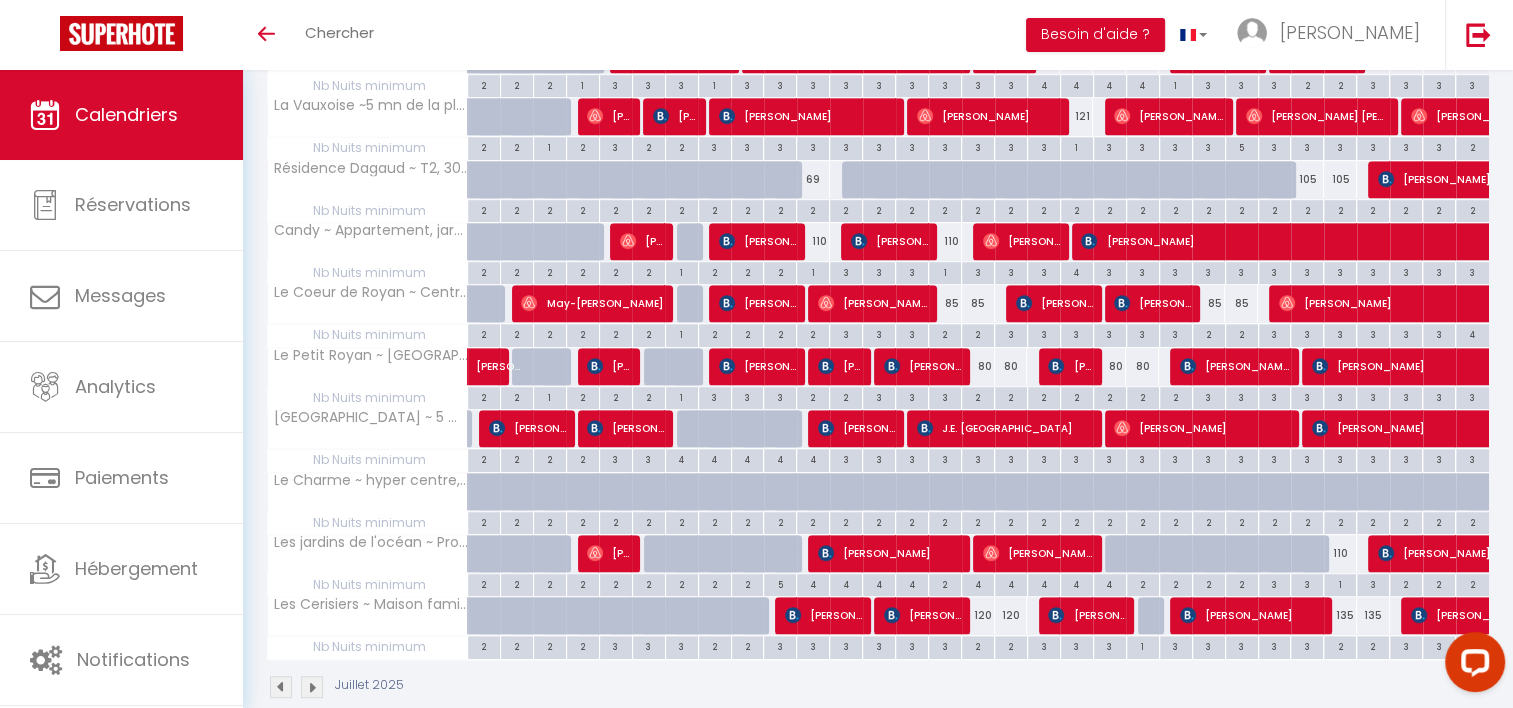 click on "135" at bounding box center (1340, 615) 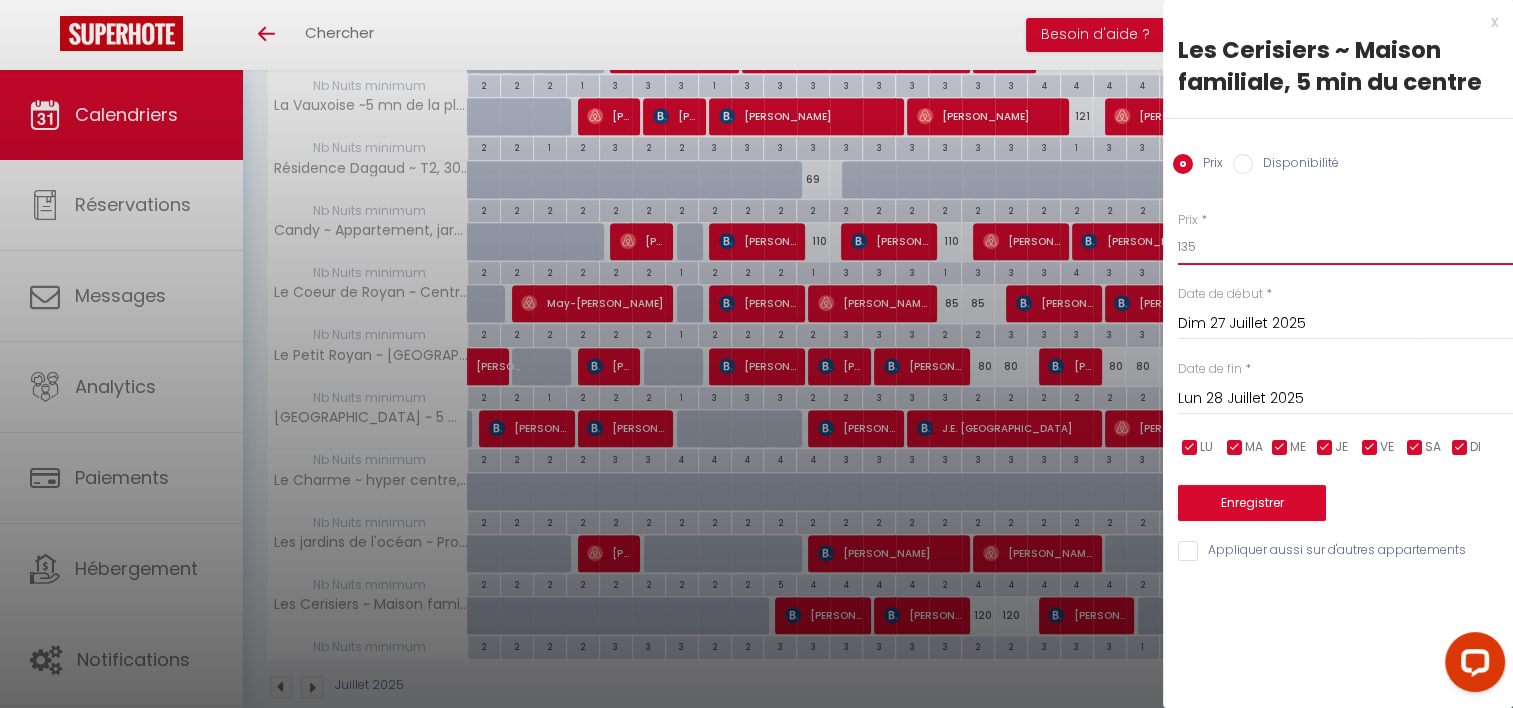 click on "135" at bounding box center (1345, 247) 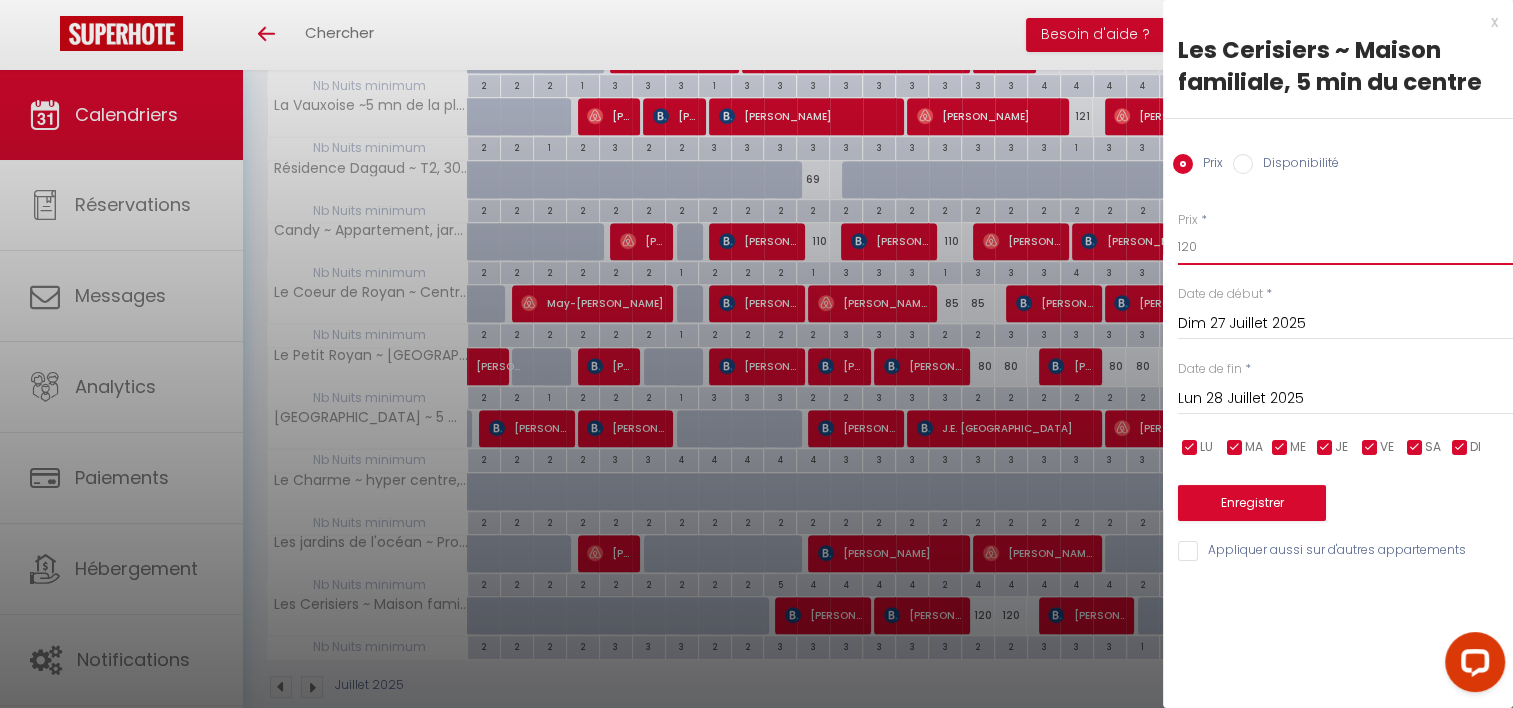 type on "120" 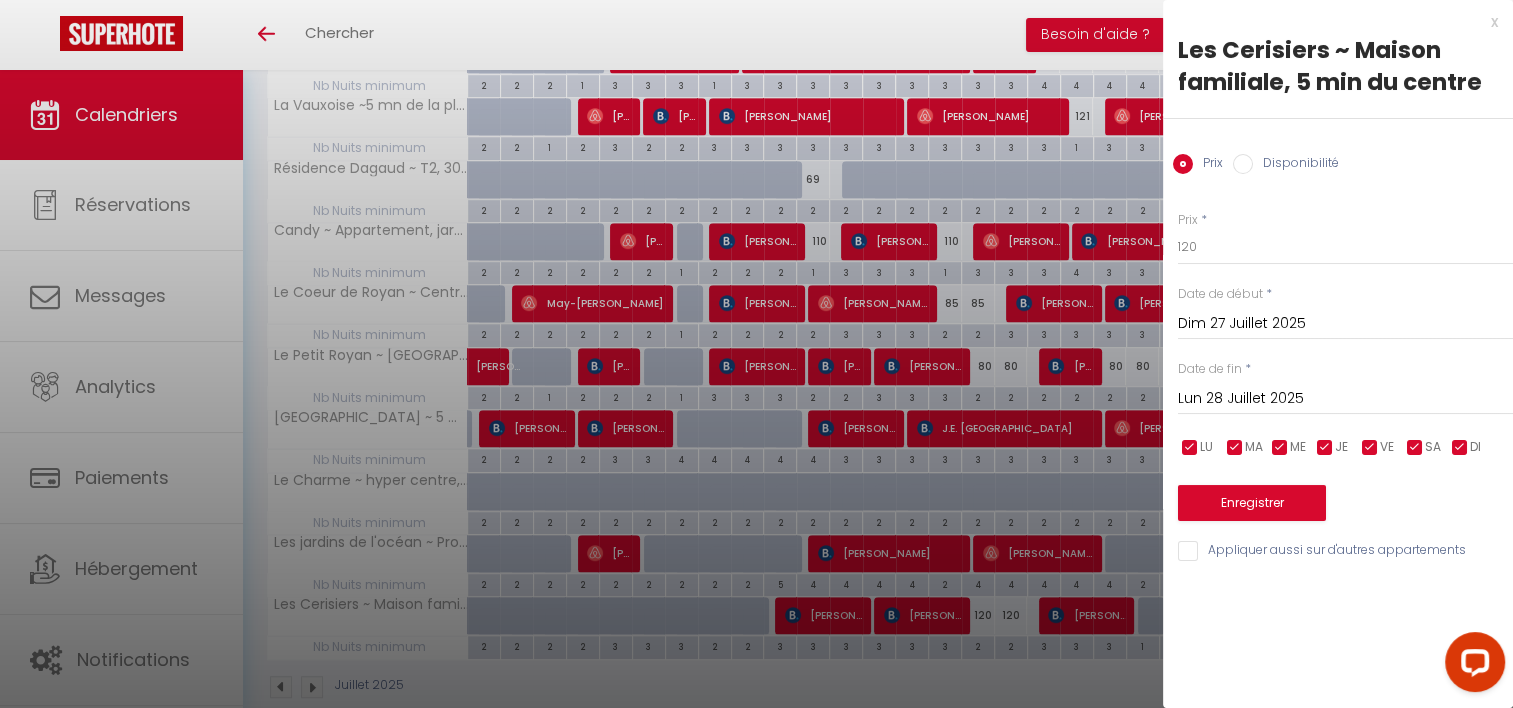 click on "Lun 28 Juillet 2025" at bounding box center (1345, 399) 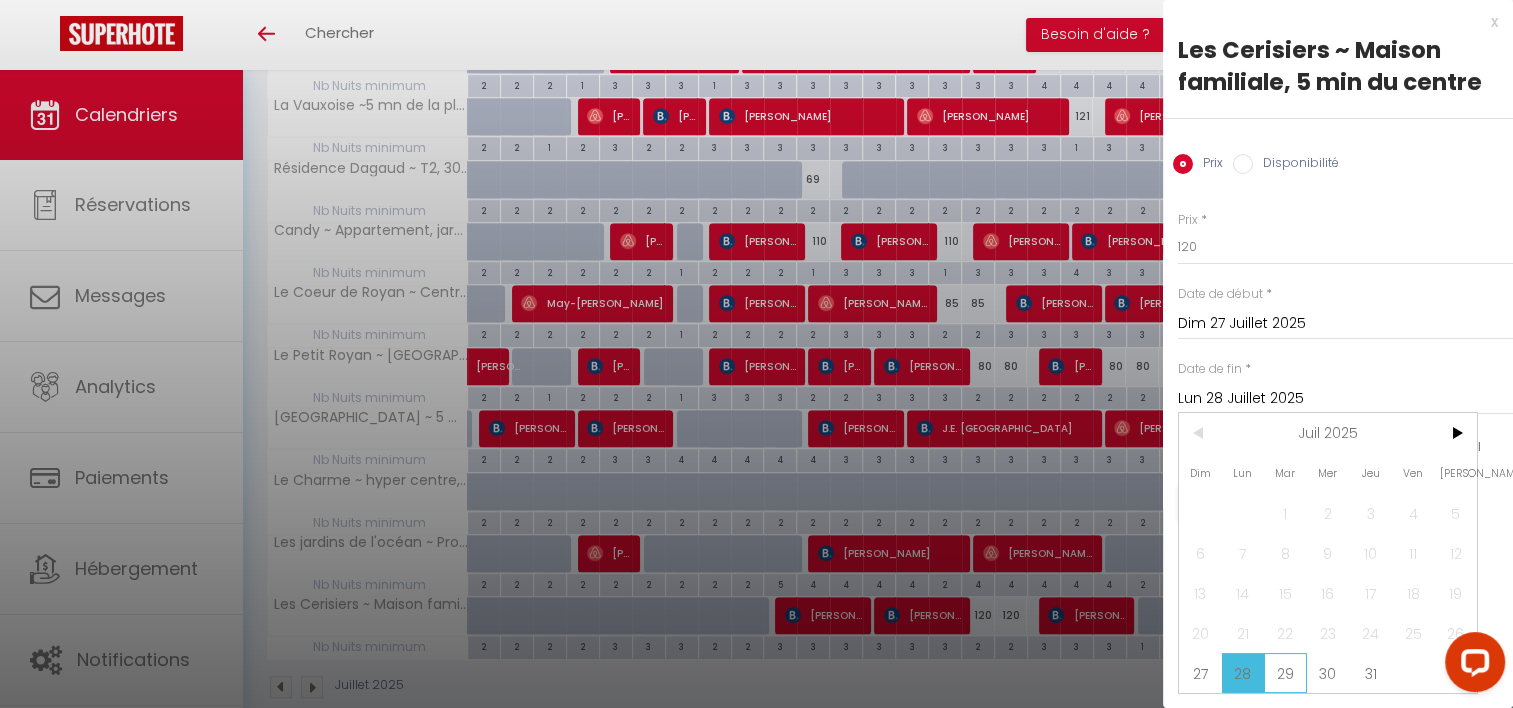 click on "29" at bounding box center [1285, 673] 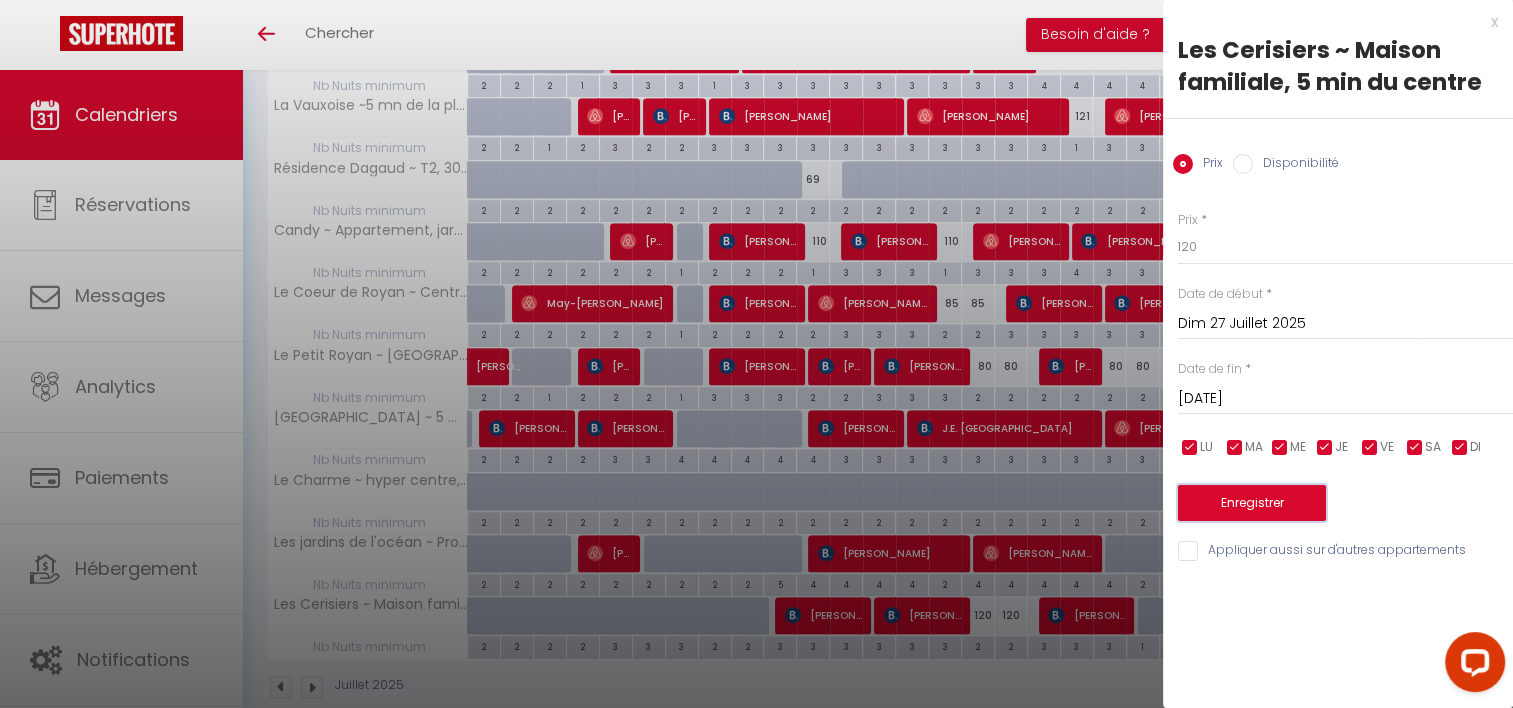 click on "Enregistrer" at bounding box center (1252, 503) 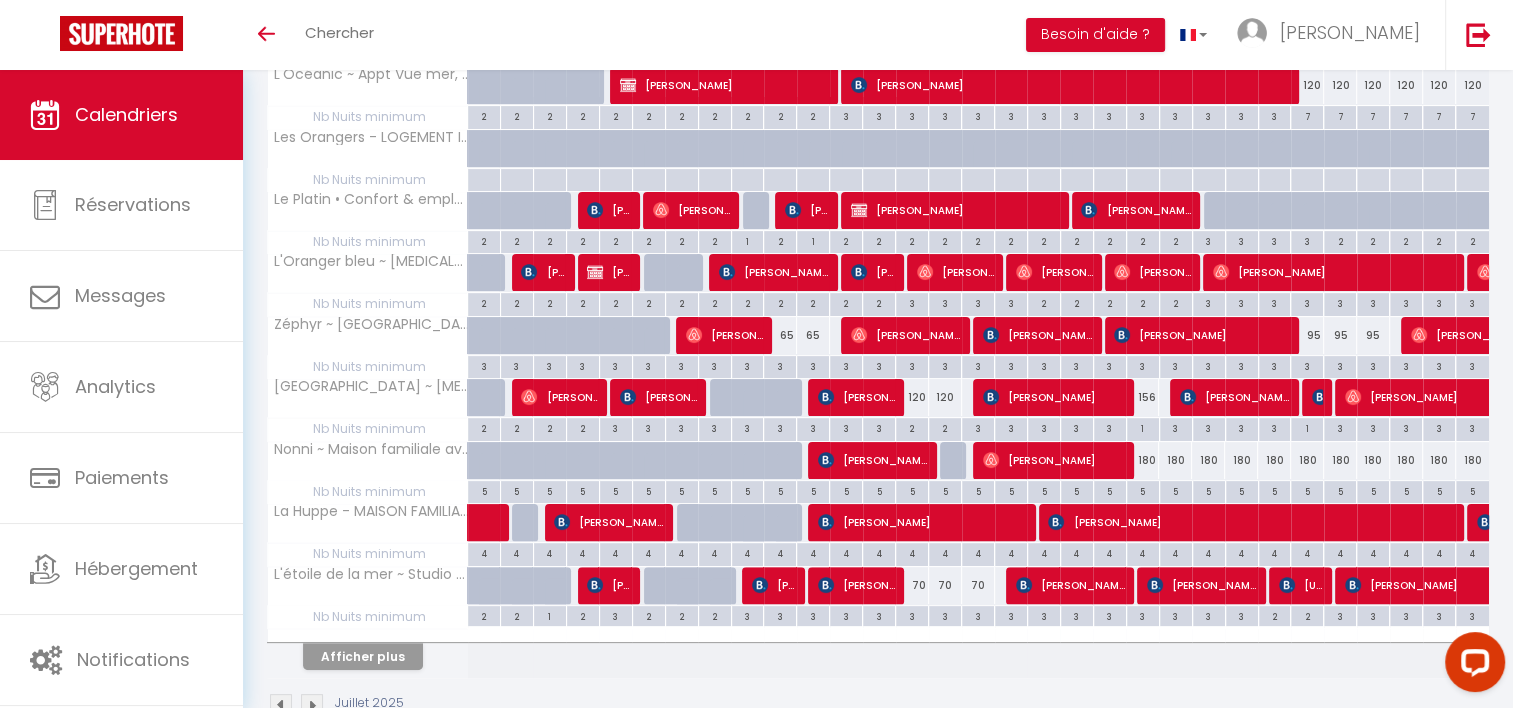 scroll, scrollTop: 410, scrollLeft: 0, axis: vertical 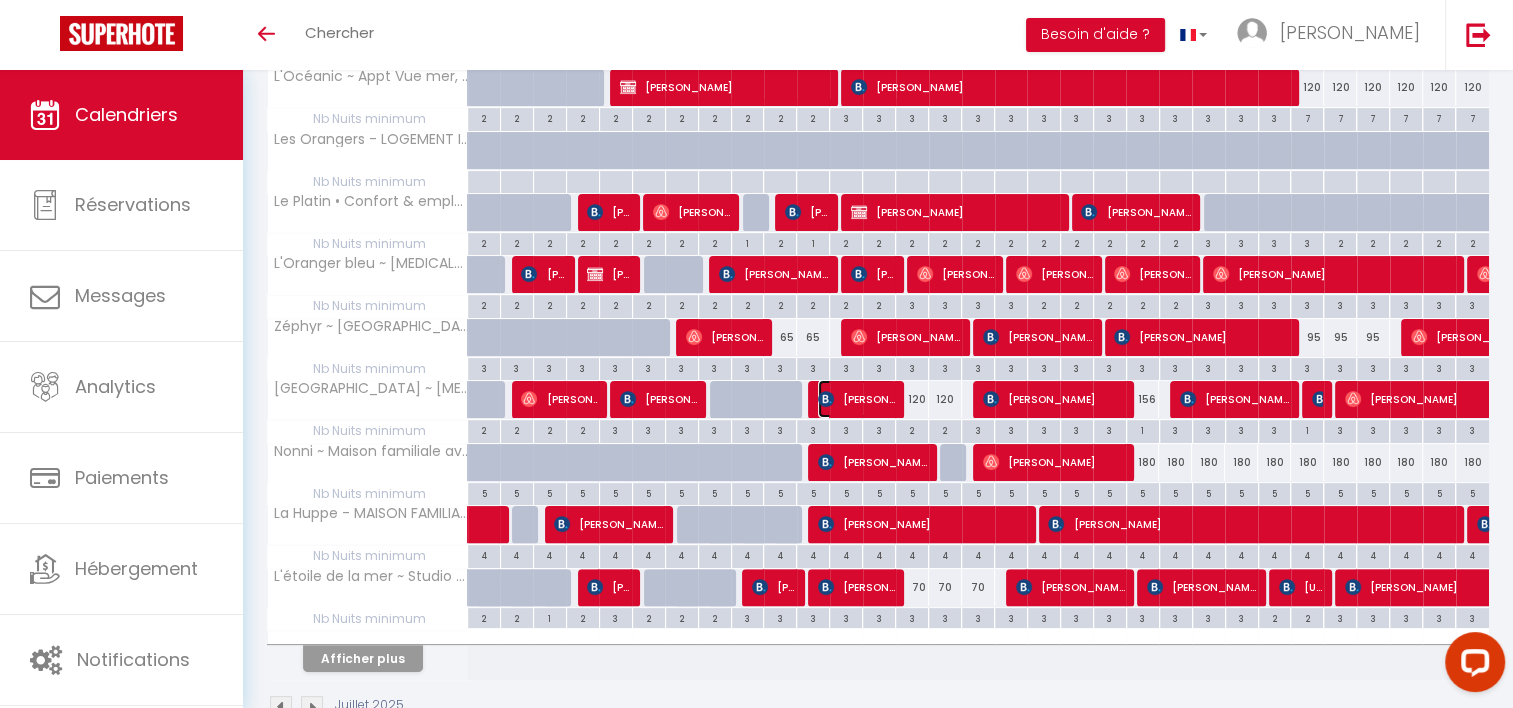 click on "[PERSON_NAME]" at bounding box center [856, 399] 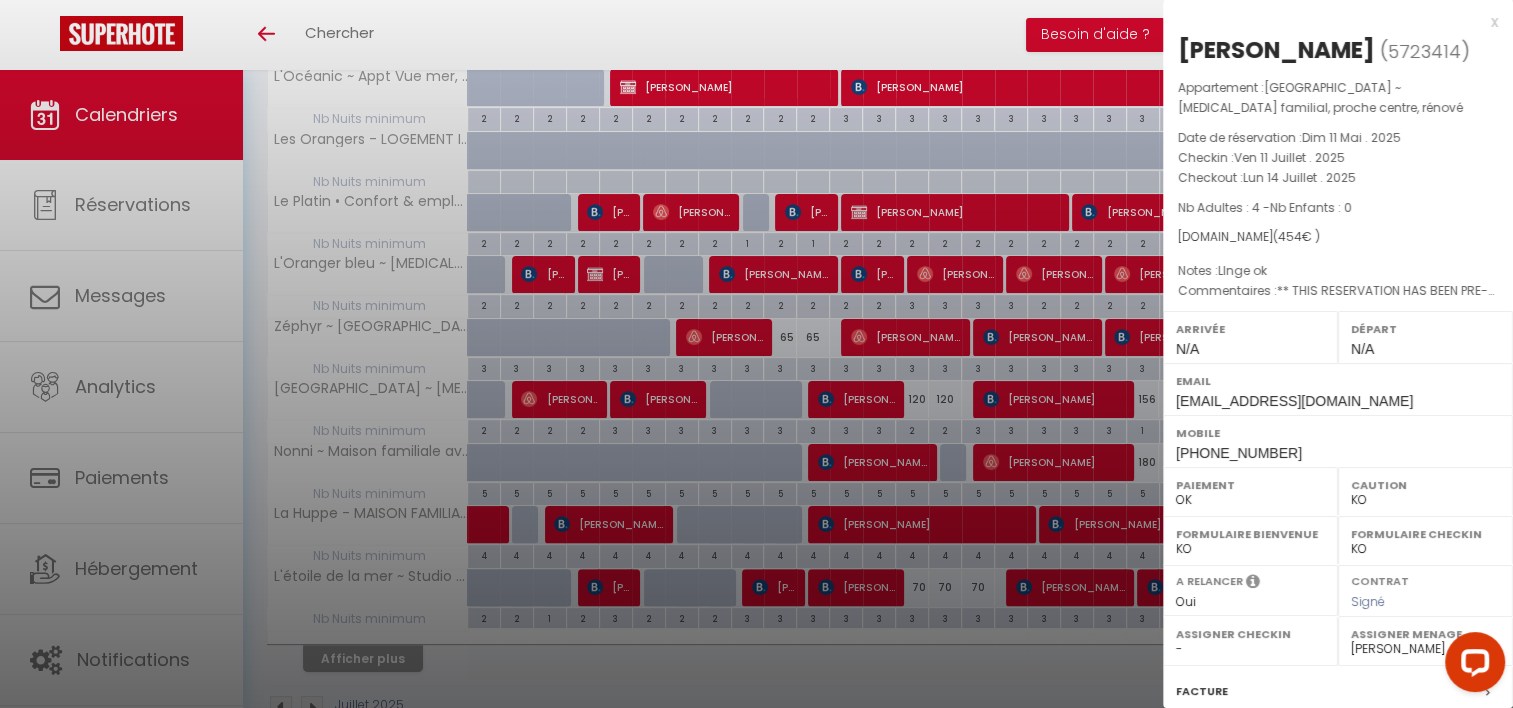 click at bounding box center (756, 354) 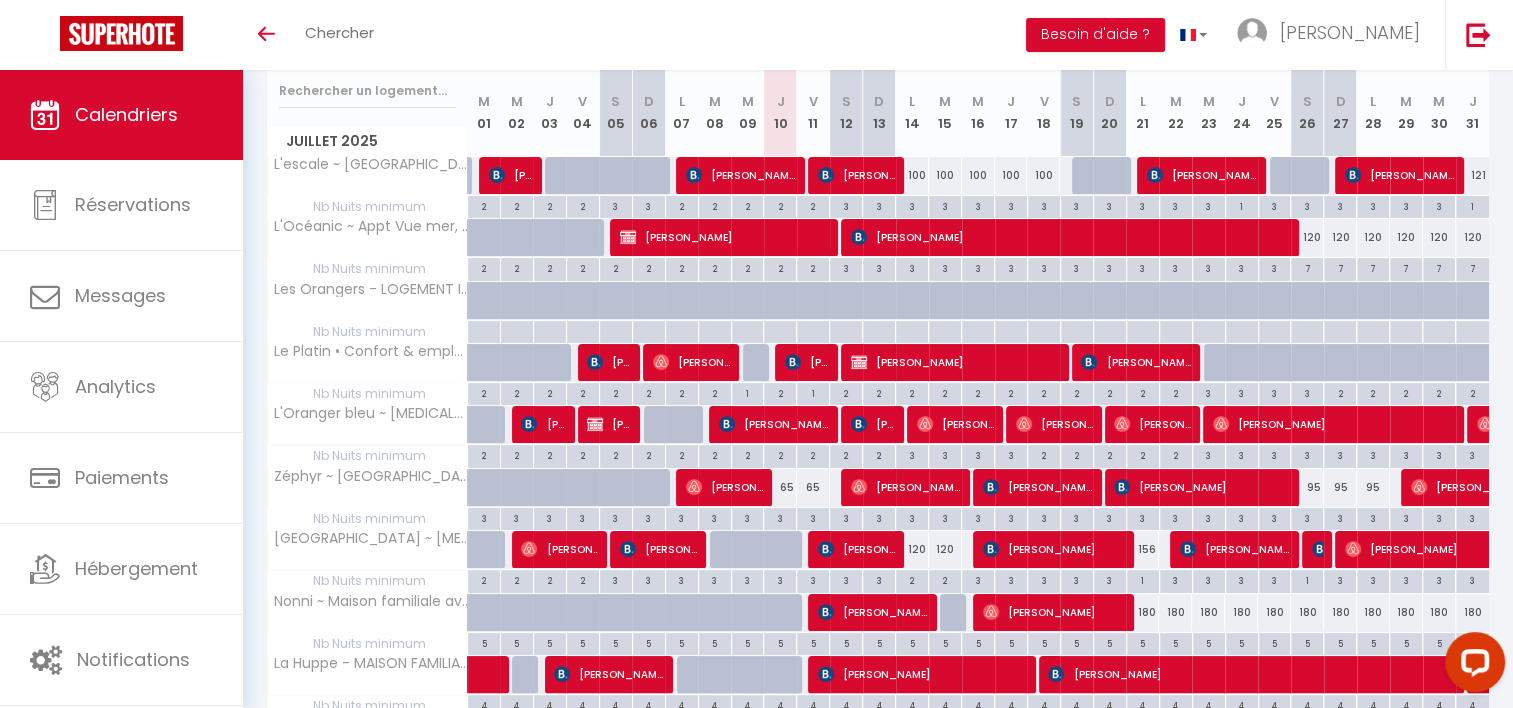 scroll, scrollTop: 164, scrollLeft: 0, axis: vertical 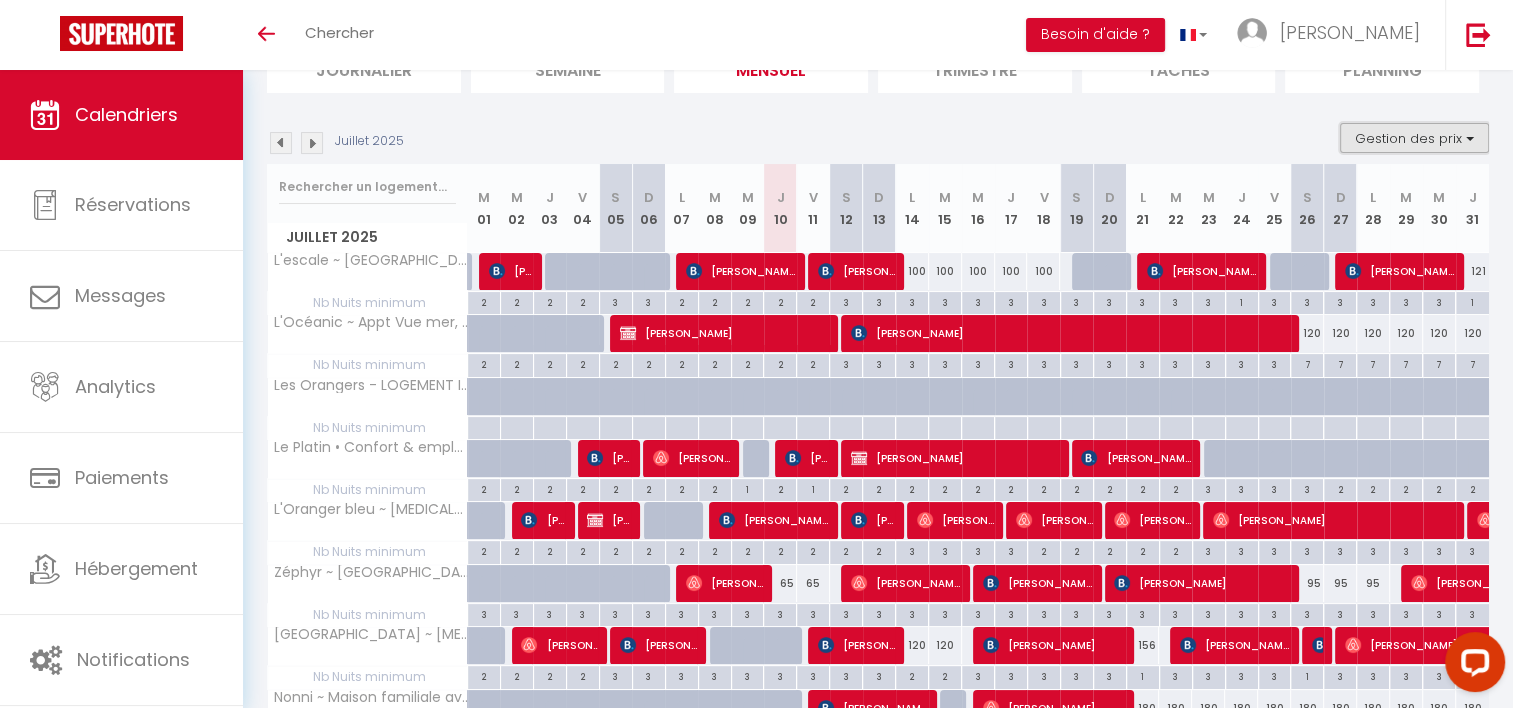 click on "Gestion des prix" at bounding box center (1414, 138) 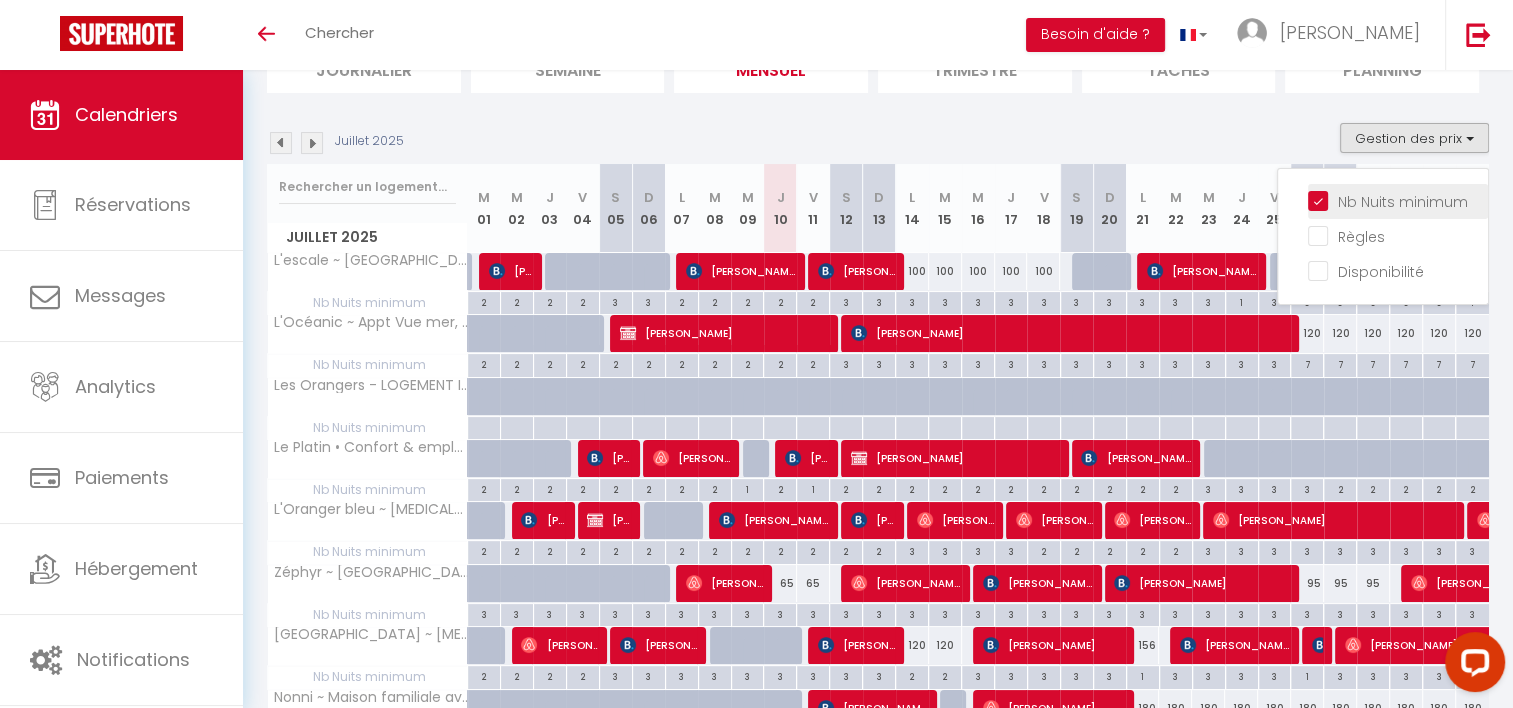 click on "Nb Nuits minimum" at bounding box center [1398, 200] 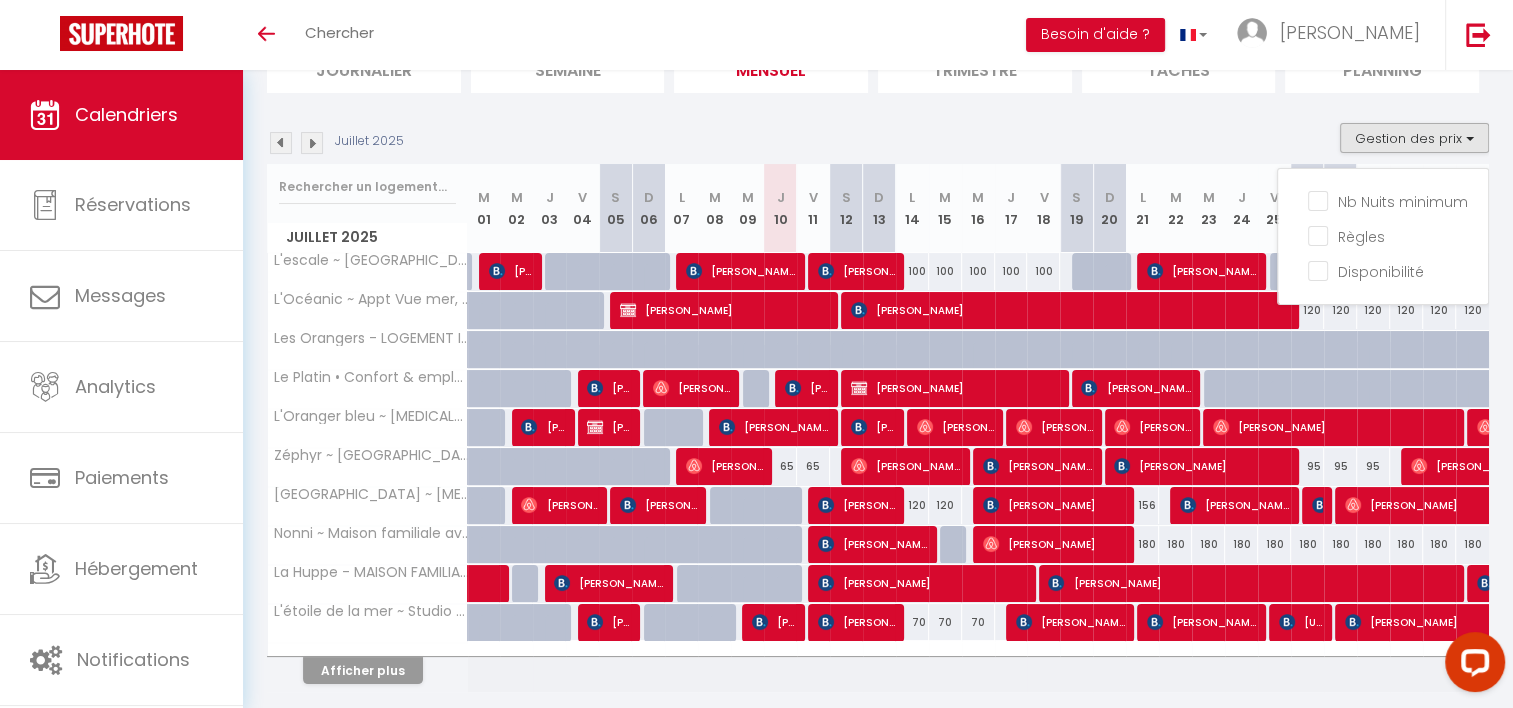 scroll, scrollTop: 227, scrollLeft: 0, axis: vertical 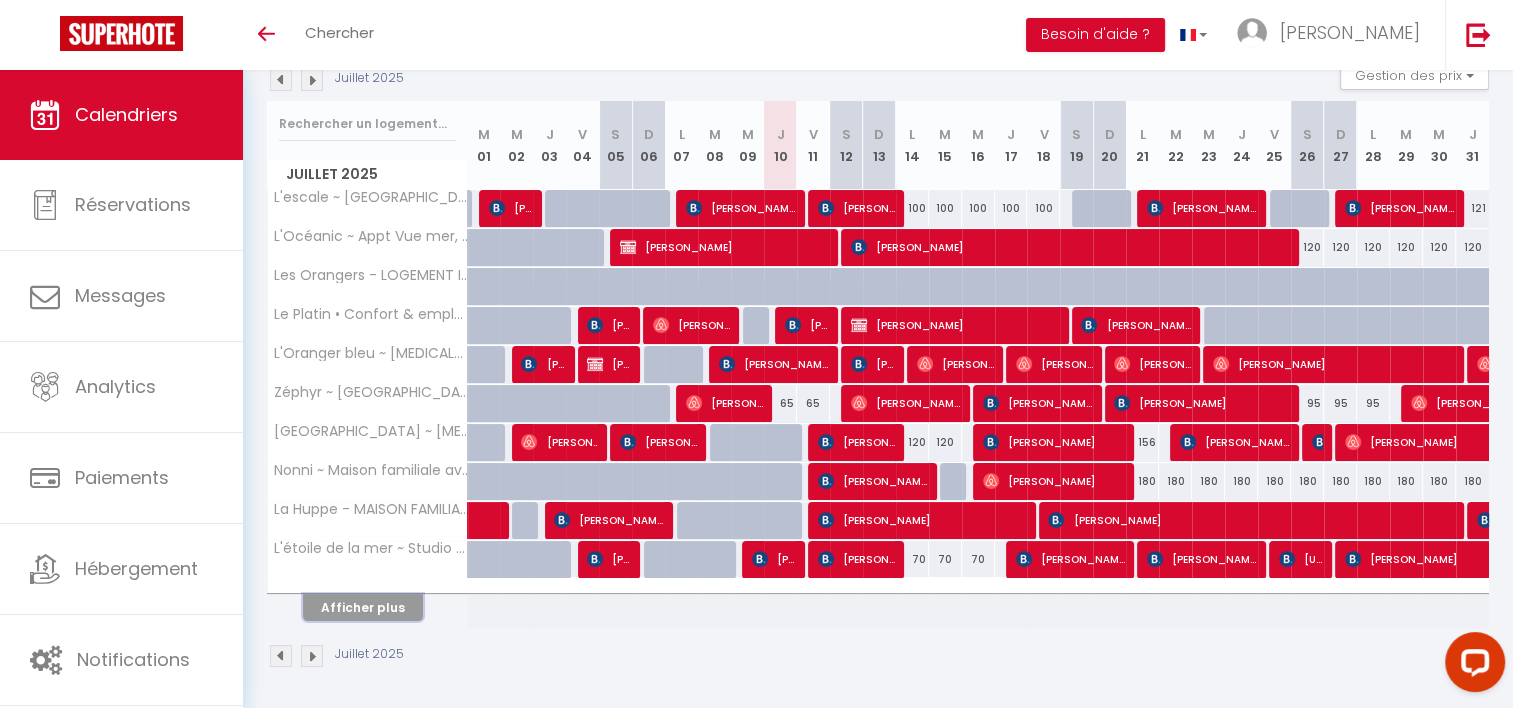 click on "Afficher plus" at bounding box center [363, 607] 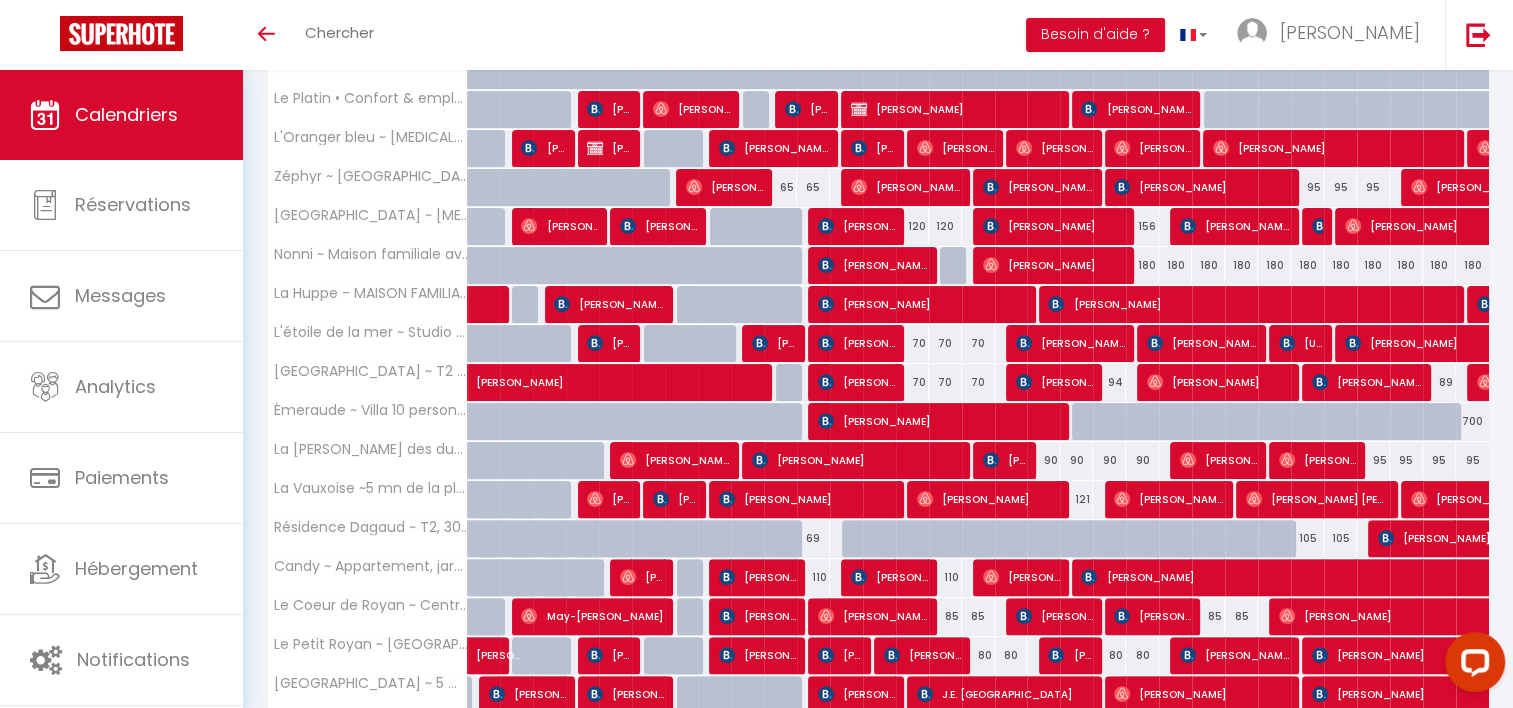 scroll, scrollTop: 447, scrollLeft: 0, axis: vertical 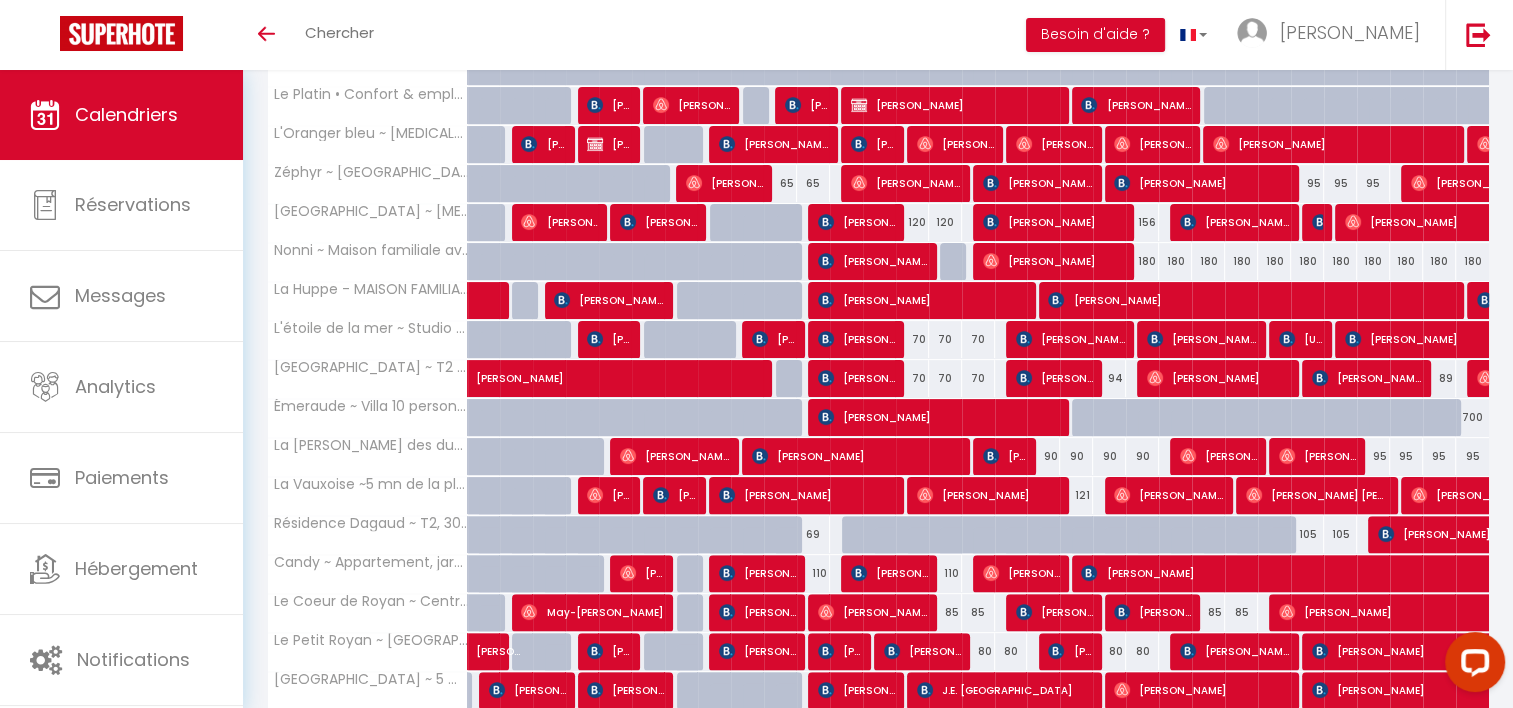 click on "110" at bounding box center (945, 573) 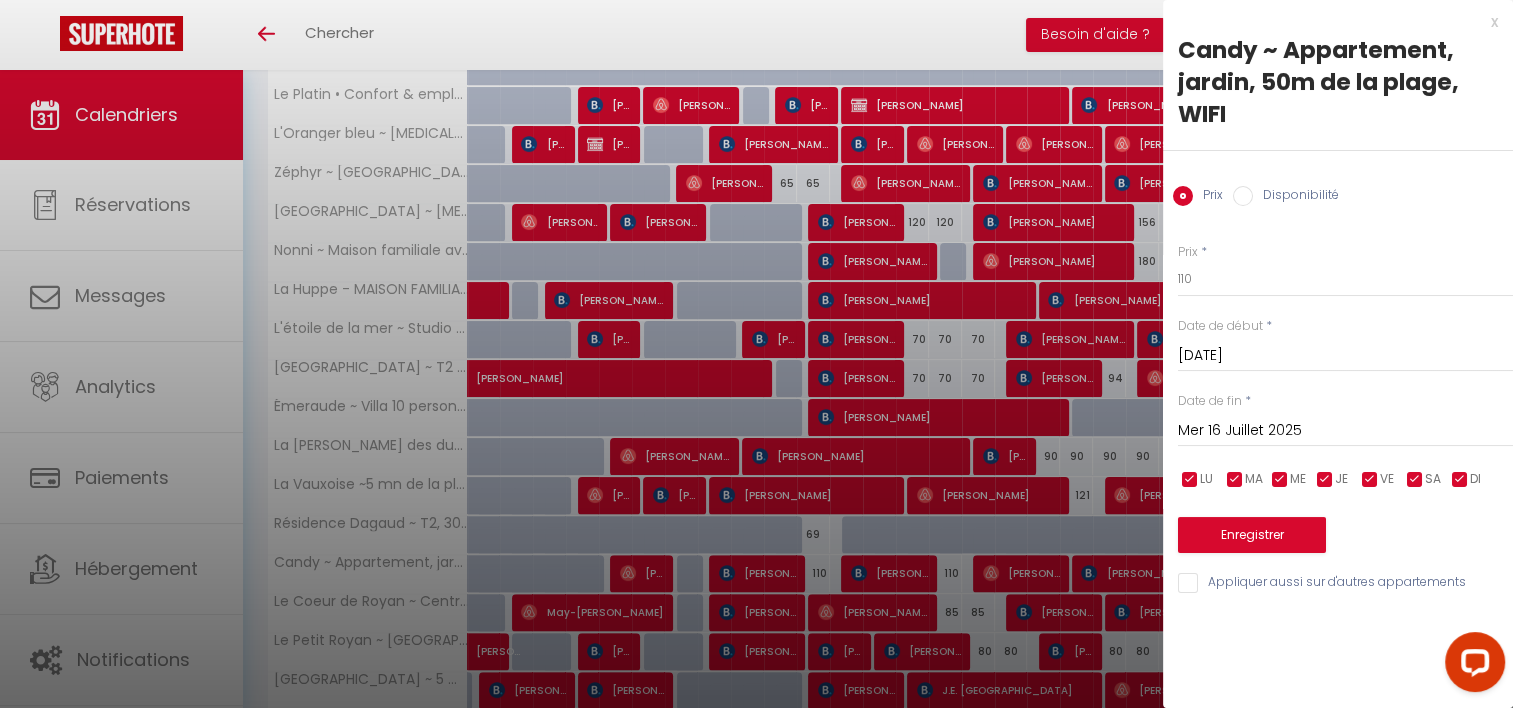click on "Disponibilité" at bounding box center (1286, 197) 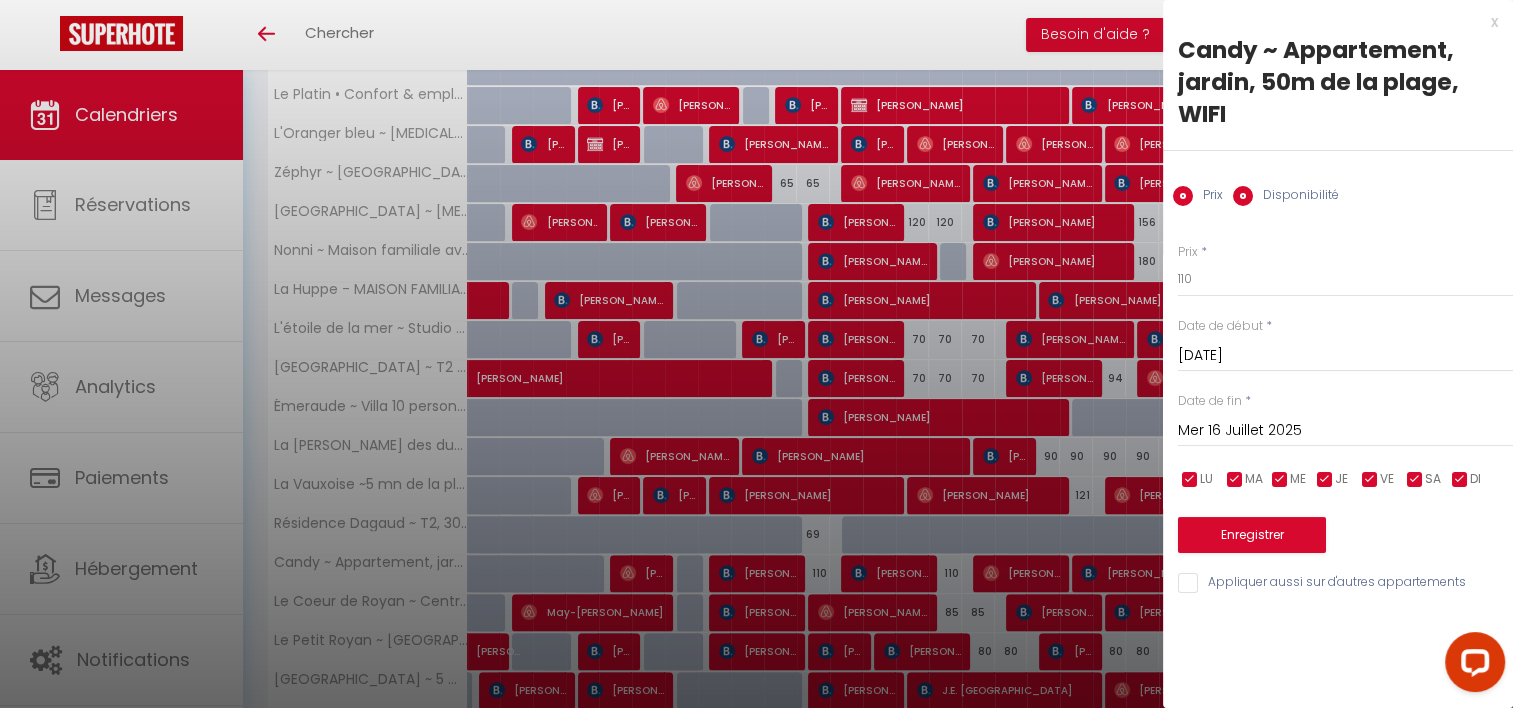radio on "false" 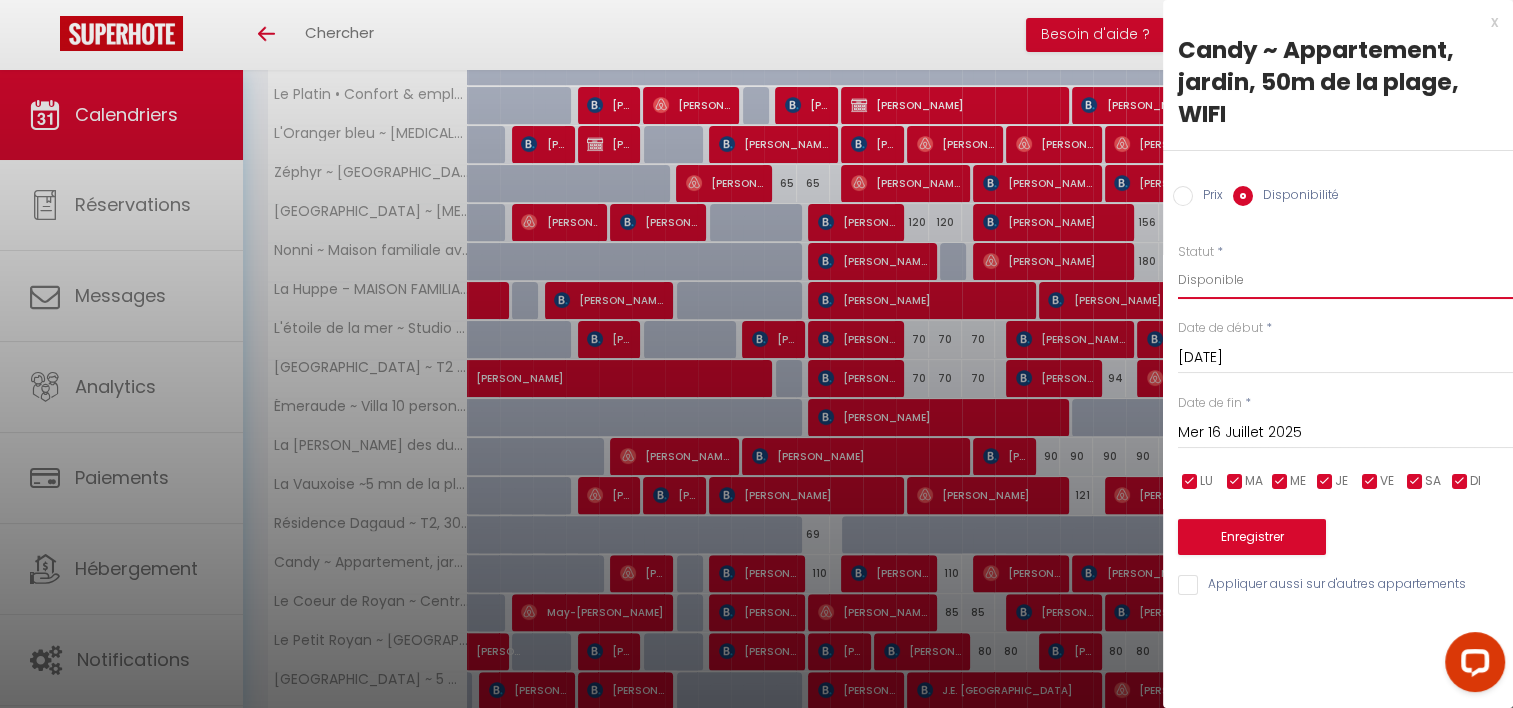 click on "Disponible
Indisponible" at bounding box center [1345, 280] 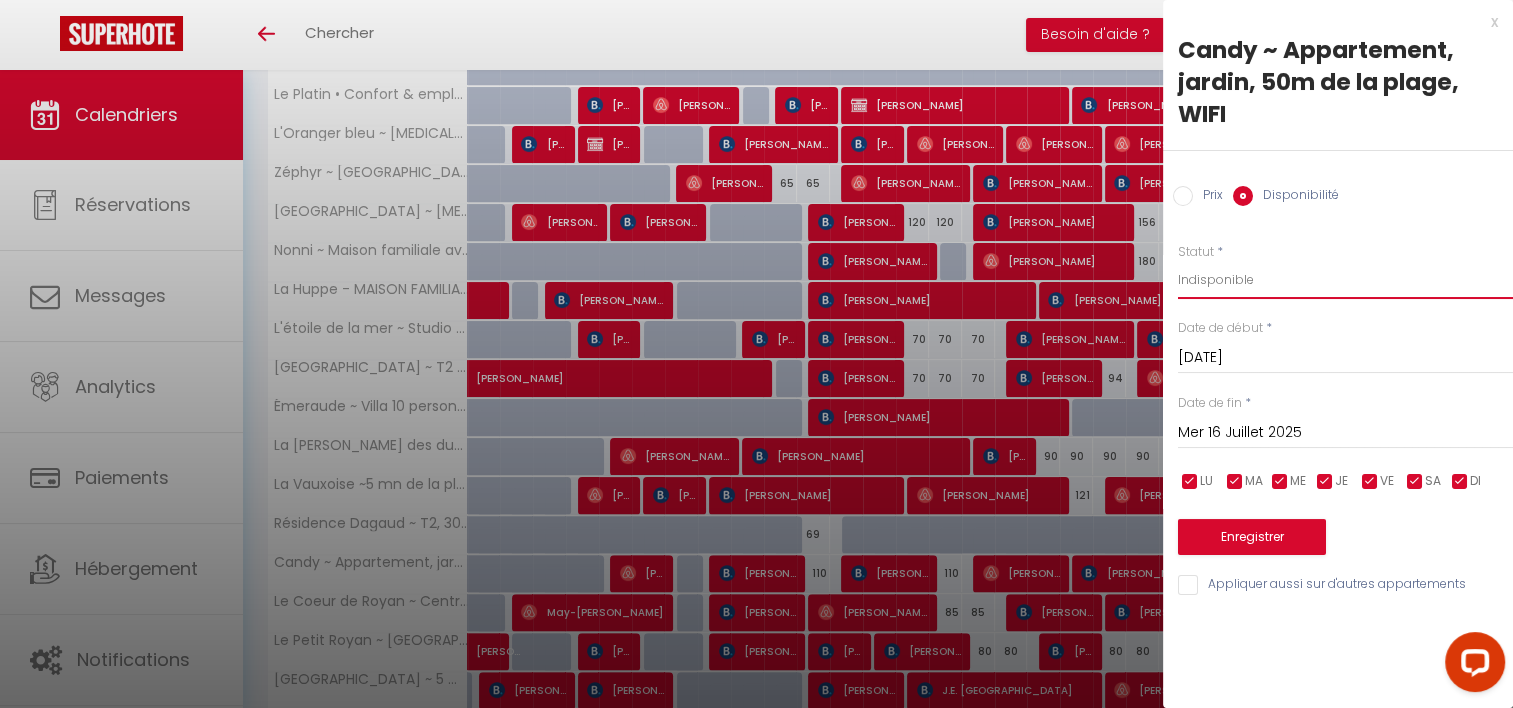 click on "Disponible
Indisponible" at bounding box center (1345, 280) 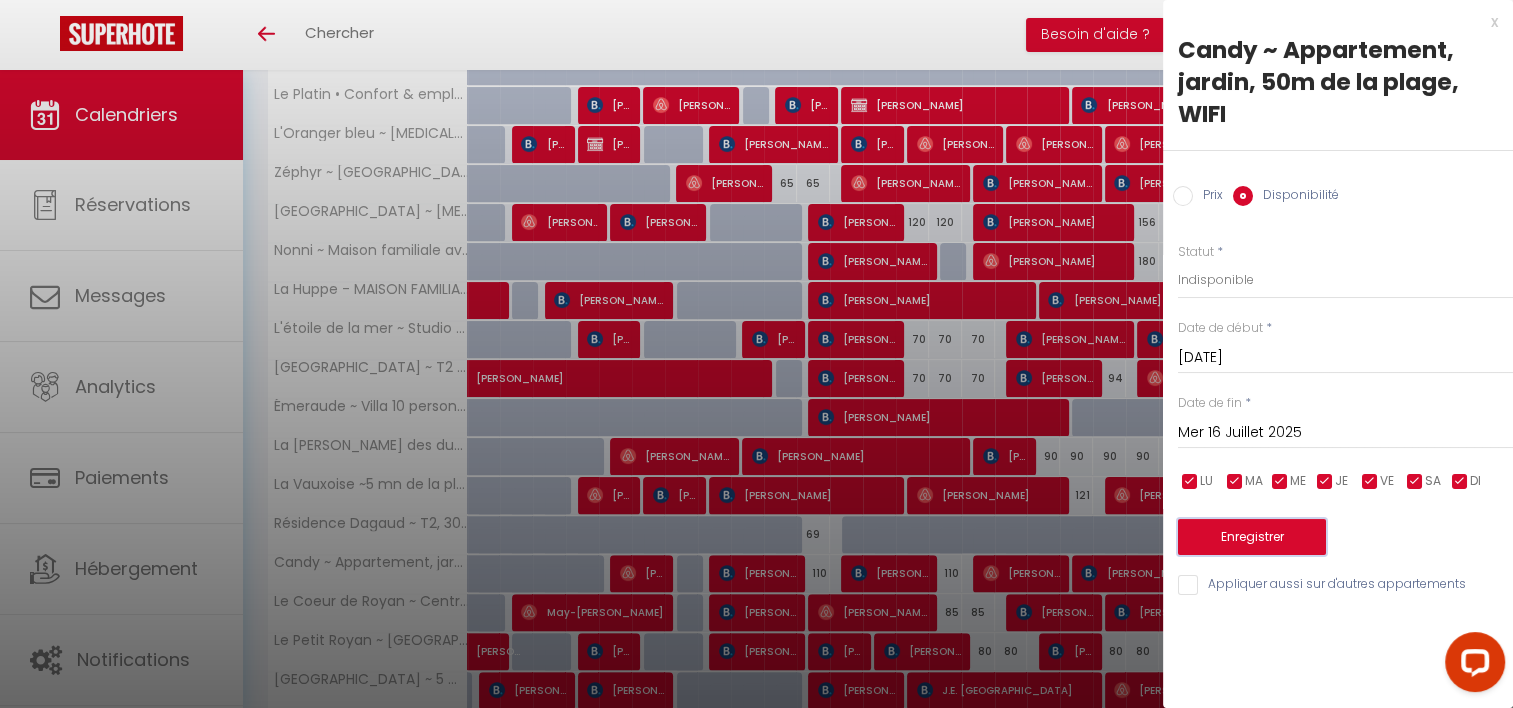 click on "Enregistrer" at bounding box center (1252, 537) 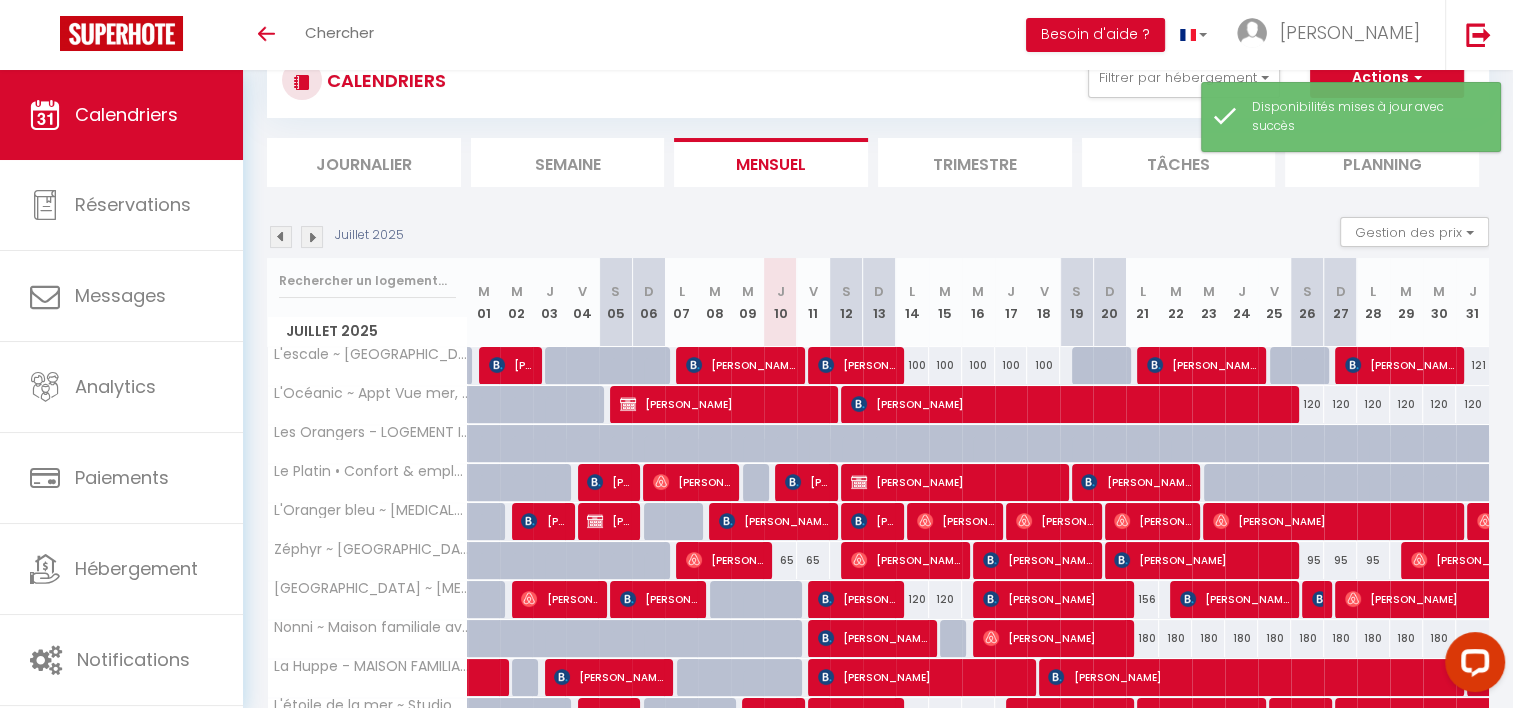 scroll, scrollTop: 227, scrollLeft: 0, axis: vertical 